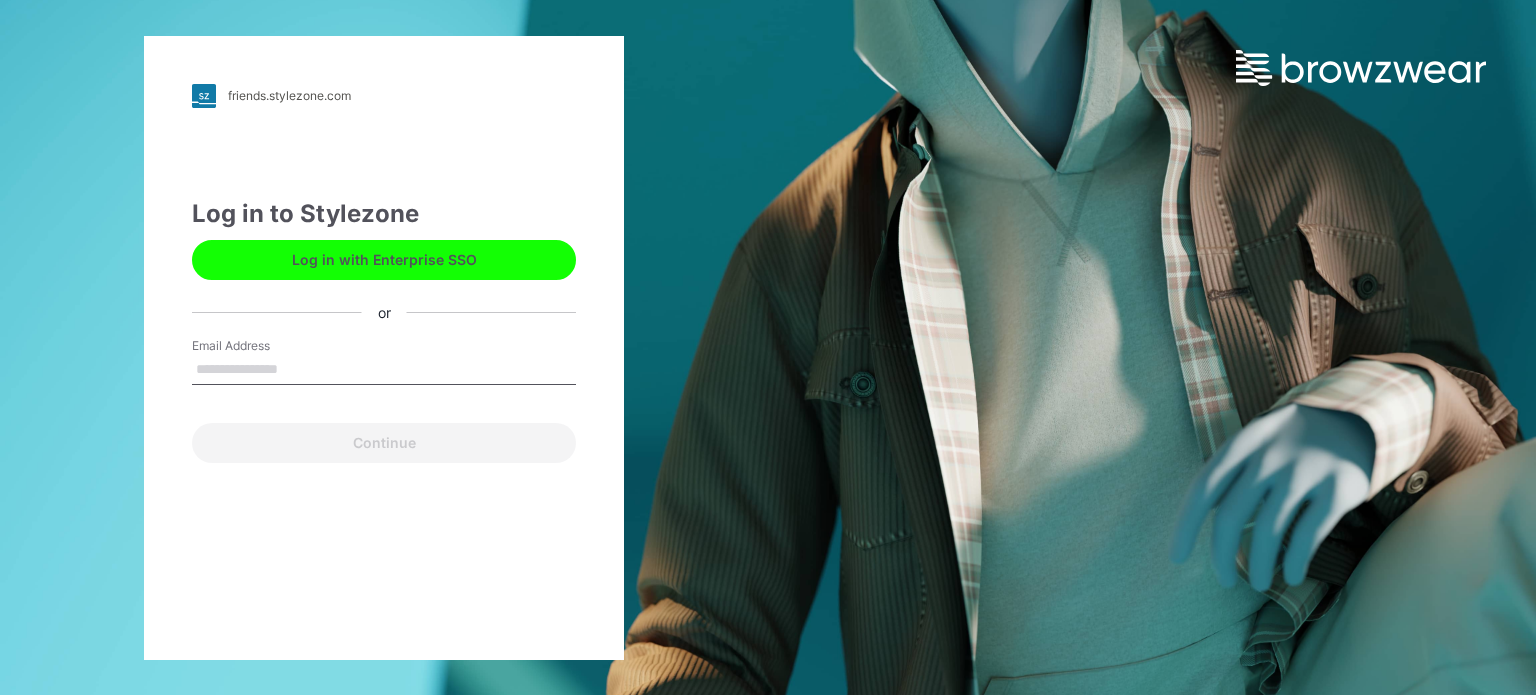 scroll, scrollTop: 0, scrollLeft: 0, axis: both 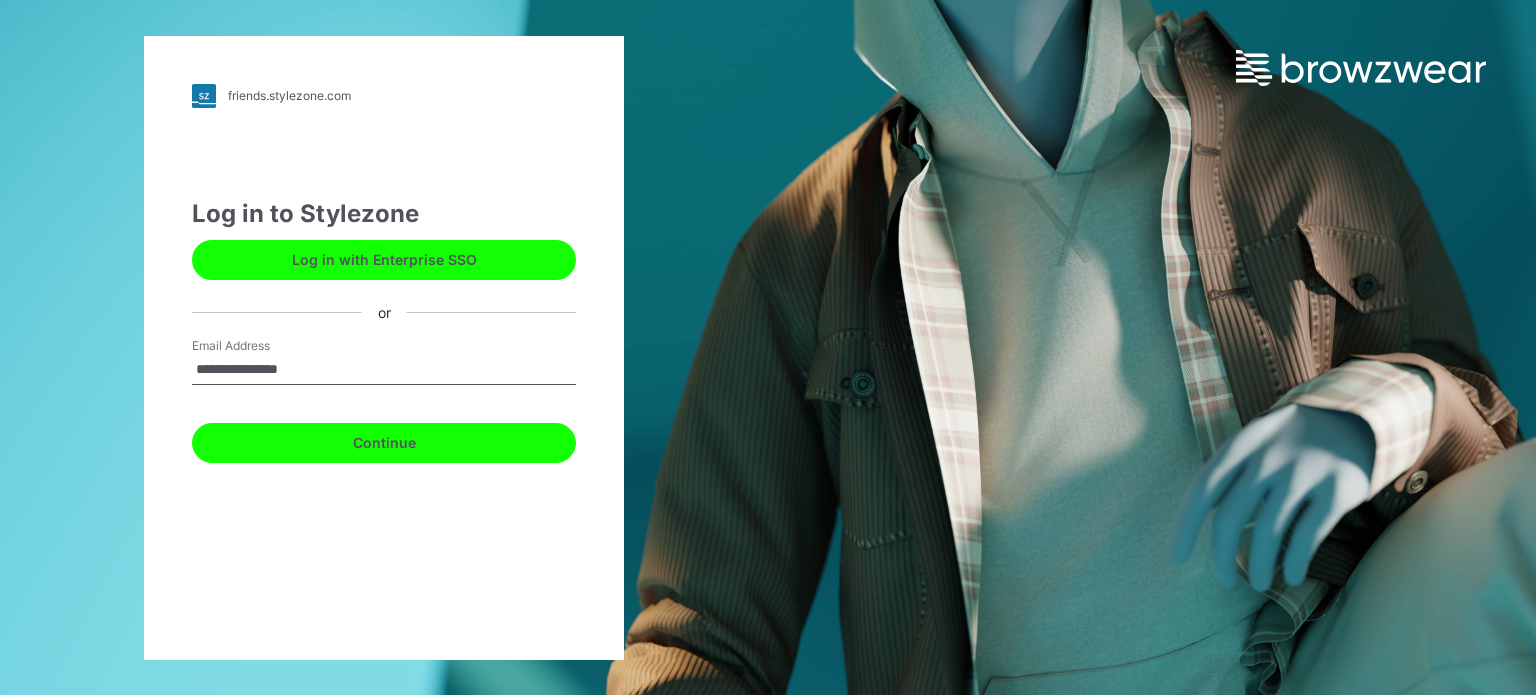 click on "Continue" at bounding box center [384, 443] 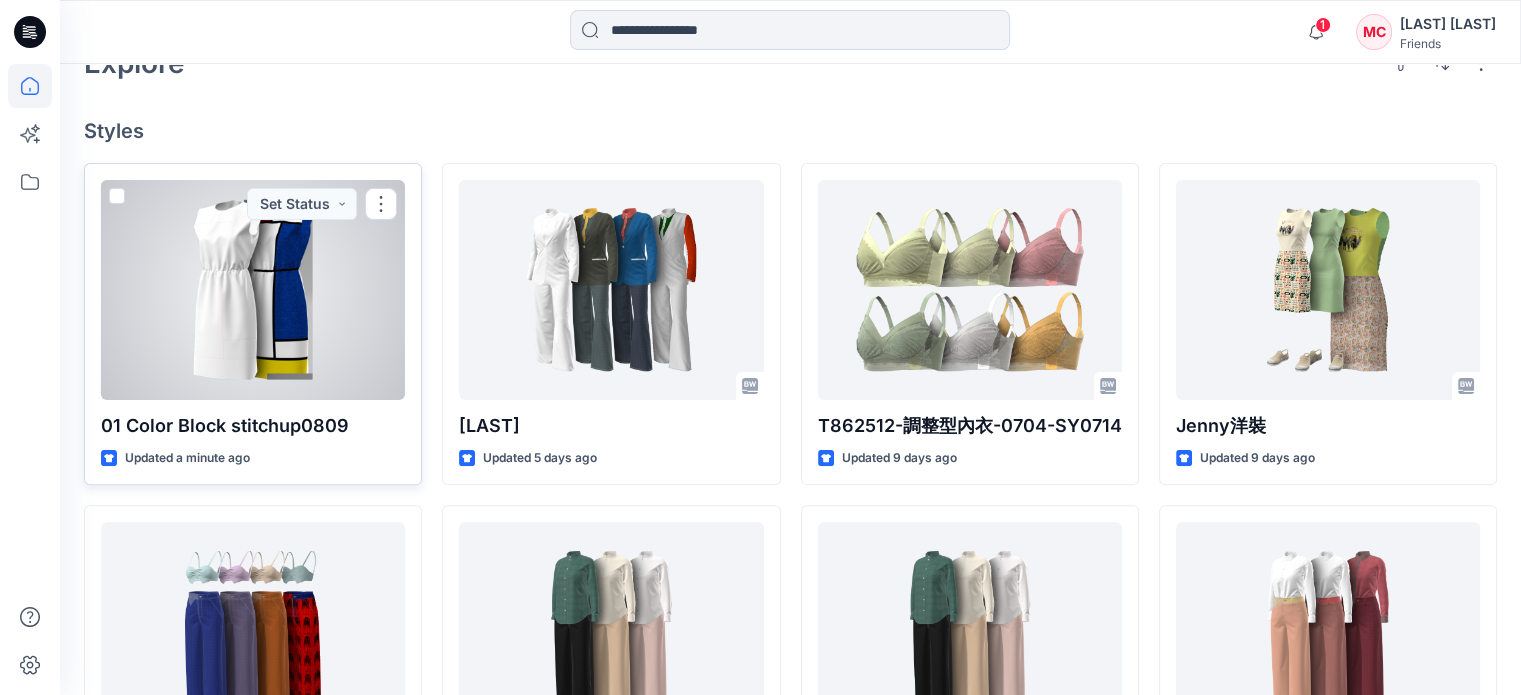 scroll, scrollTop: 400, scrollLeft: 0, axis: vertical 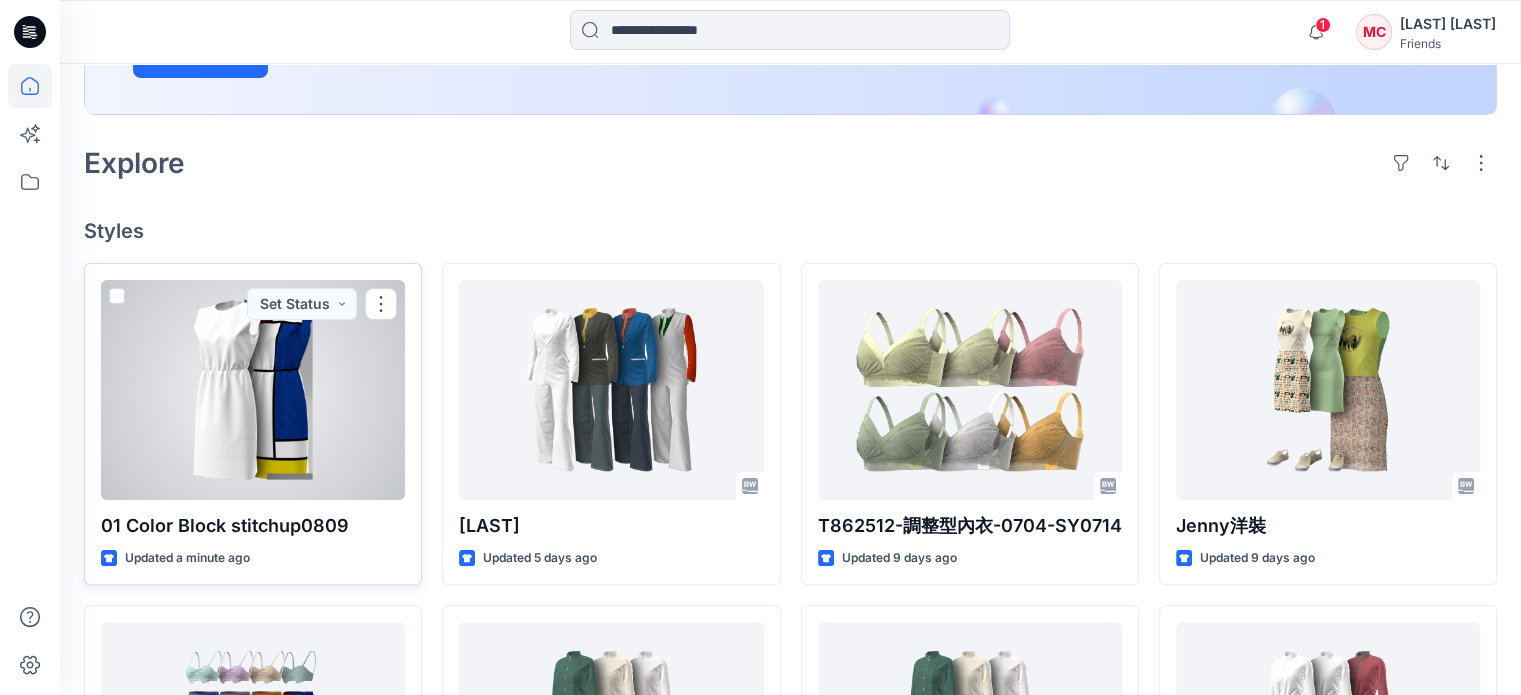 click at bounding box center (253, 390) 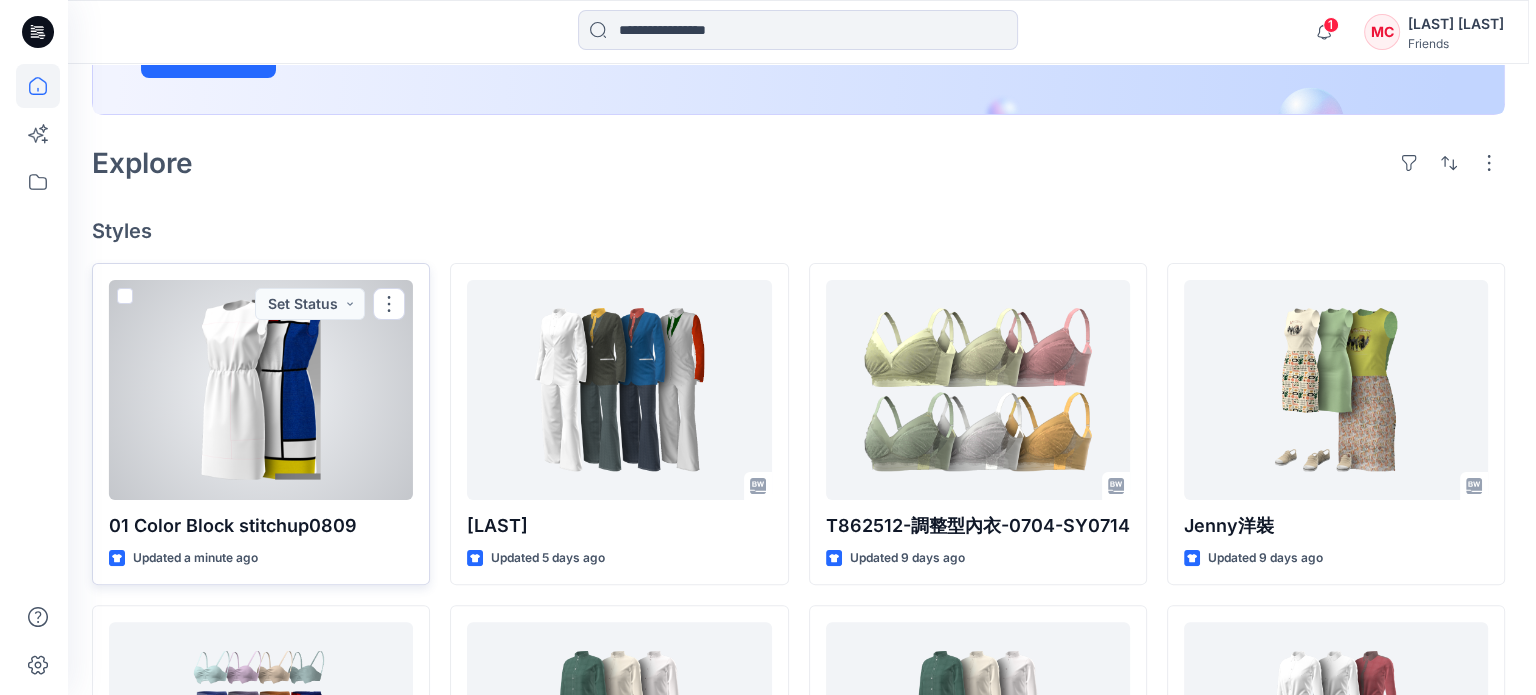 scroll, scrollTop: 0, scrollLeft: 0, axis: both 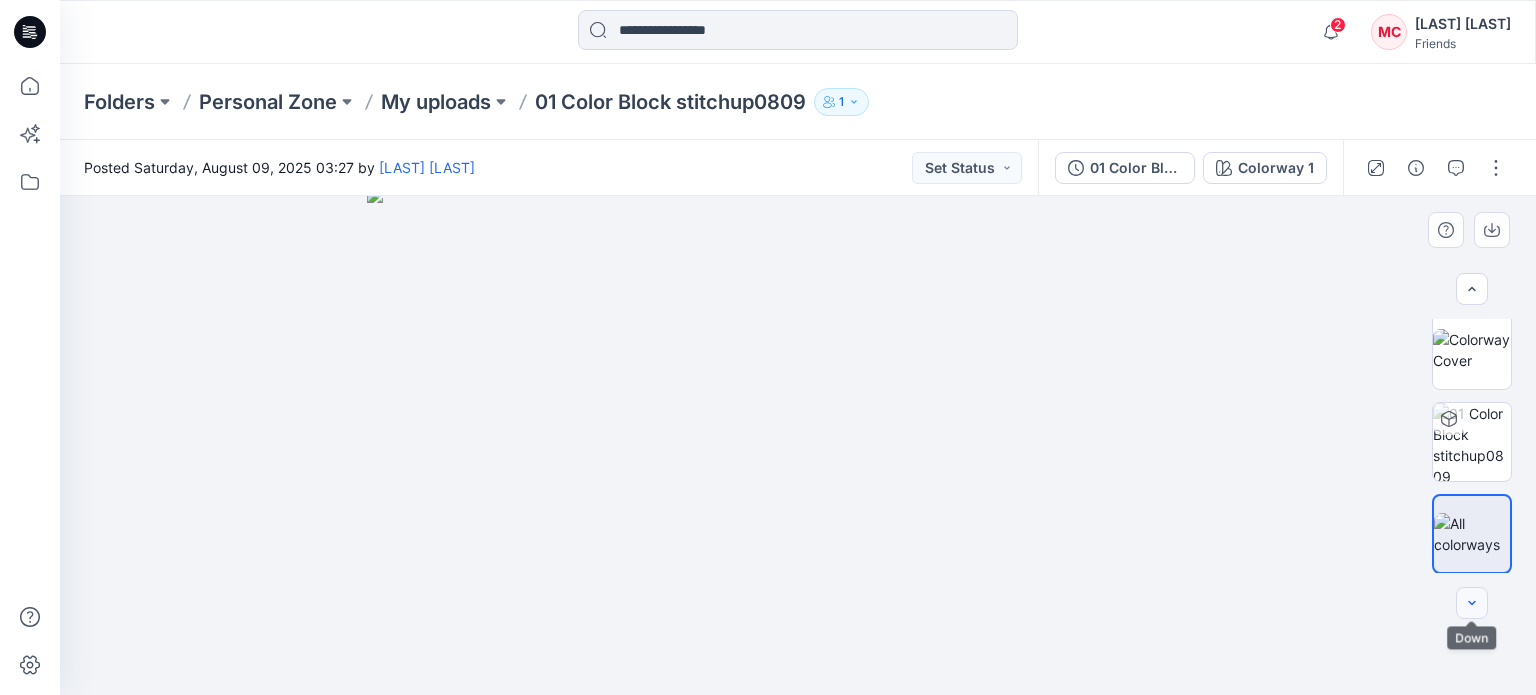 click 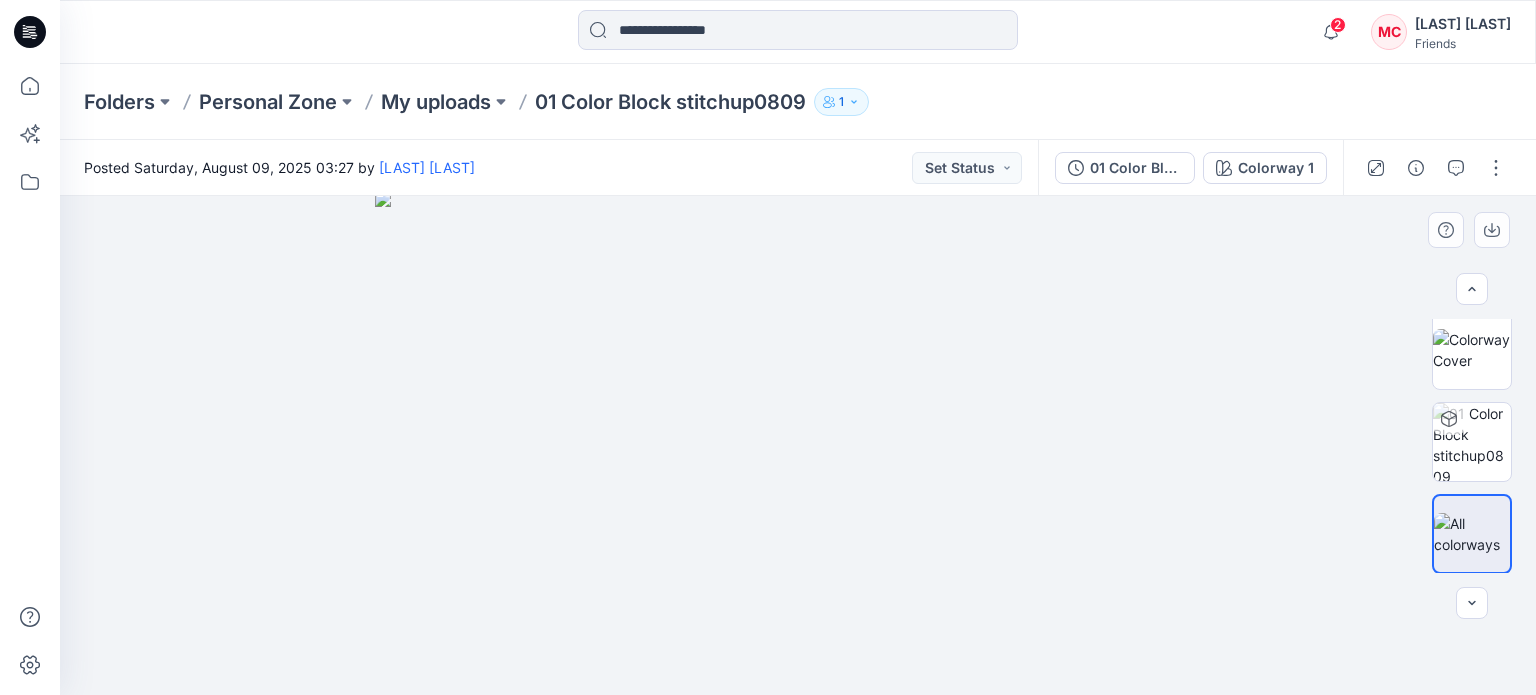drag, startPoint x: 894, startPoint y: 412, endPoint x: 822, endPoint y: 411, distance: 72.00694 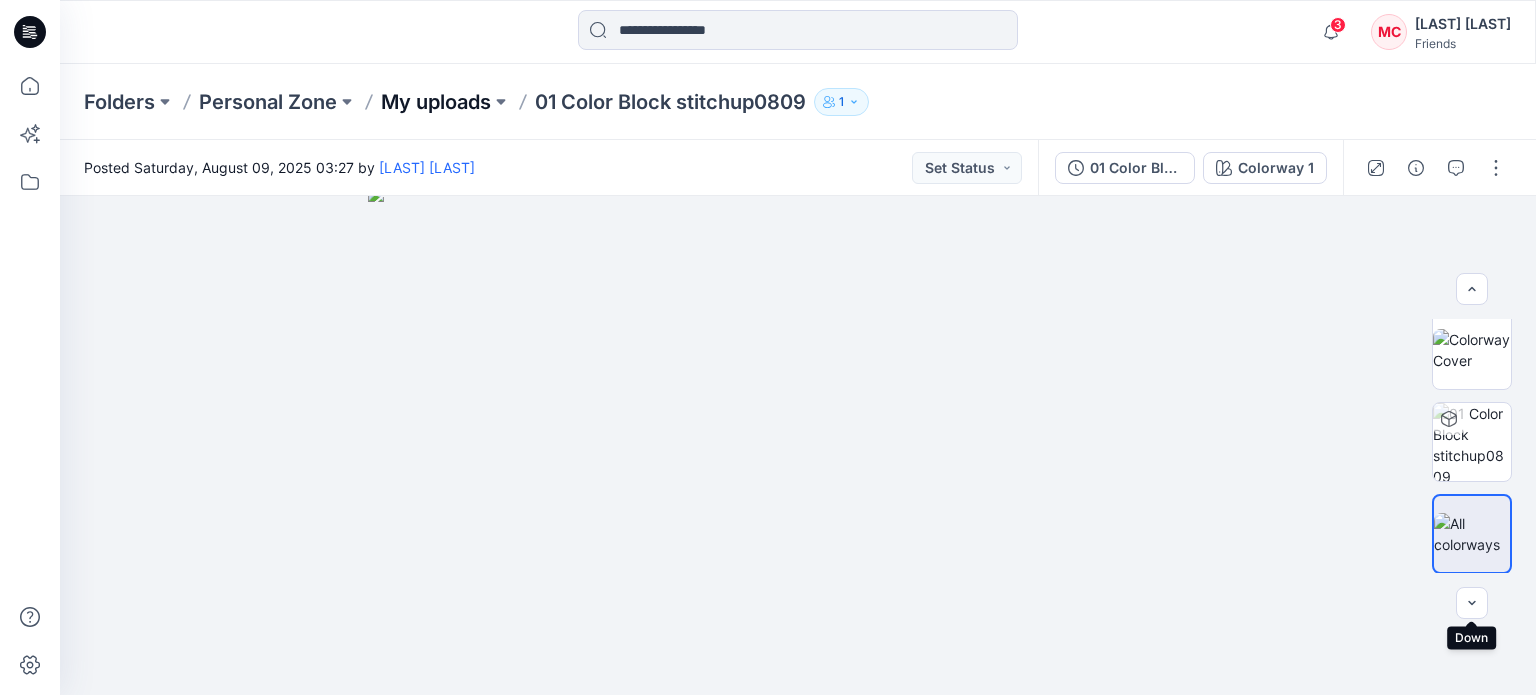 click on "My uploads" at bounding box center (436, 102) 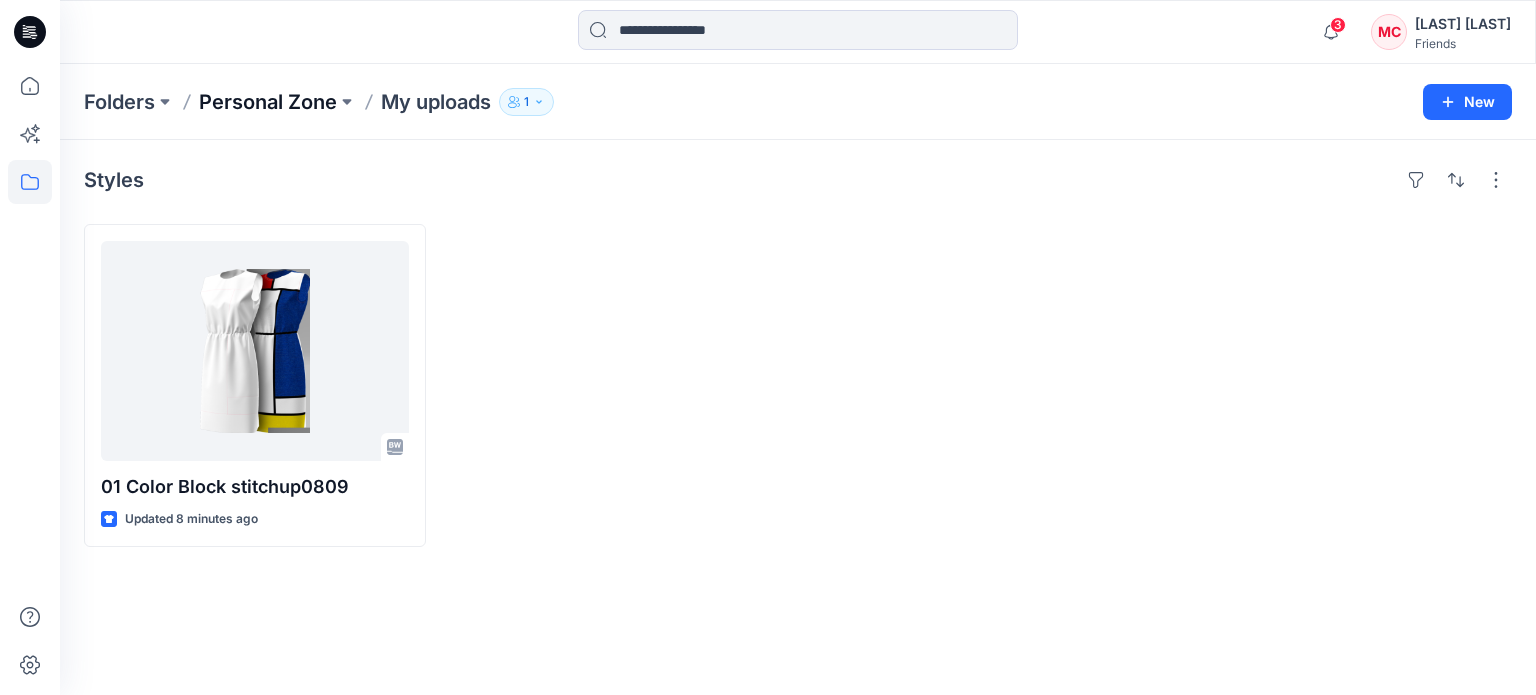 click on "Personal Zone" at bounding box center (268, 102) 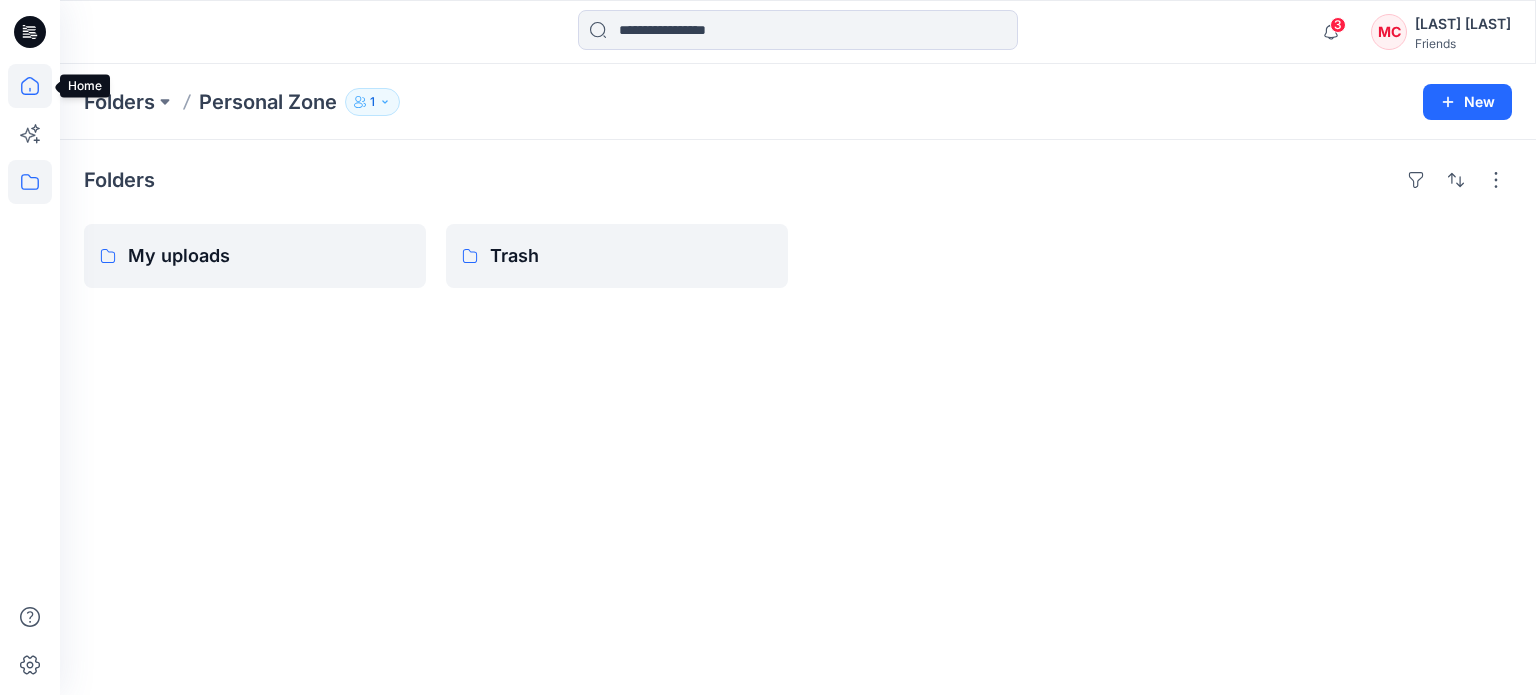 click 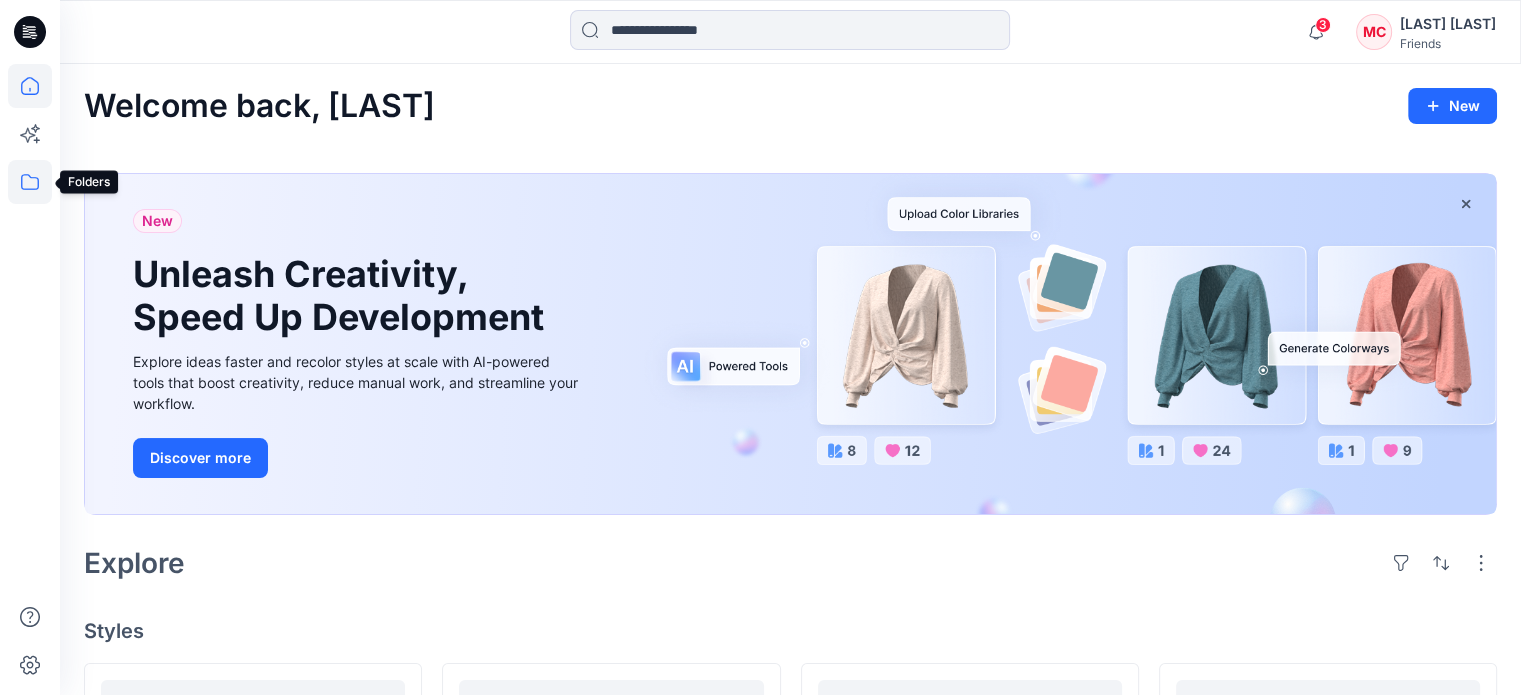 click 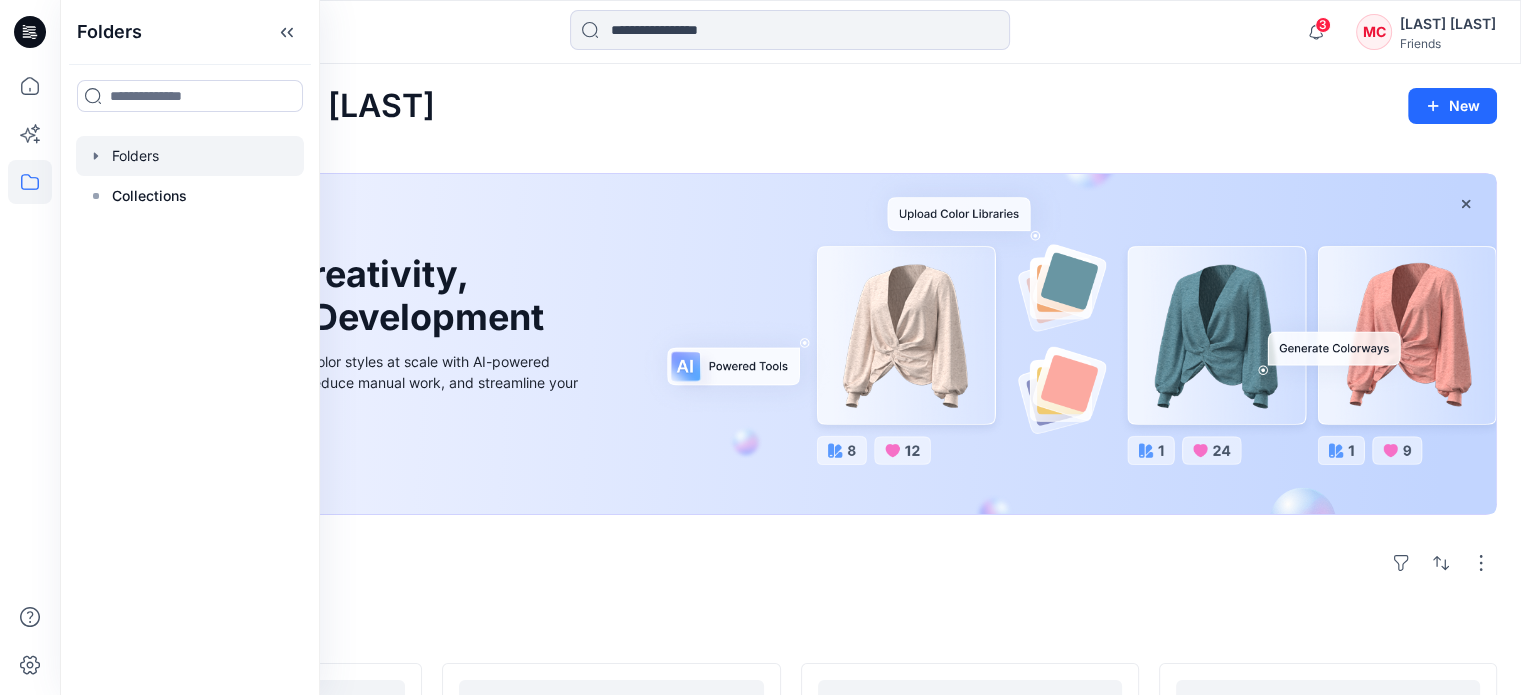 click at bounding box center [190, 156] 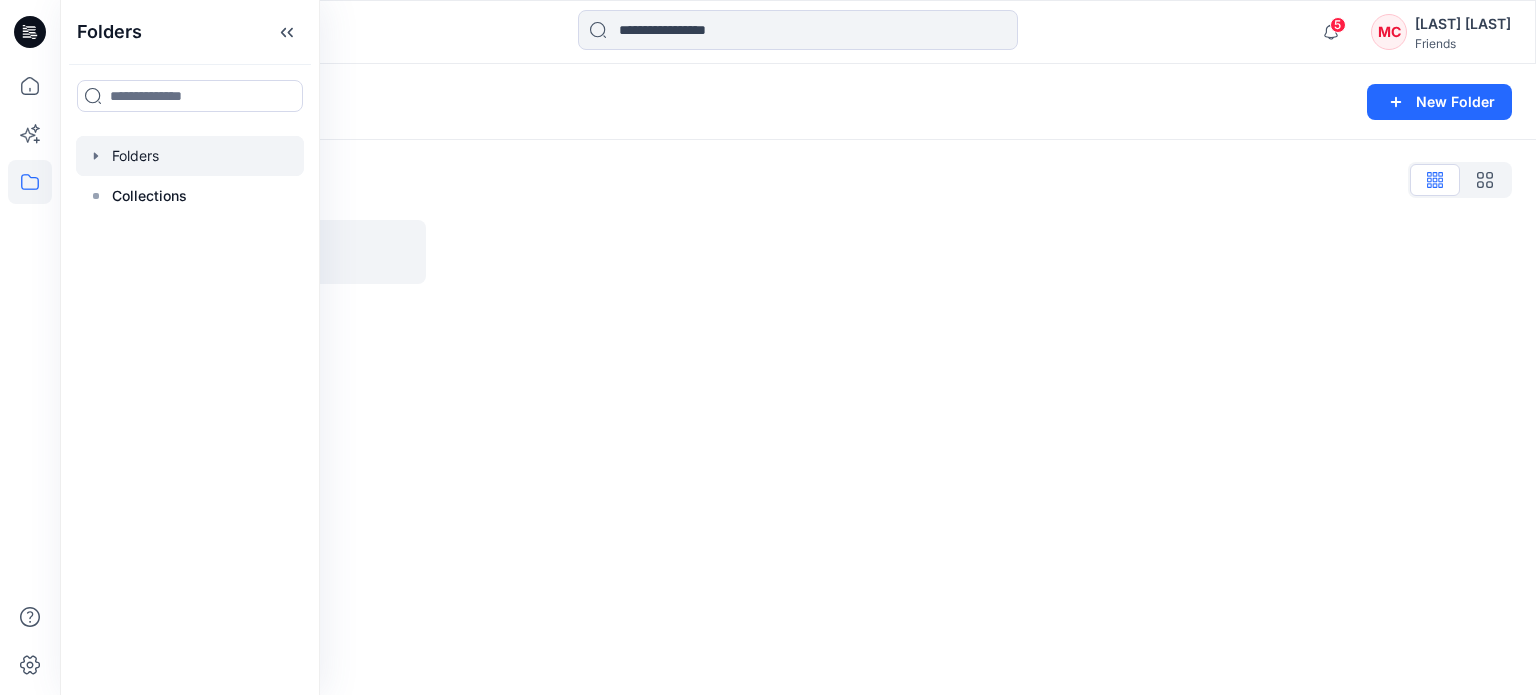 drag, startPoint x: 646, startPoint y: 435, endPoint x: 547, endPoint y: 408, distance: 102.61579 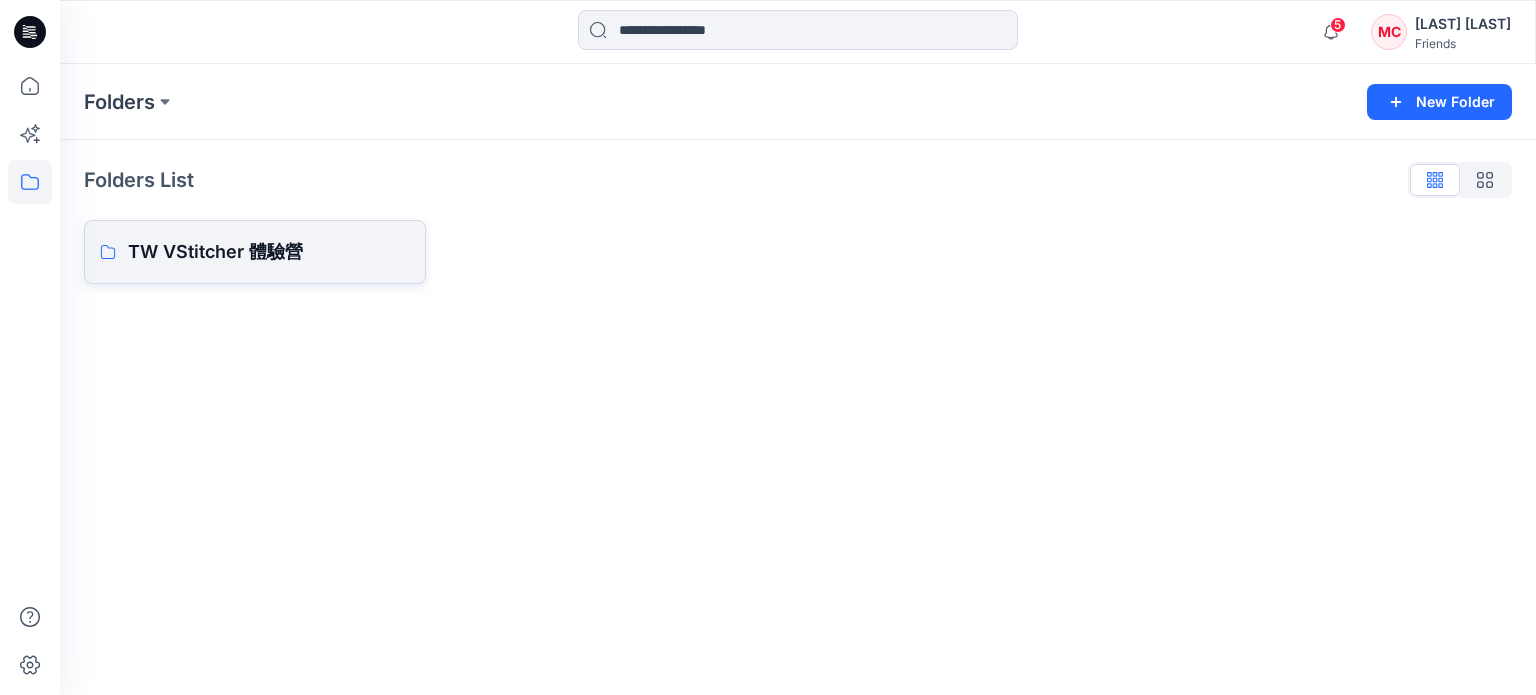 click on "TW VStitcher 體驗營" at bounding box center (269, 252) 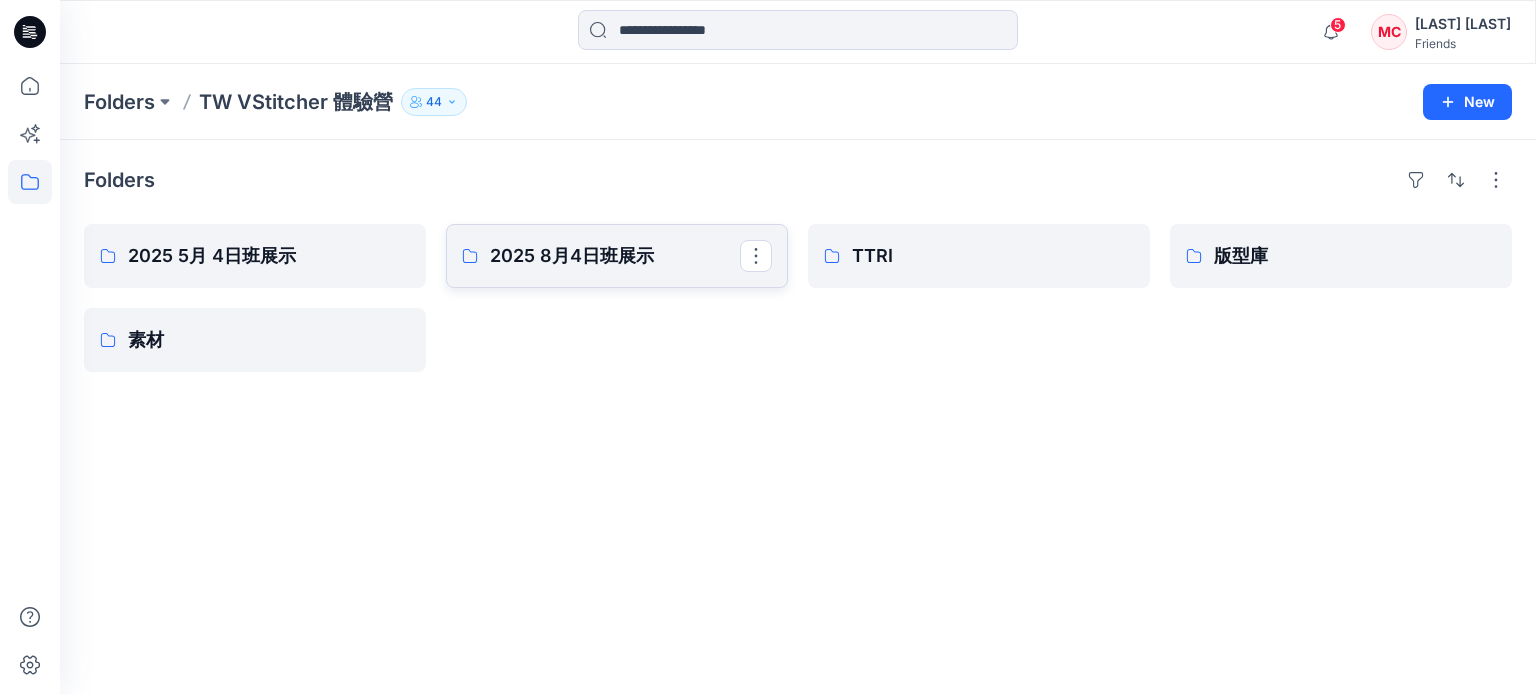 click on "2025 8月4日班展示" at bounding box center (615, 256) 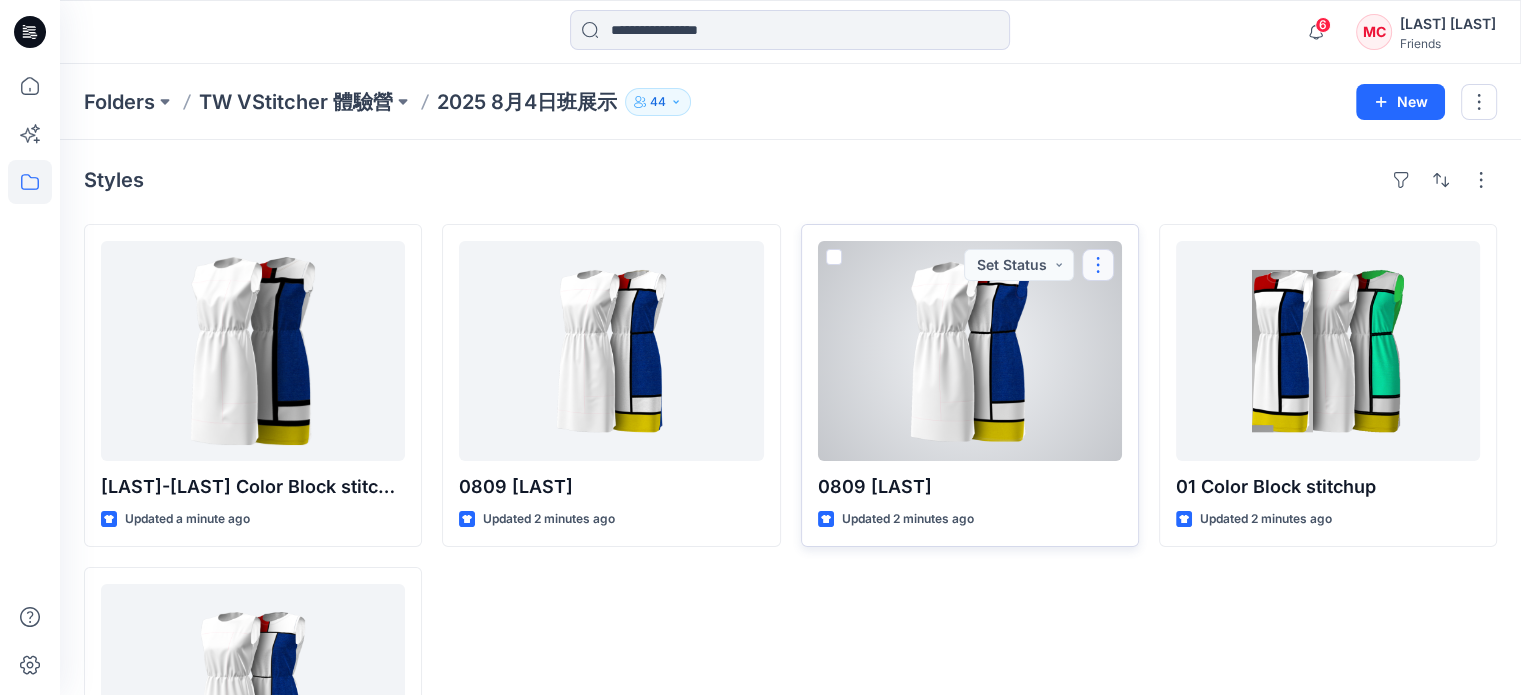 click at bounding box center [1098, 265] 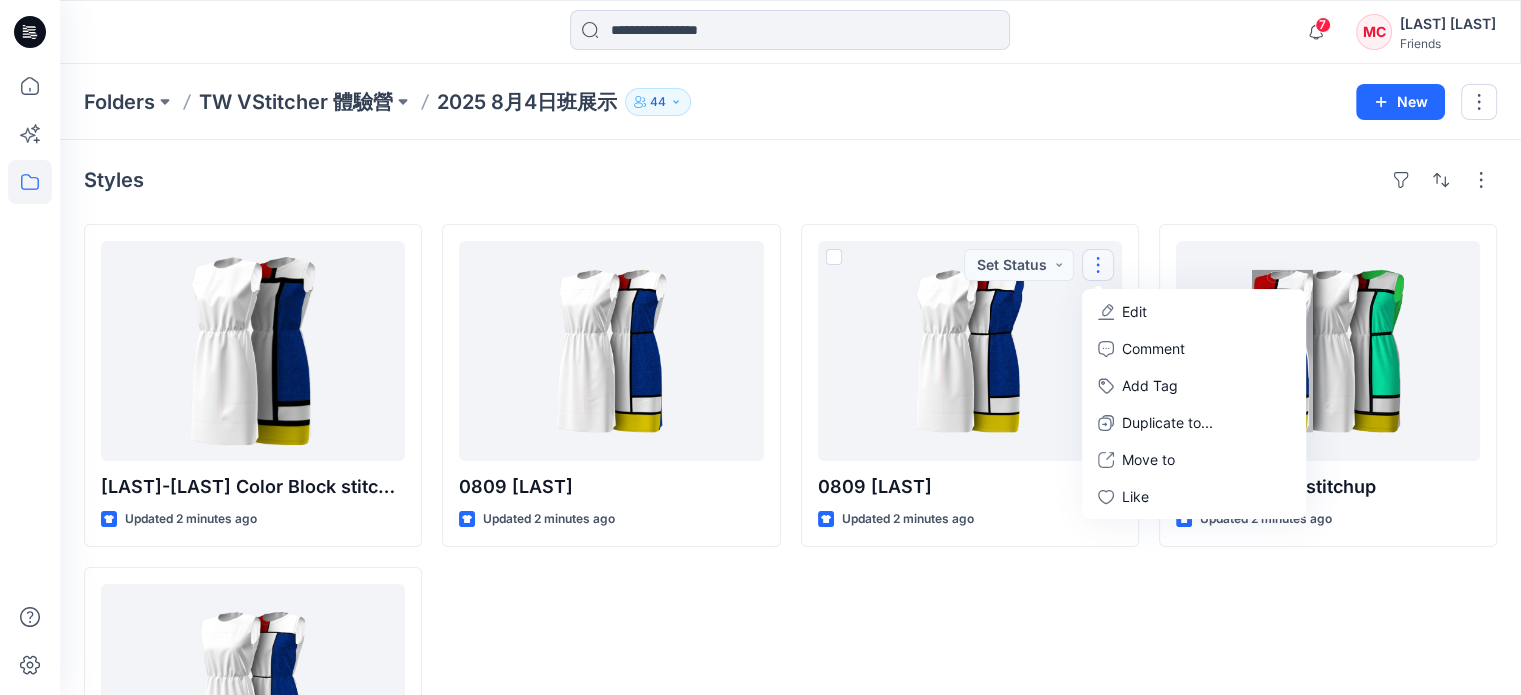 click on "MC" at bounding box center (1374, 32) 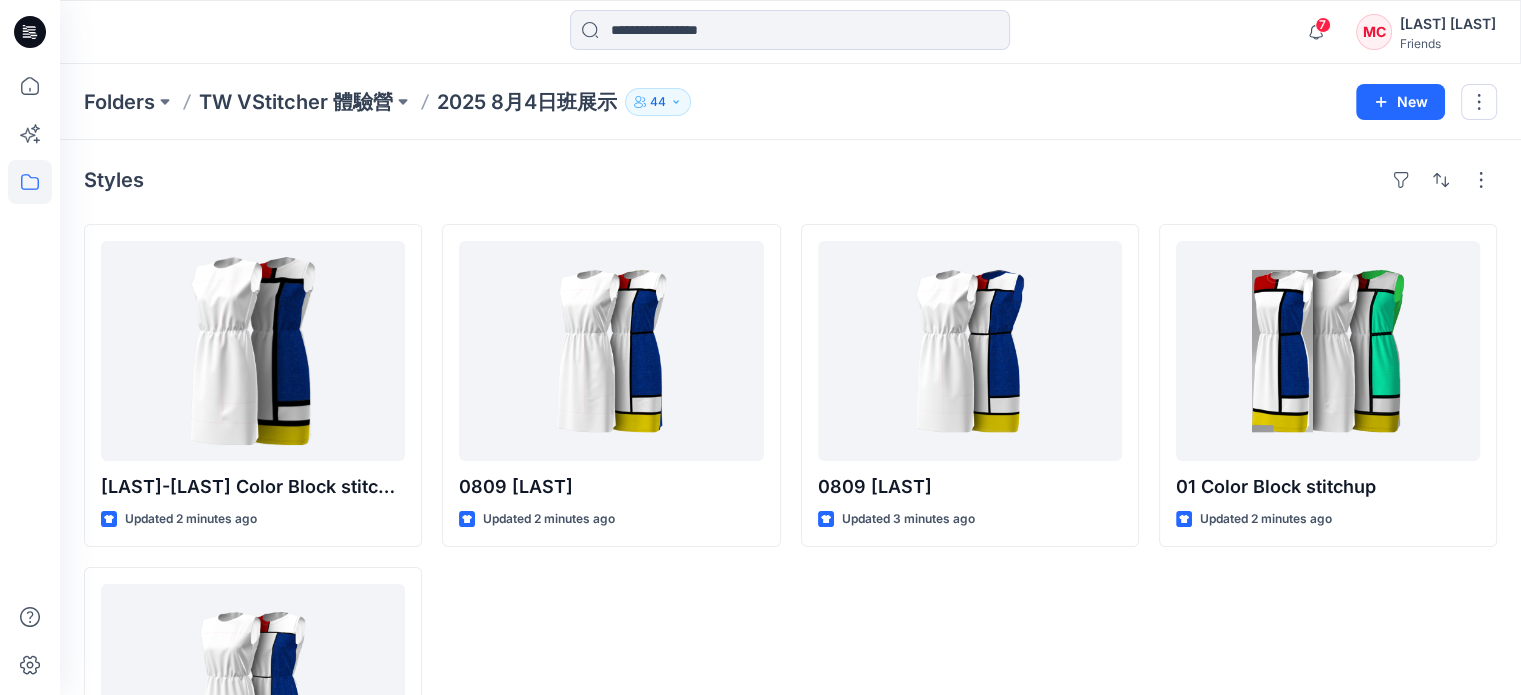 click on "Styles" at bounding box center (790, 180) 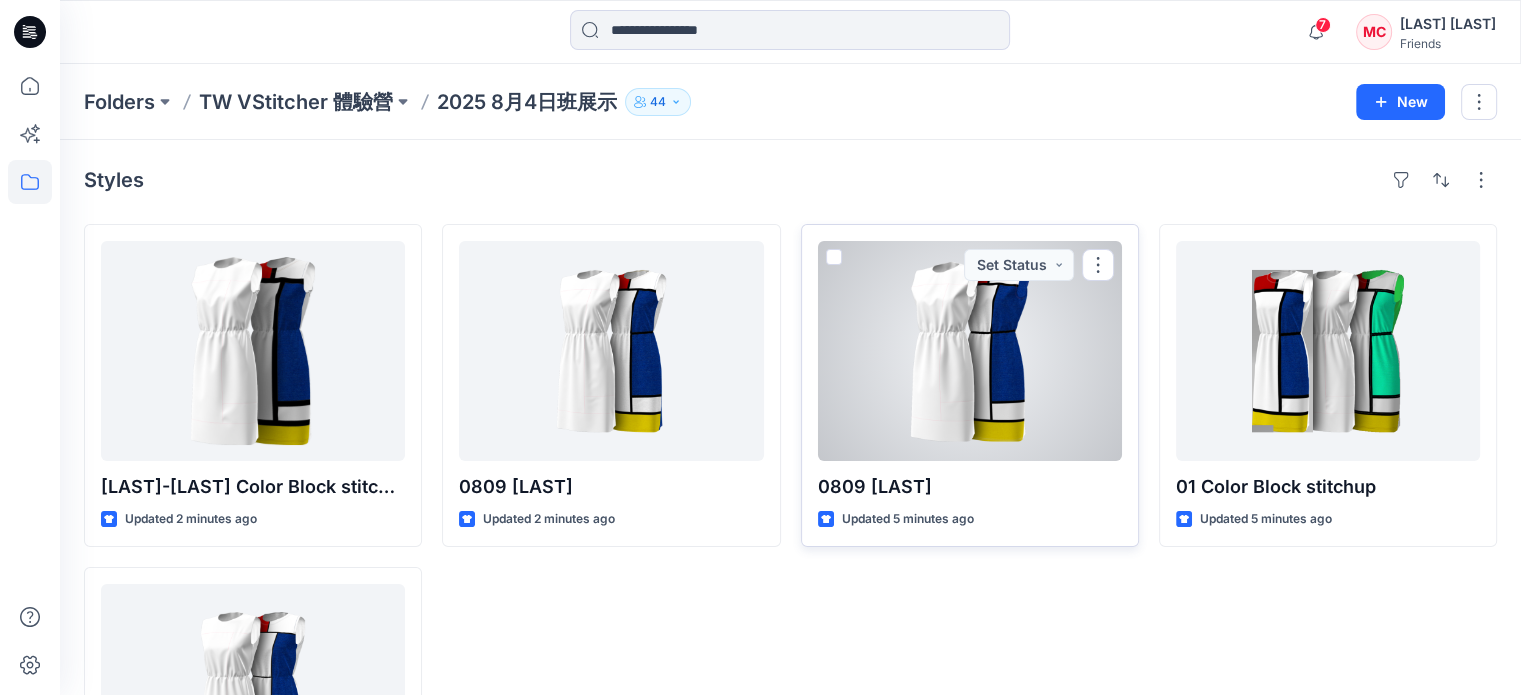 click at bounding box center (970, 351) 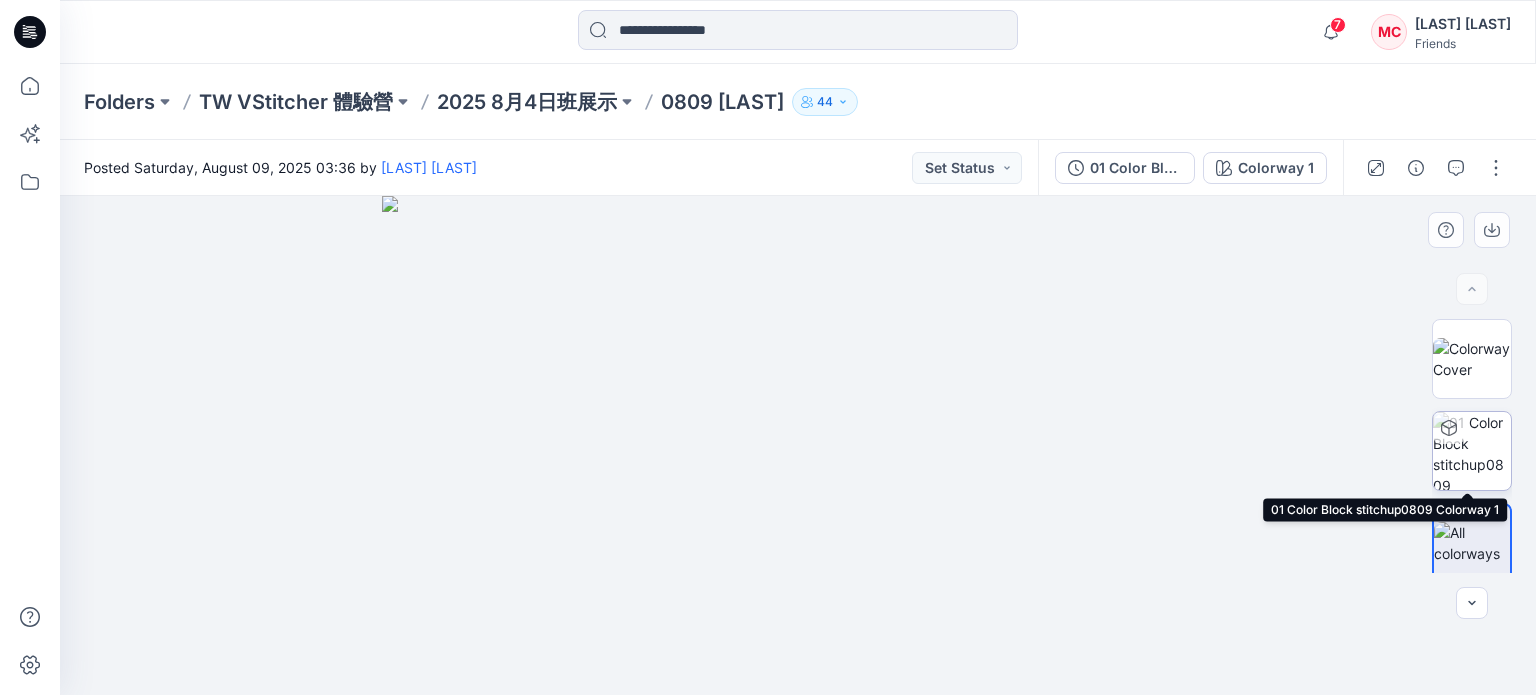 click at bounding box center [1472, 451] 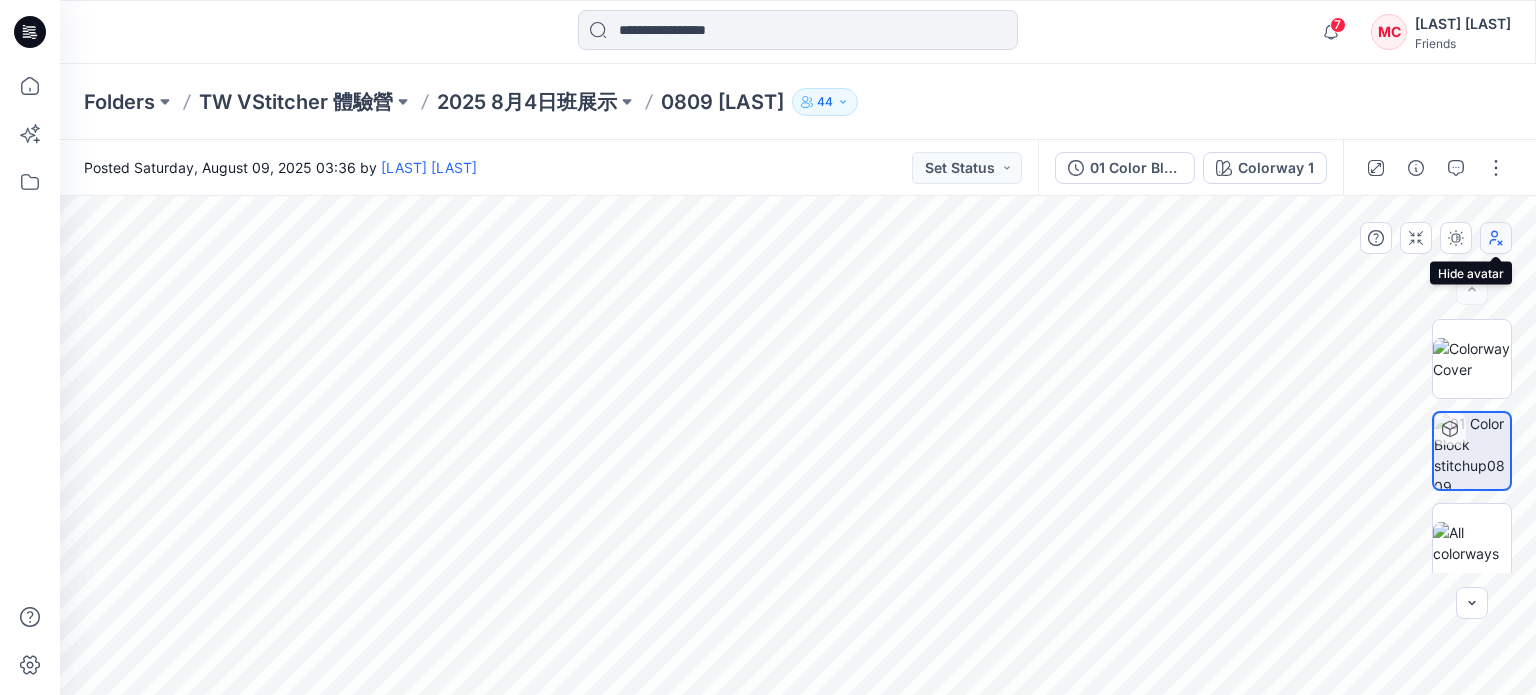 click 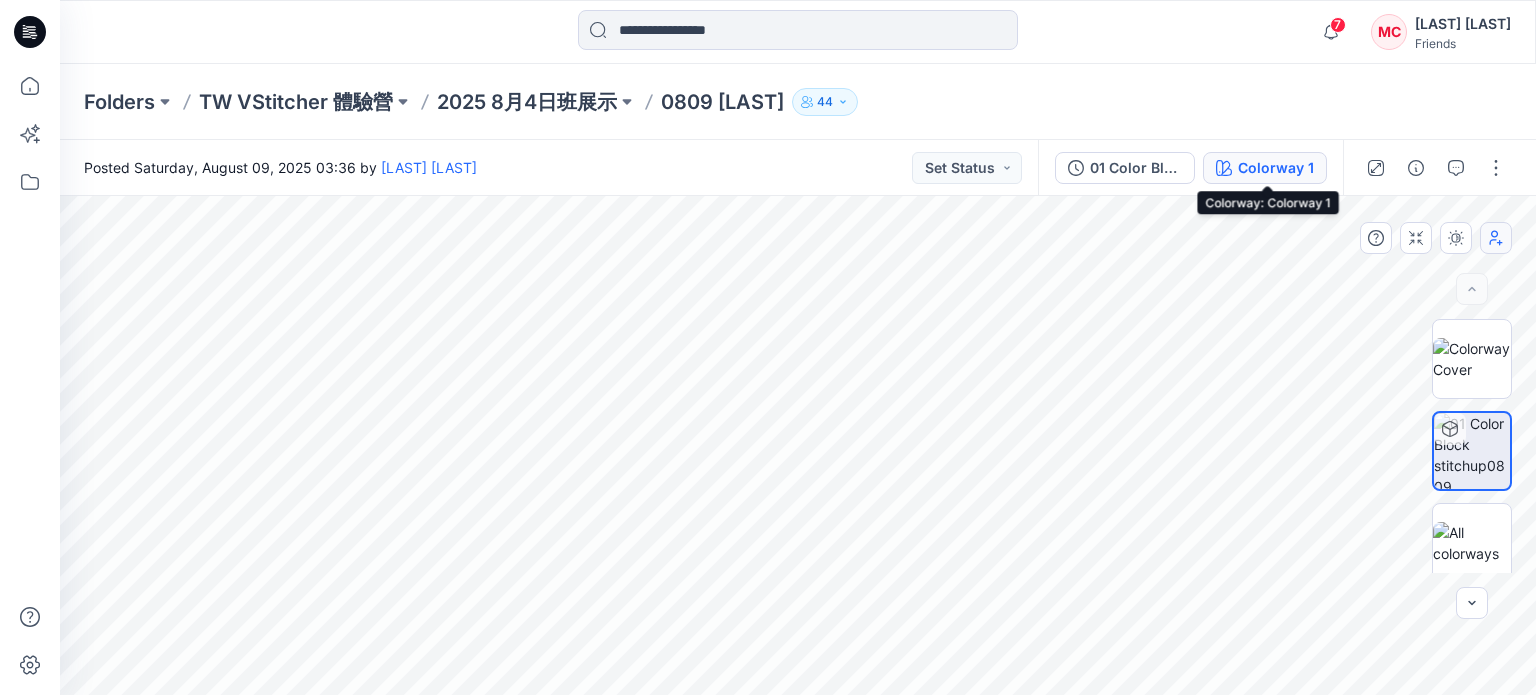 click on "Colorway 1" at bounding box center (1276, 168) 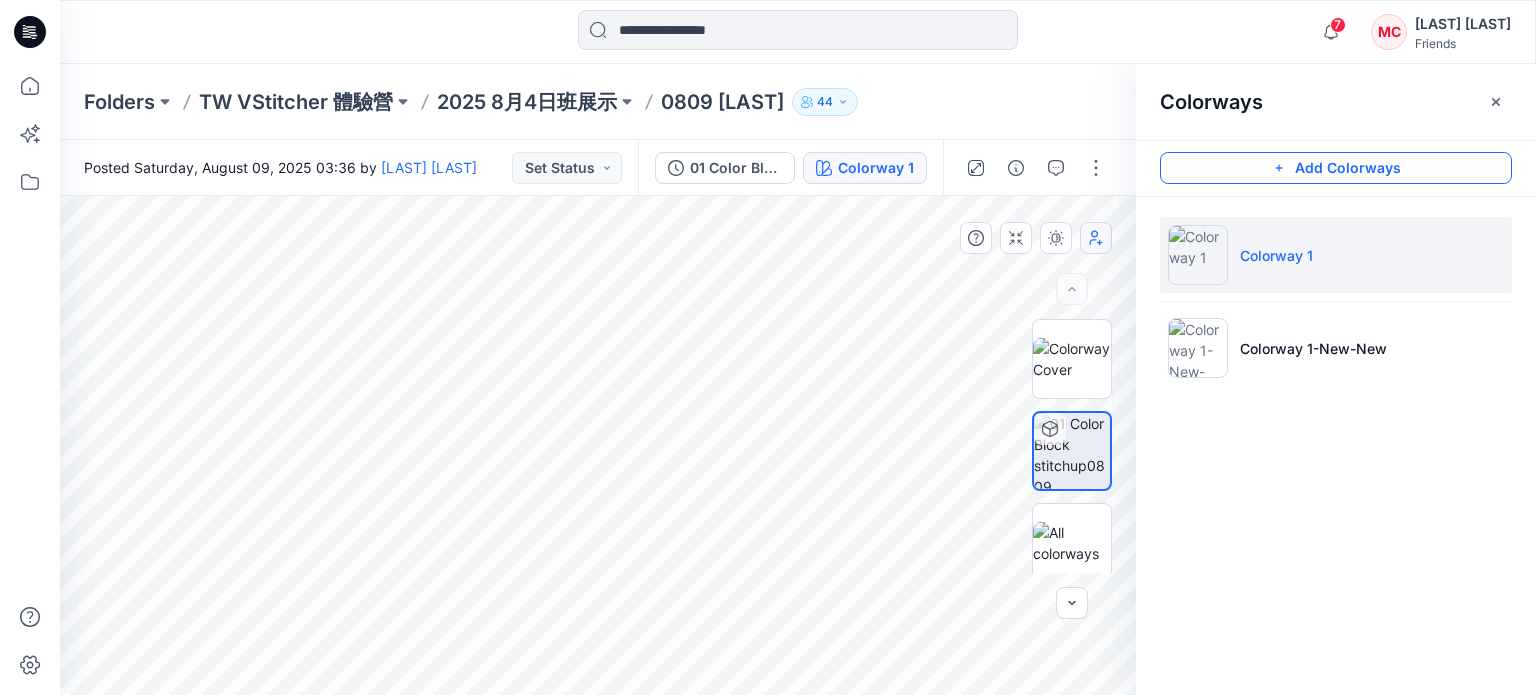 click on "Add Colorways" at bounding box center (1336, 168) 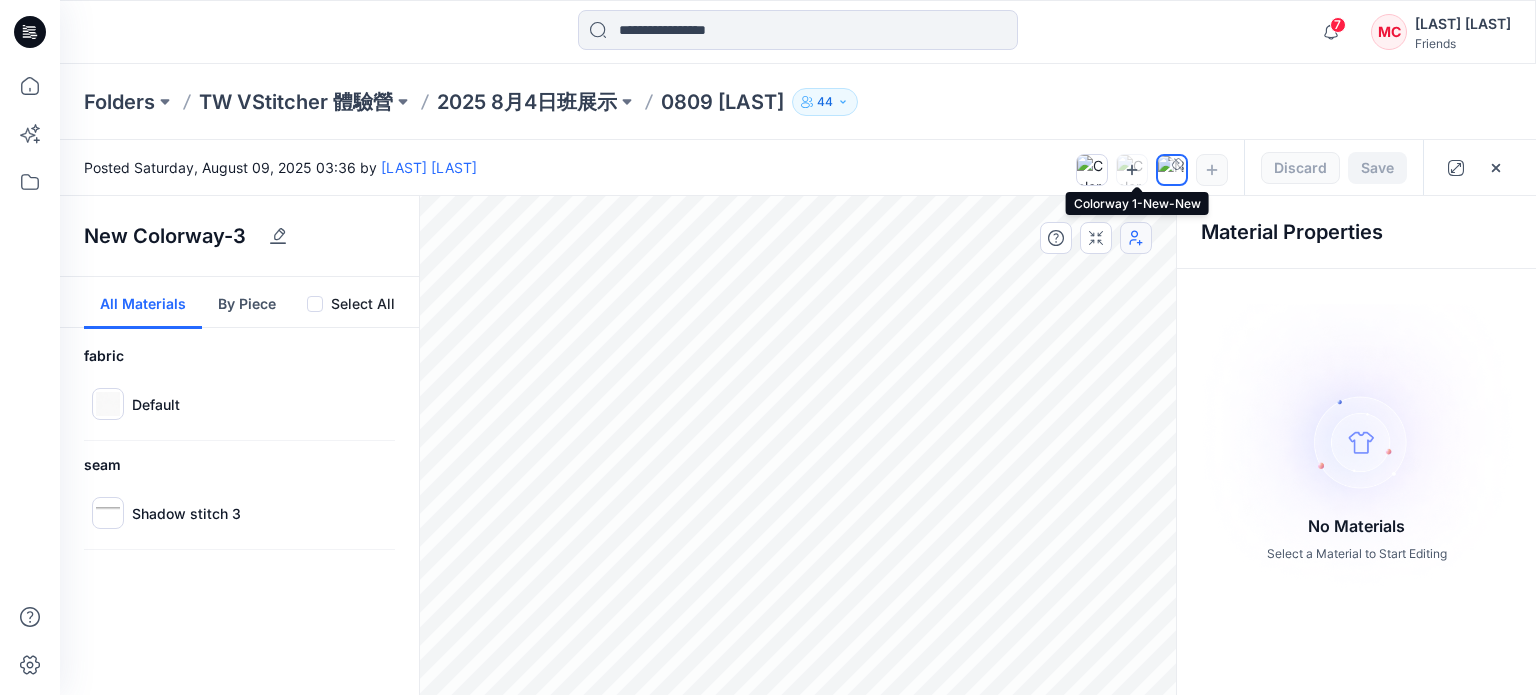 click 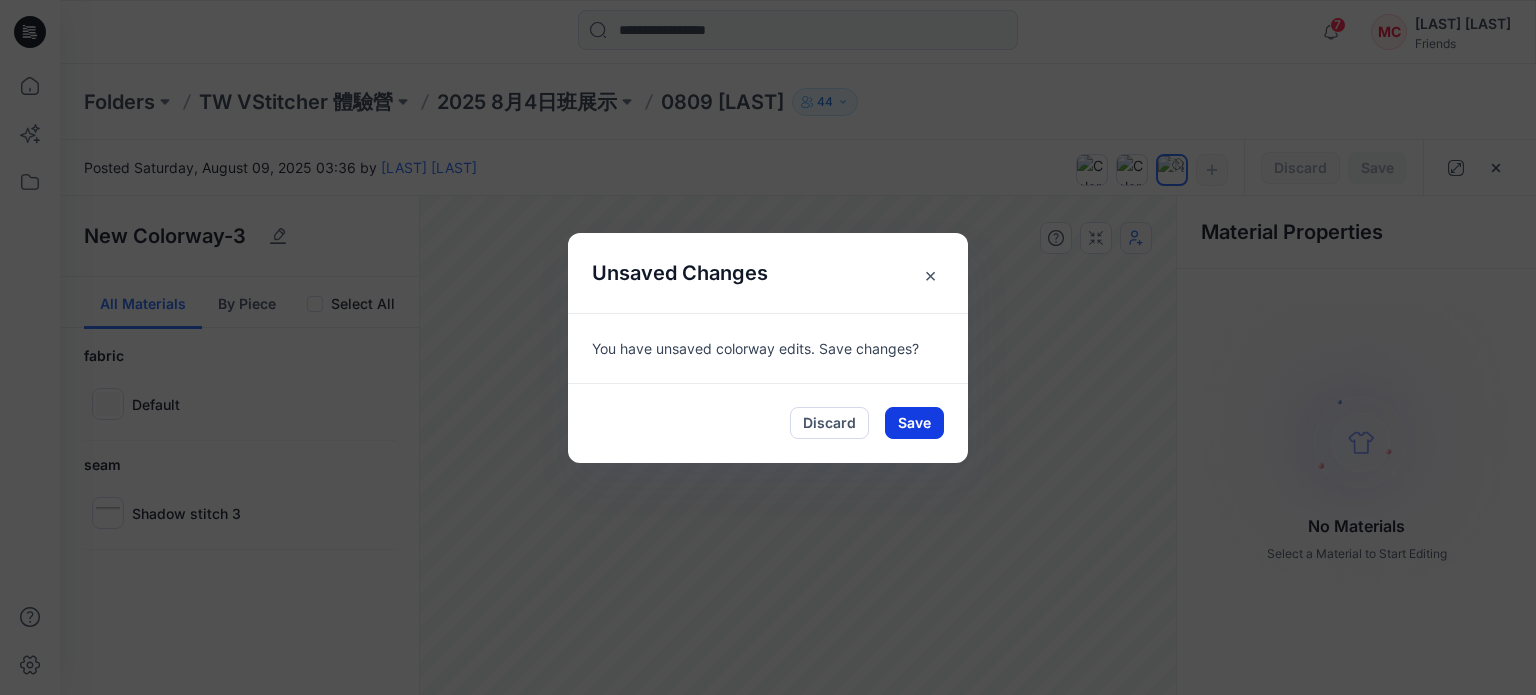 click on "Save" at bounding box center [914, 423] 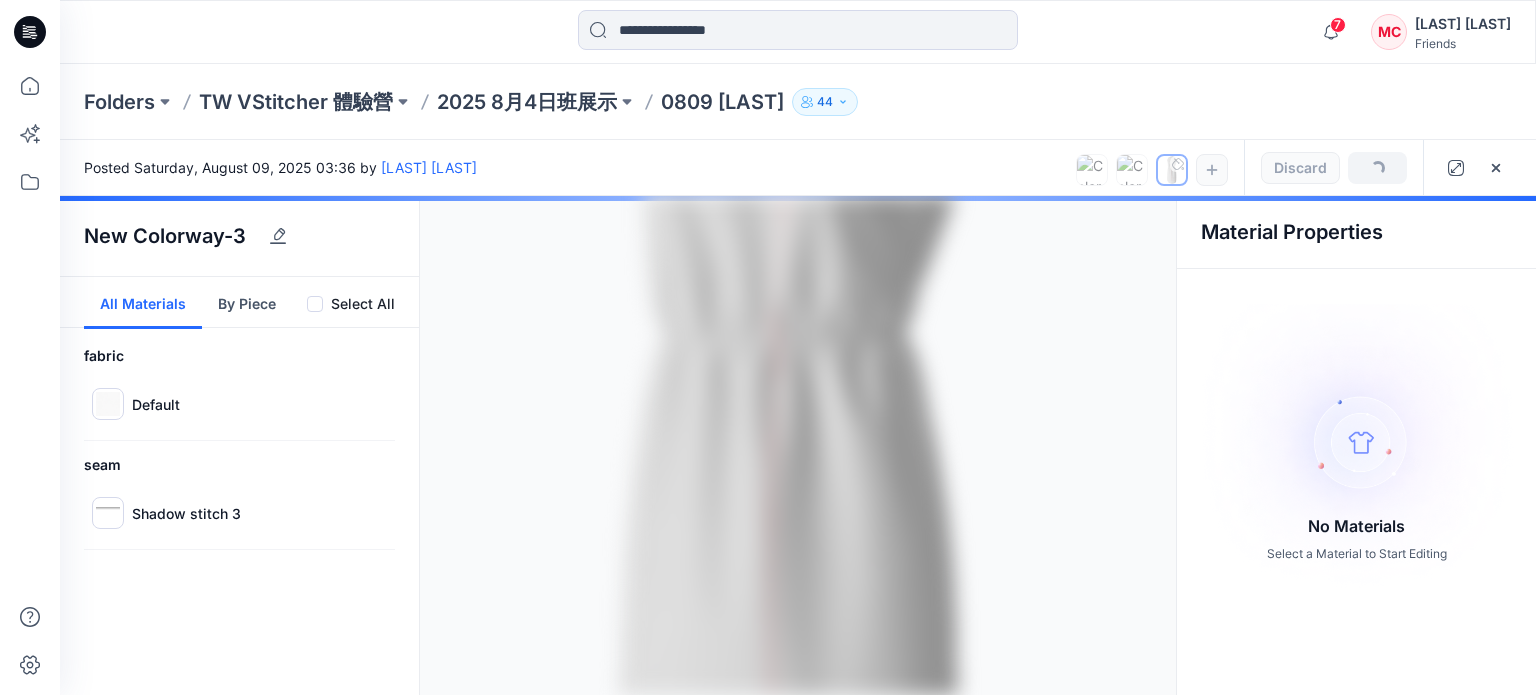 click at bounding box center [1132, 170] 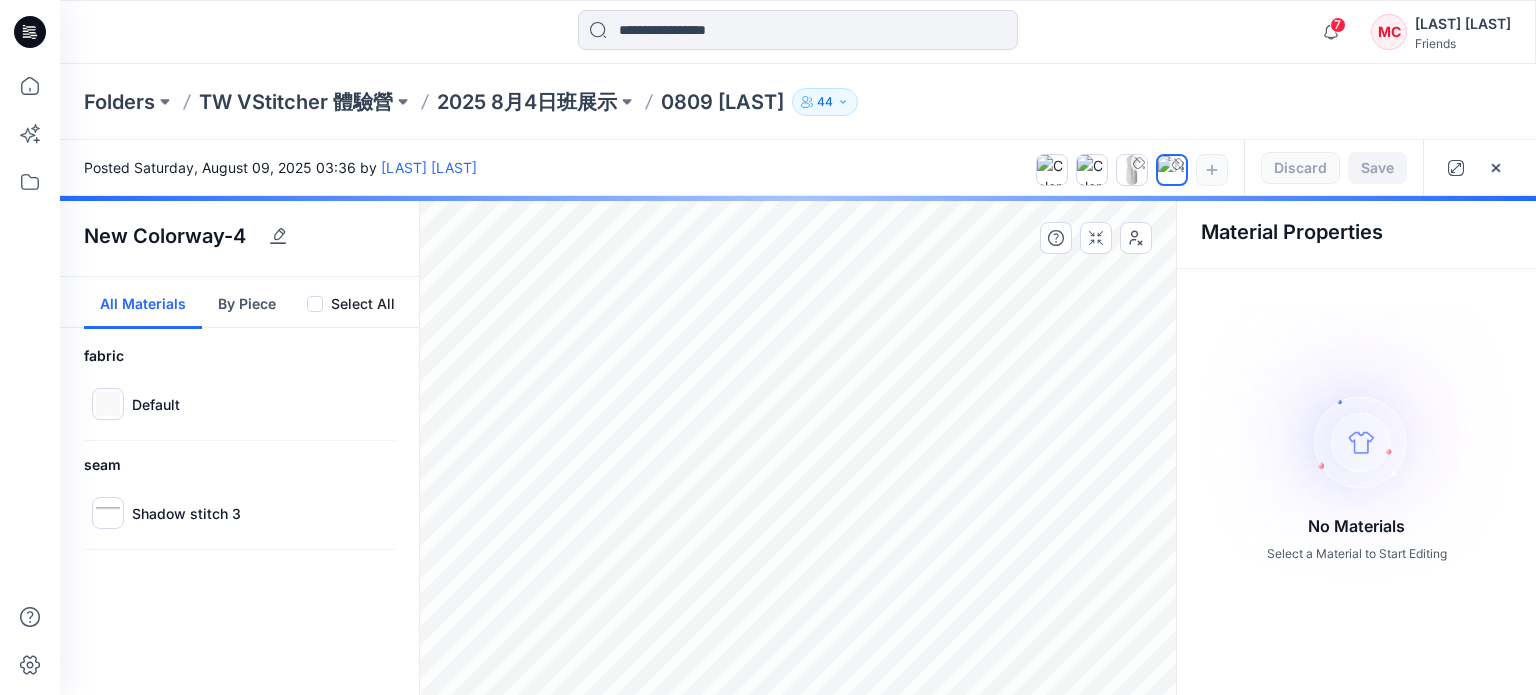 click on "By Piece" at bounding box center (247, 303) 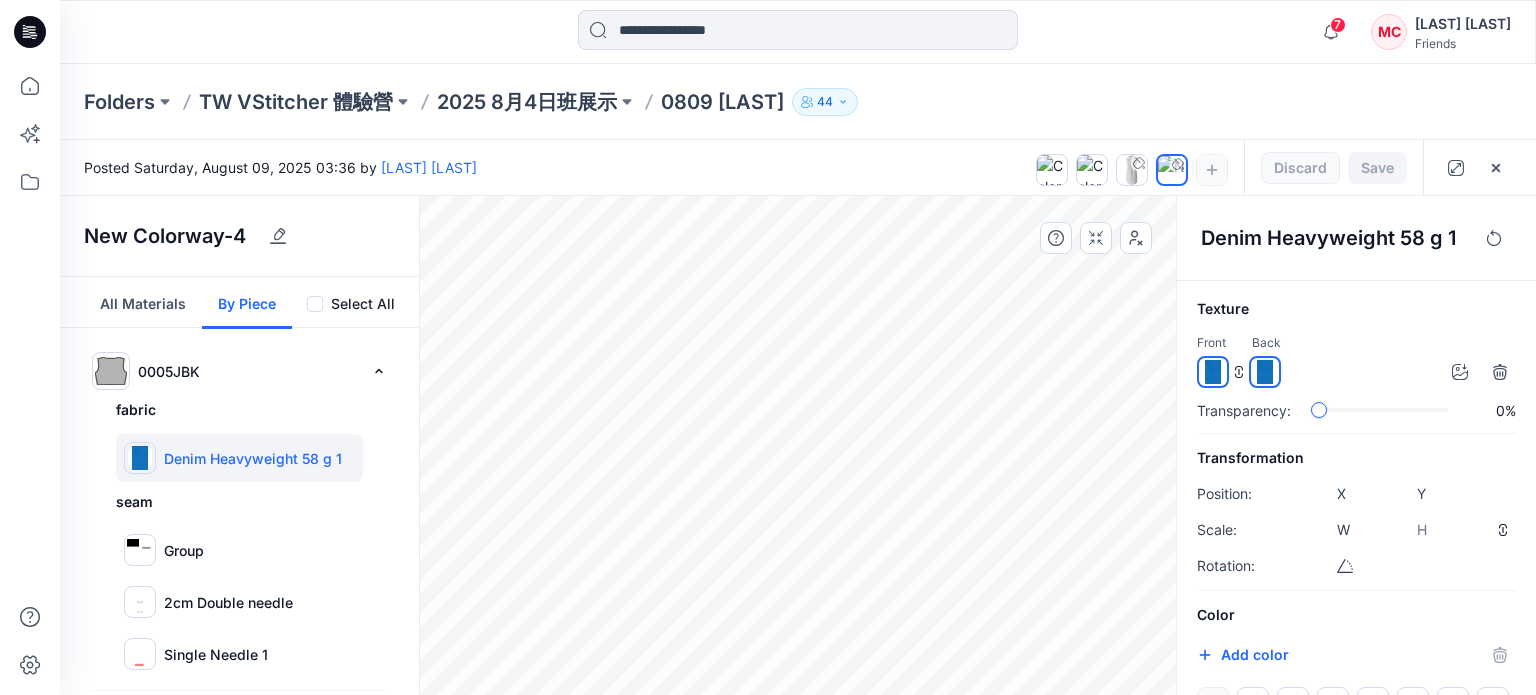 click at bounding box center (1265, 372) 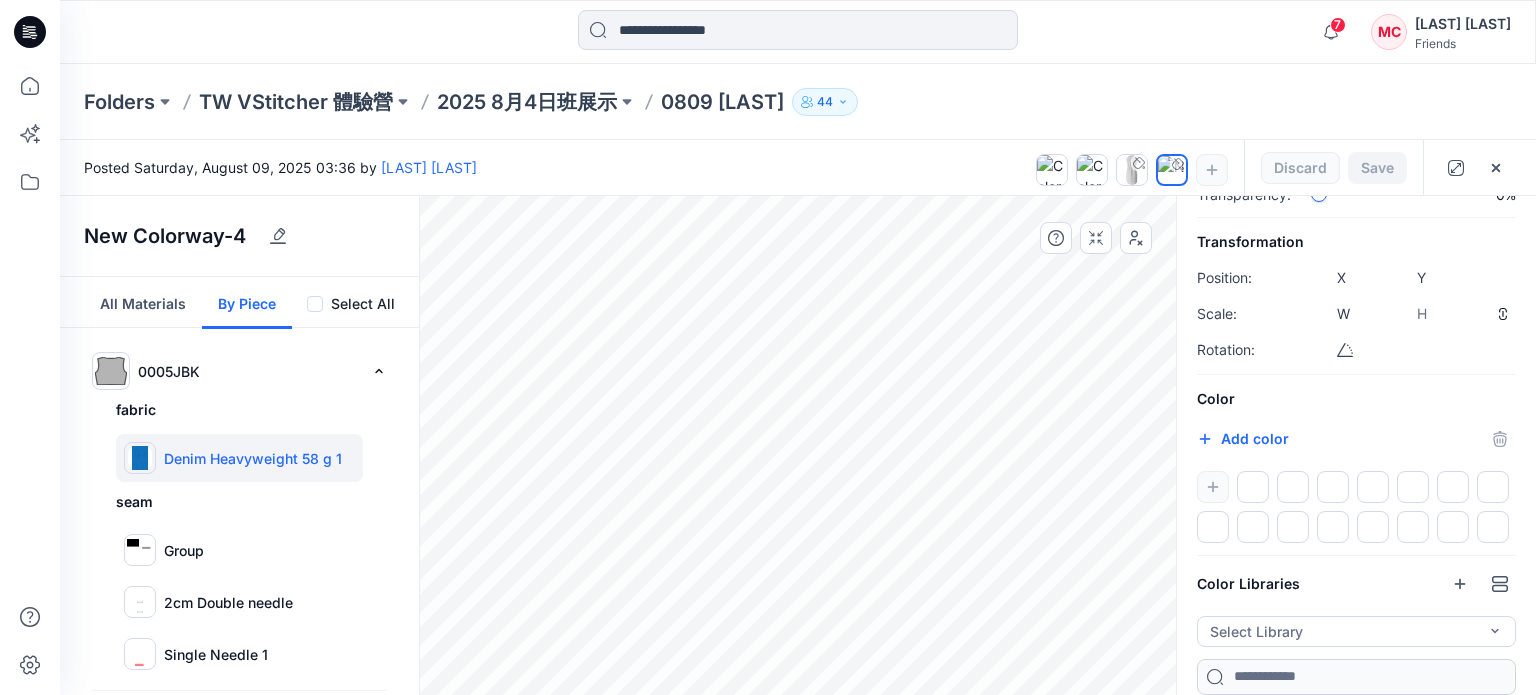 scroll, scrollTop: 116, scrollLeft: 0, axis: vertical 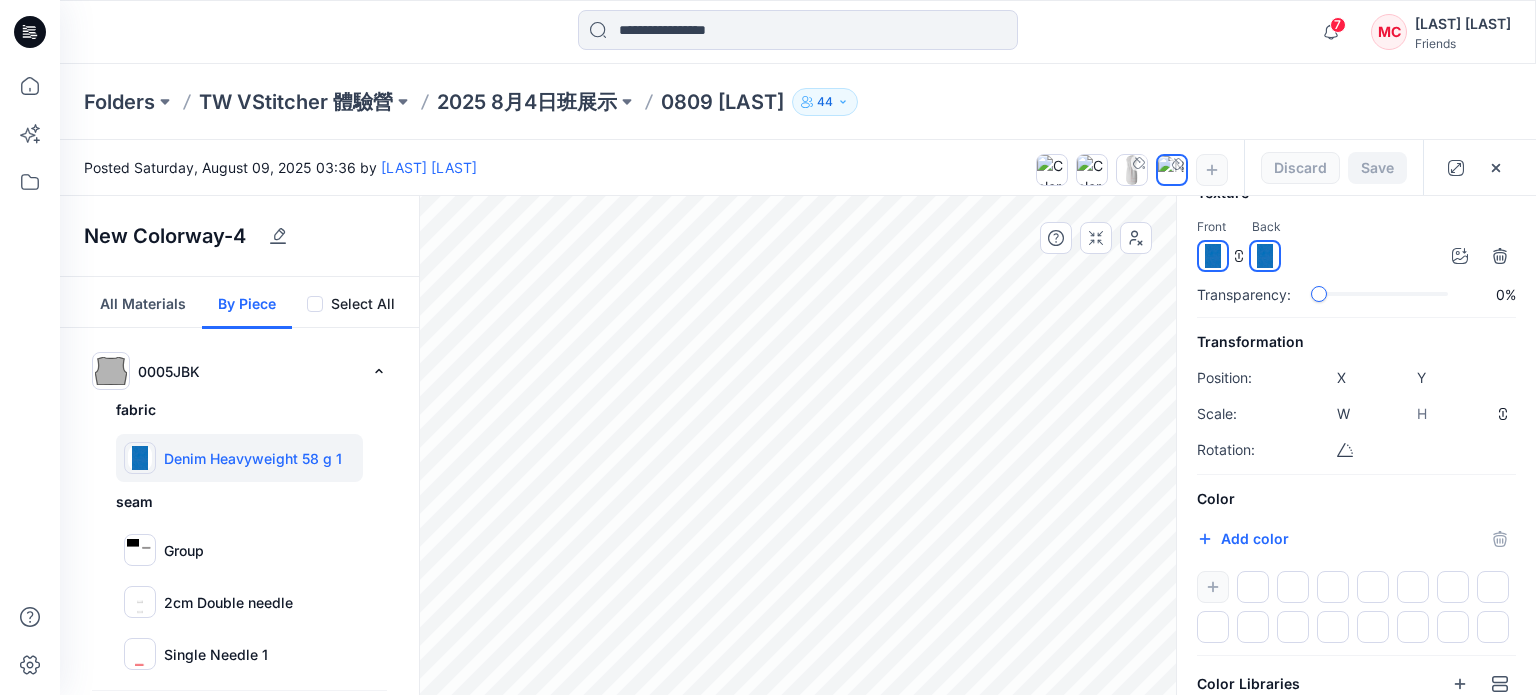 click on "*******" at bounding box center (1227, 541) 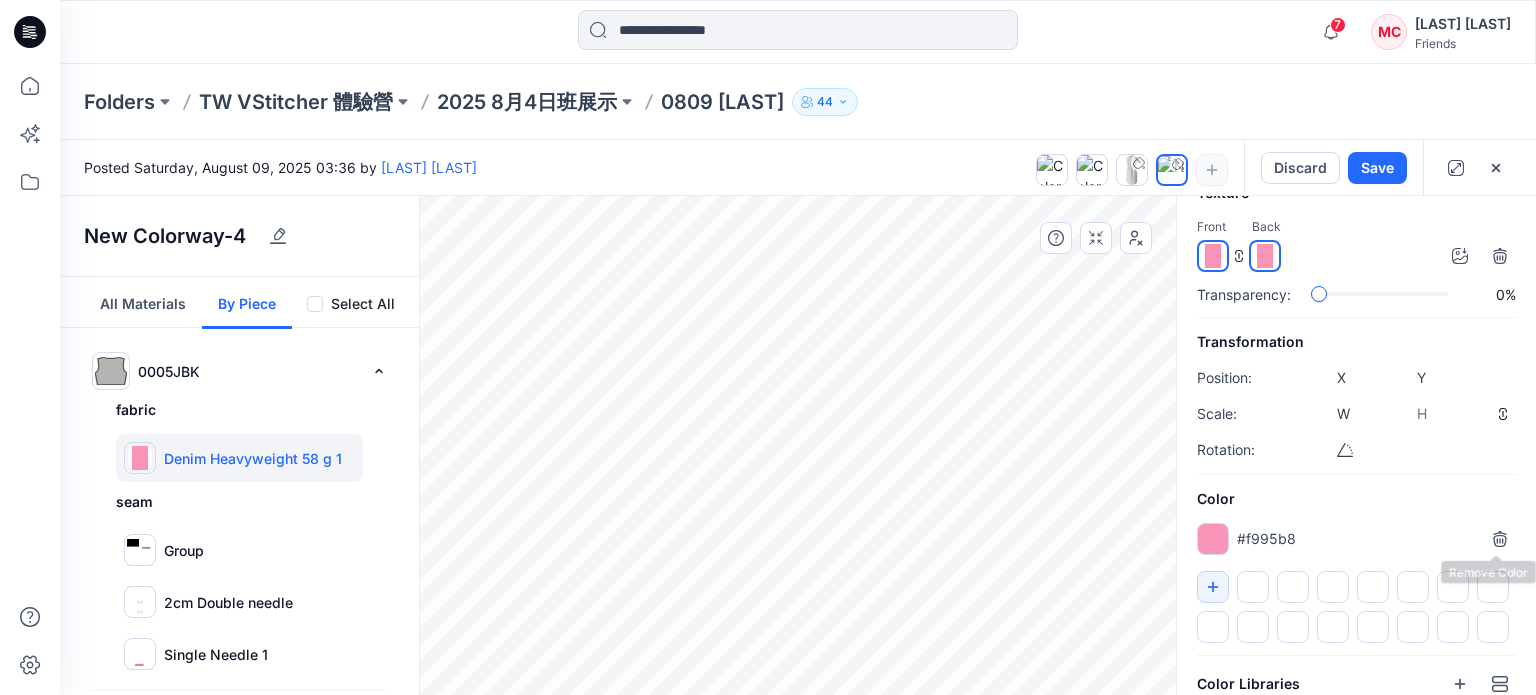 type on "*******" 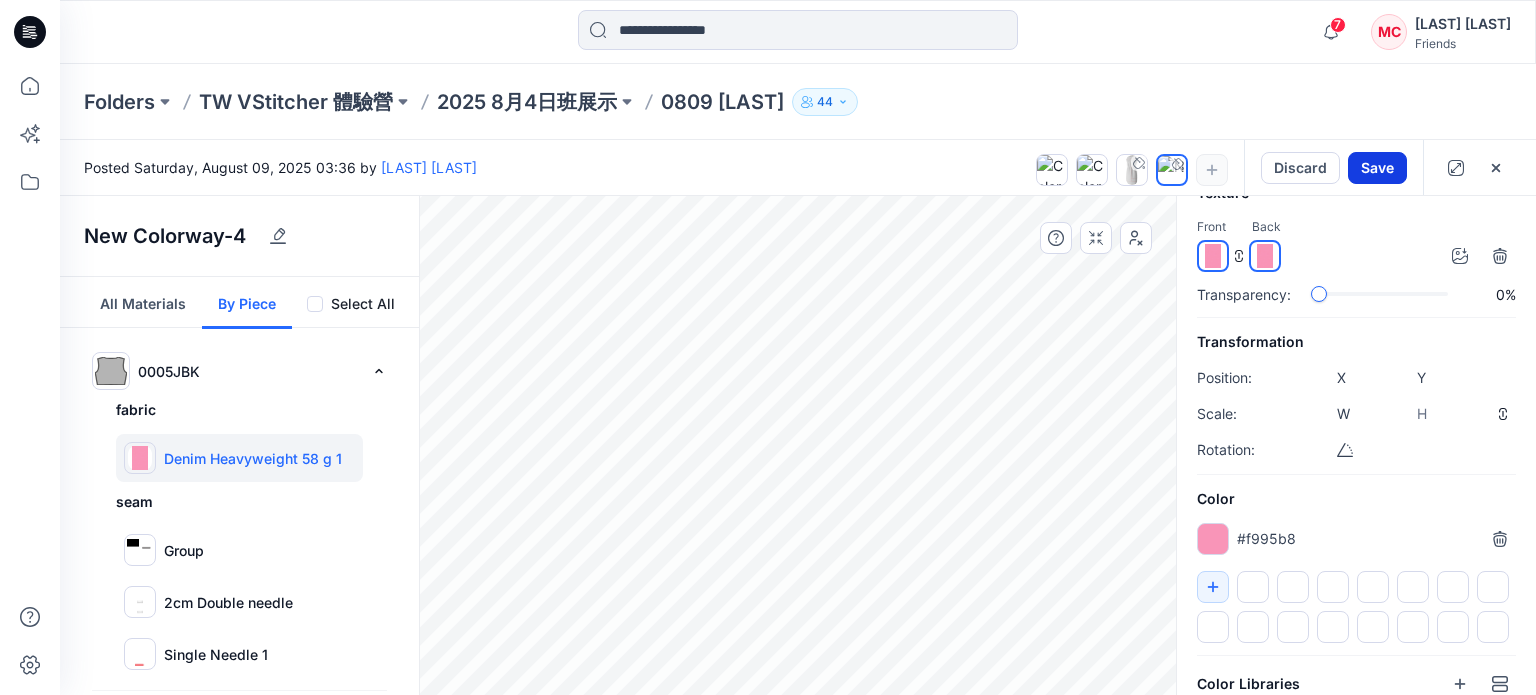 click on "Save" at bounding box center (1377, 168) 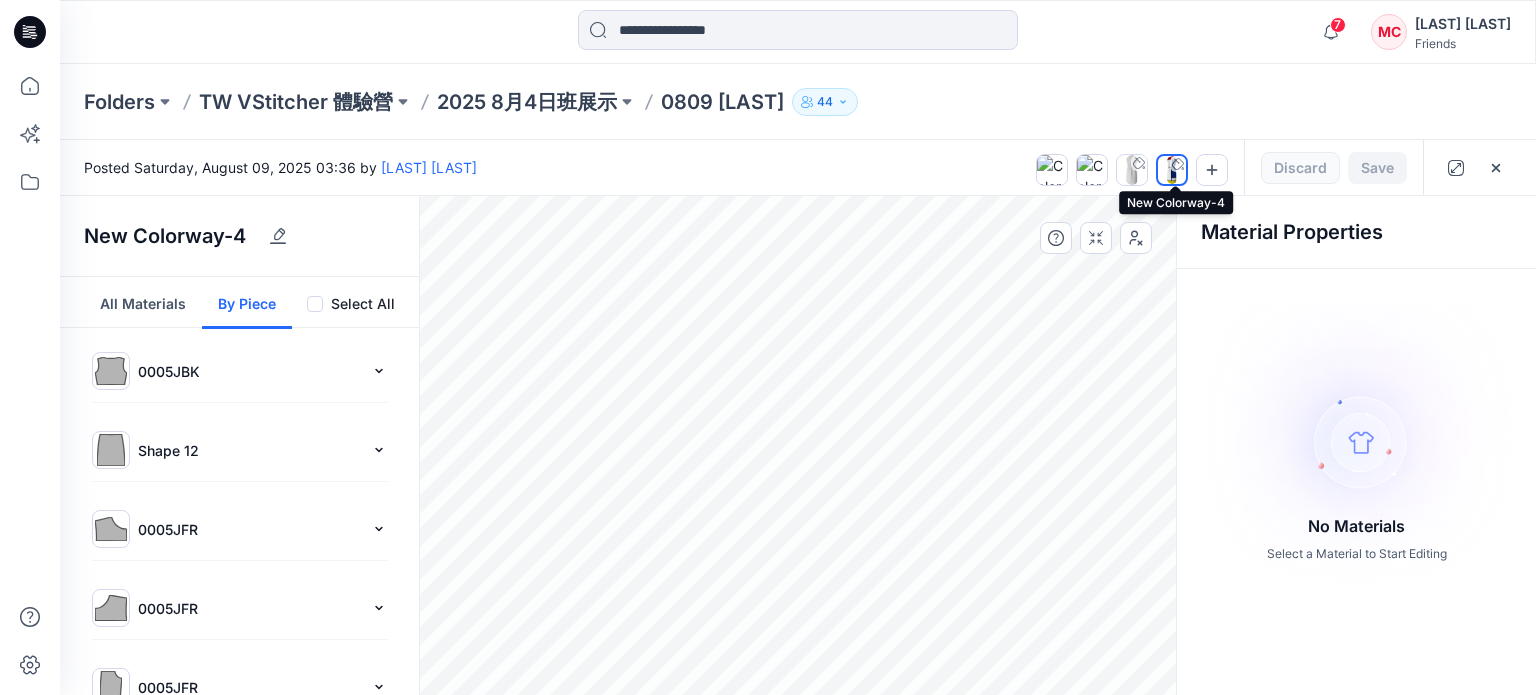 click at bounding box center (1172, 170) 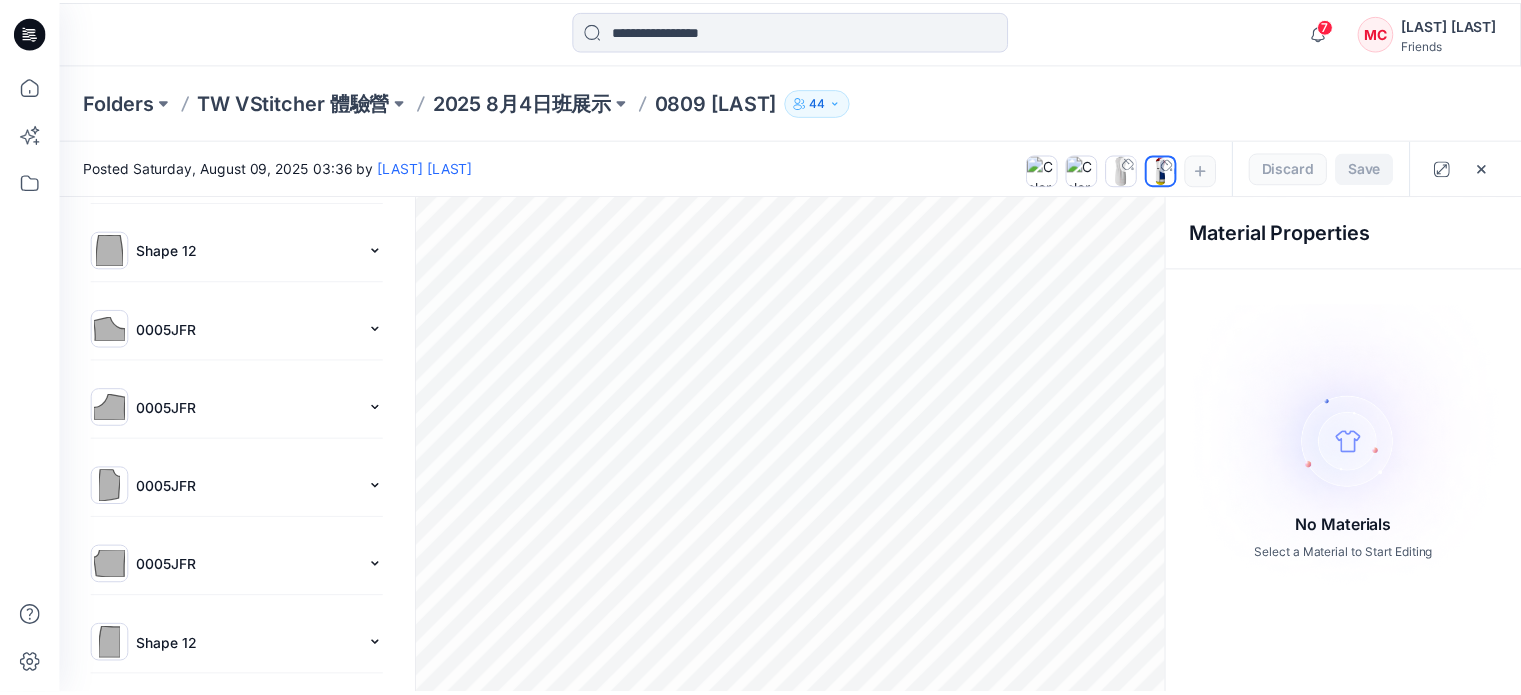 scroll, scrollTop: 0, scrollLeft: 0, axis: both 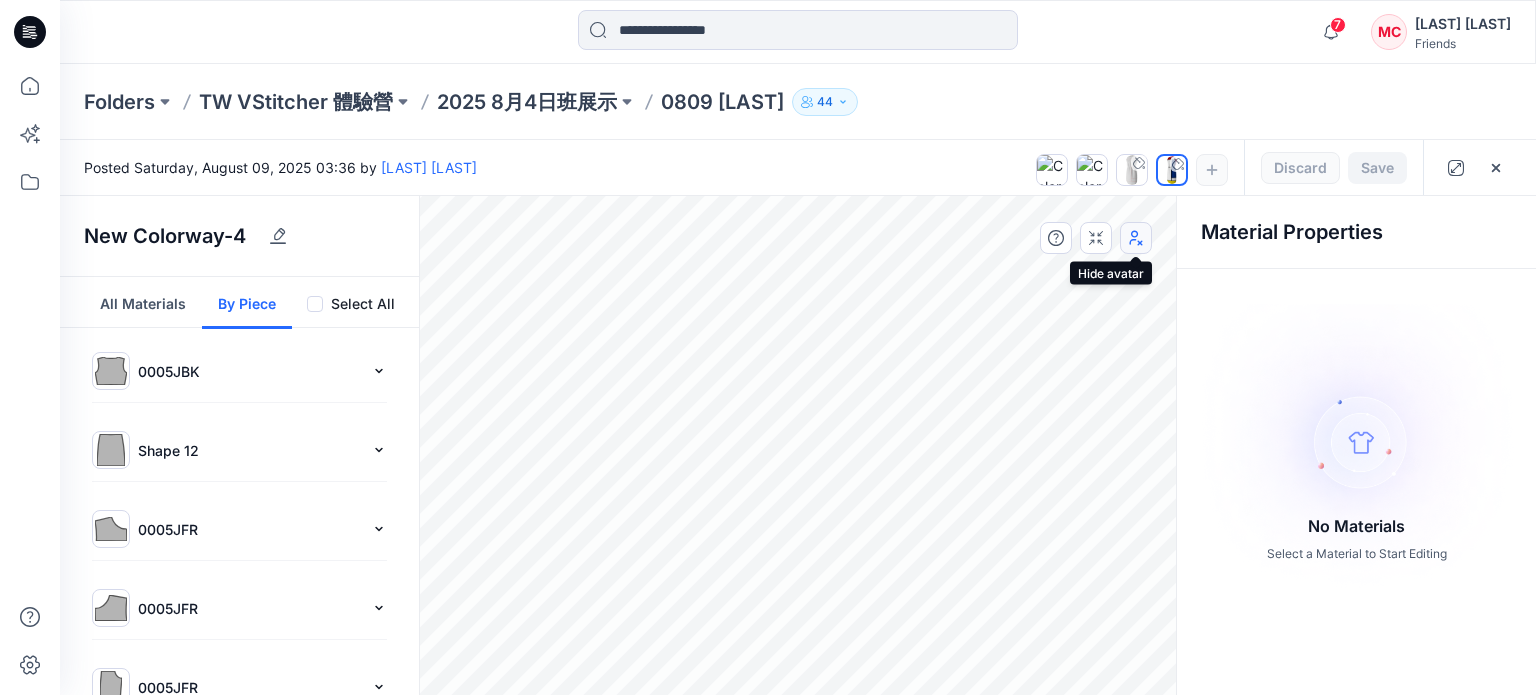 click at bounding box center [1136, 238] 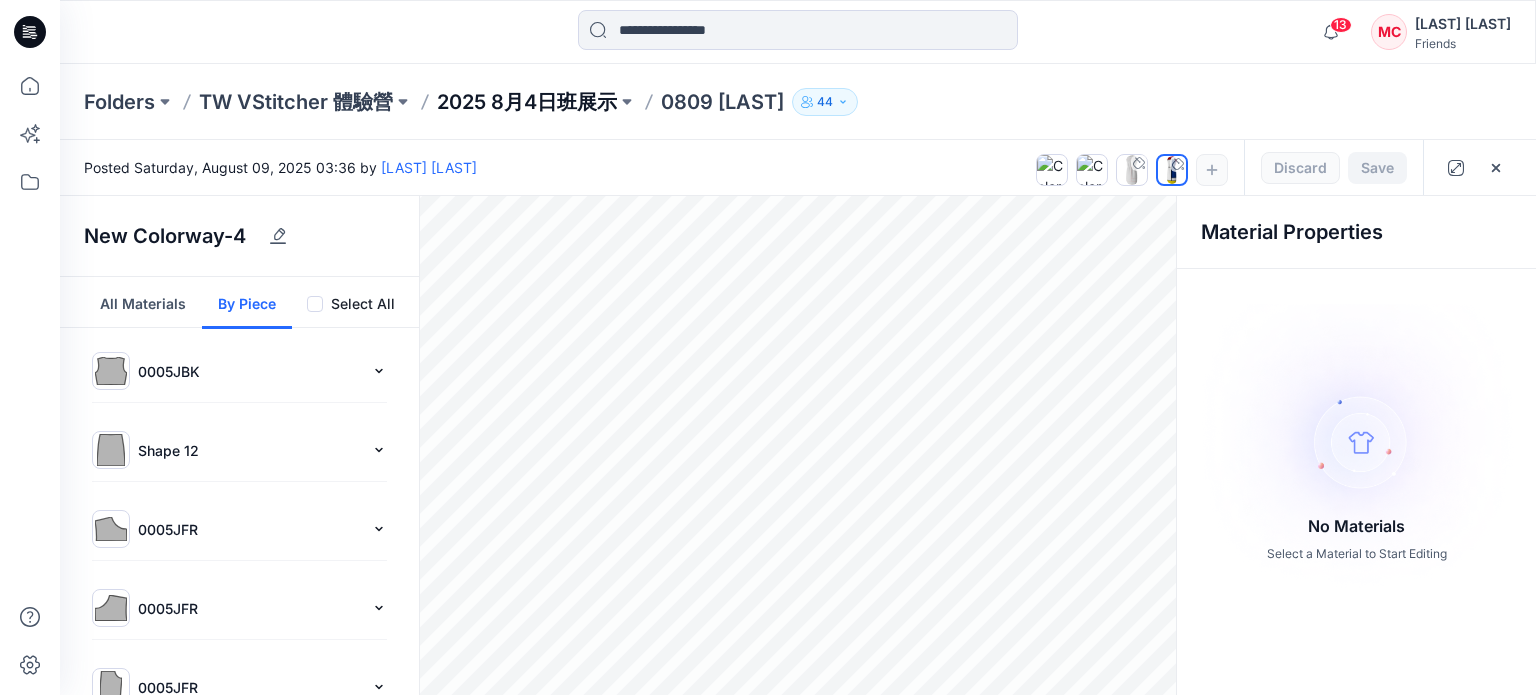 click on "2025 8月4日班展示" at bounding box center (527, 102) 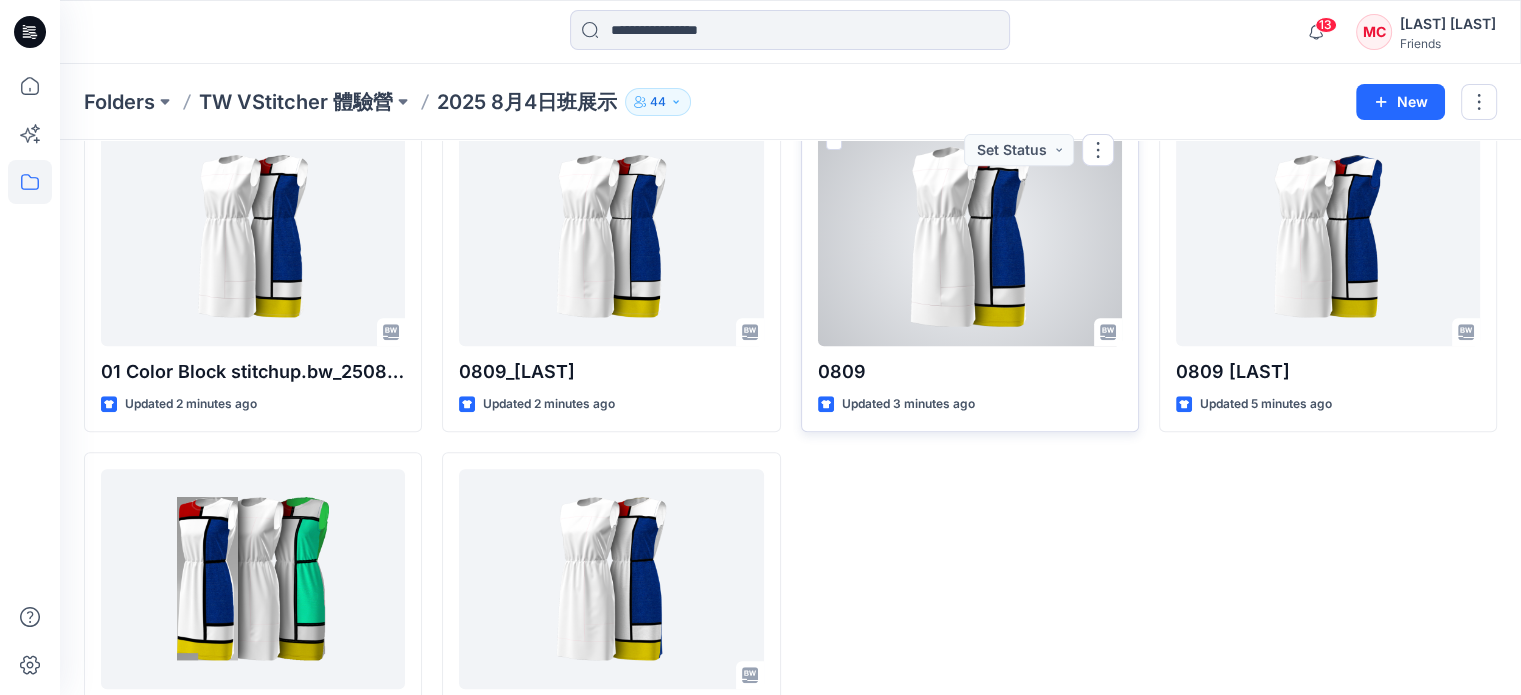scroll, scrollTop: 700, scrollLeft: 0, axis: vertical 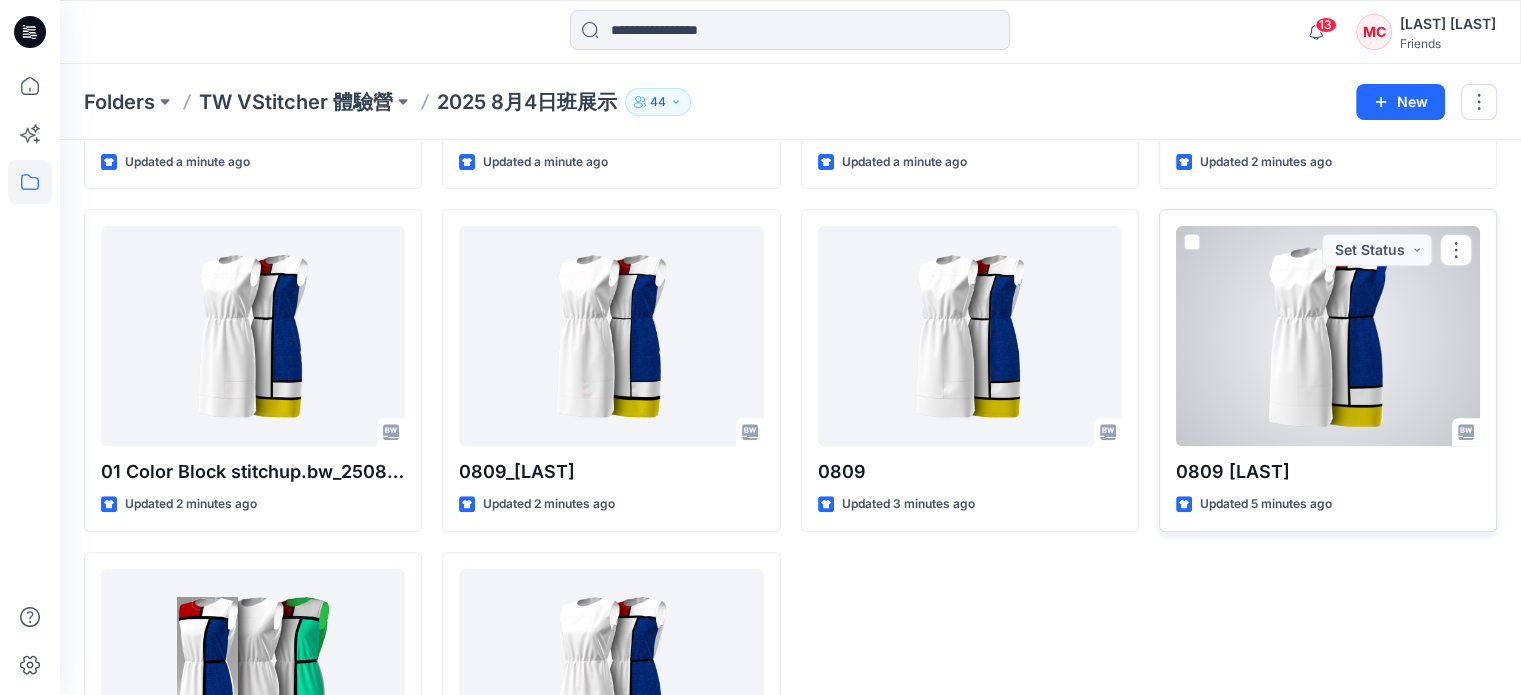 click at bounding box center (1328, 336) 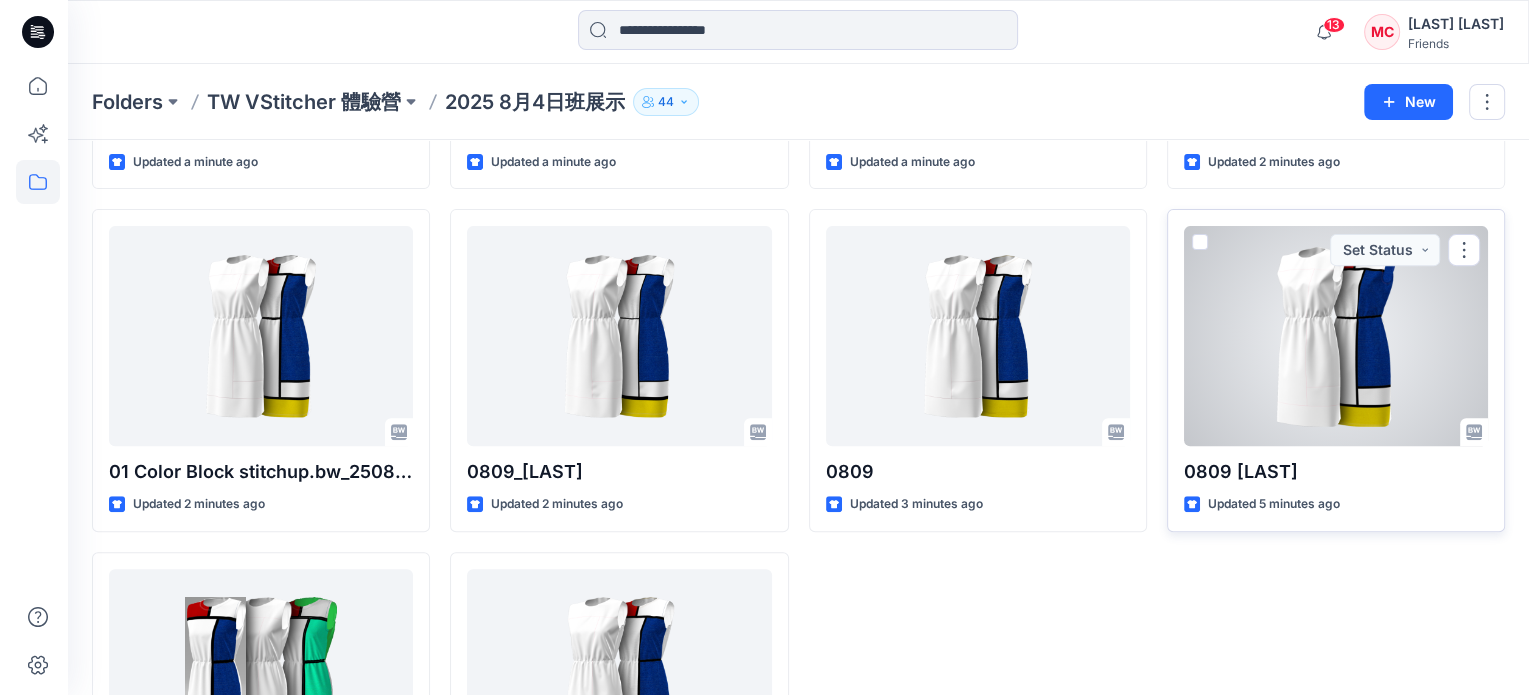 scroll, scrollTop: 0, scrollLeft: 0, axis: both 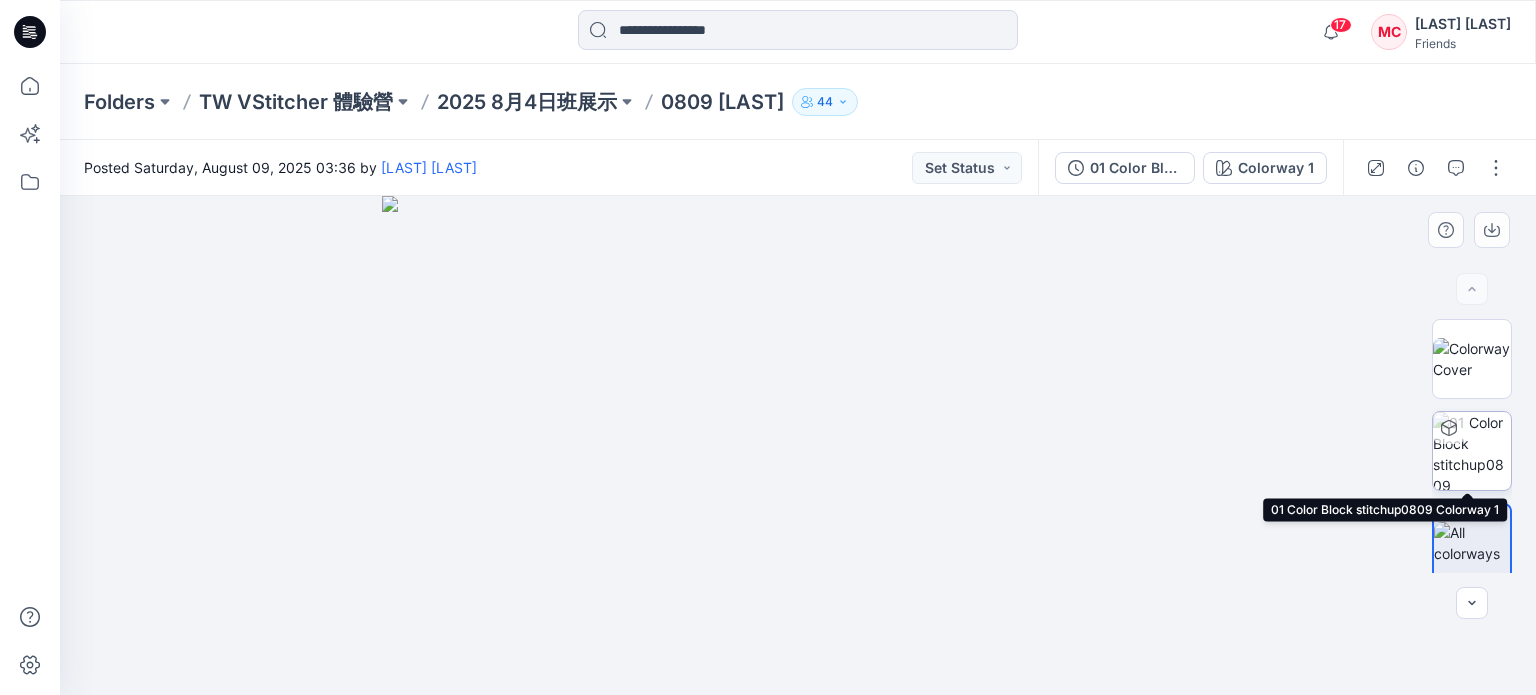 click at bounding box center [1472, 451] 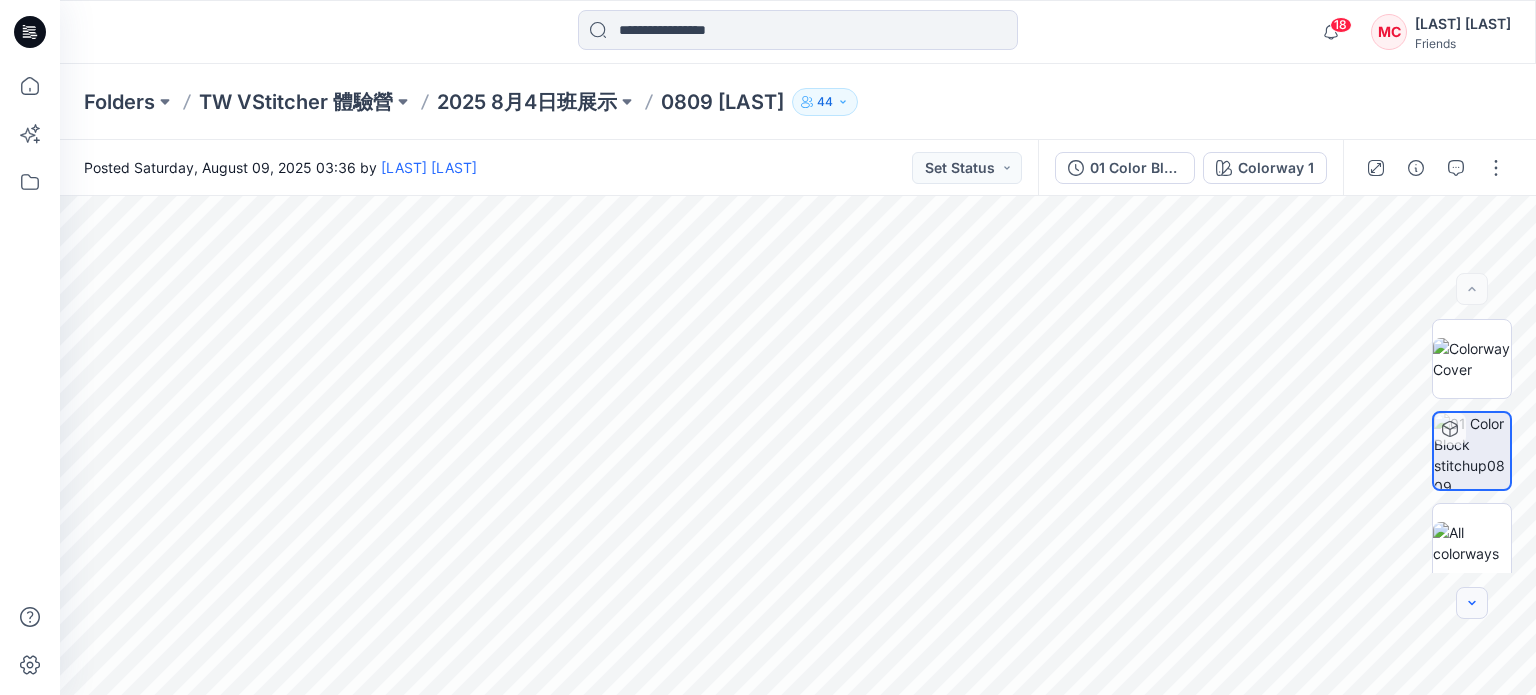 click at bounding box center (1472, 603) 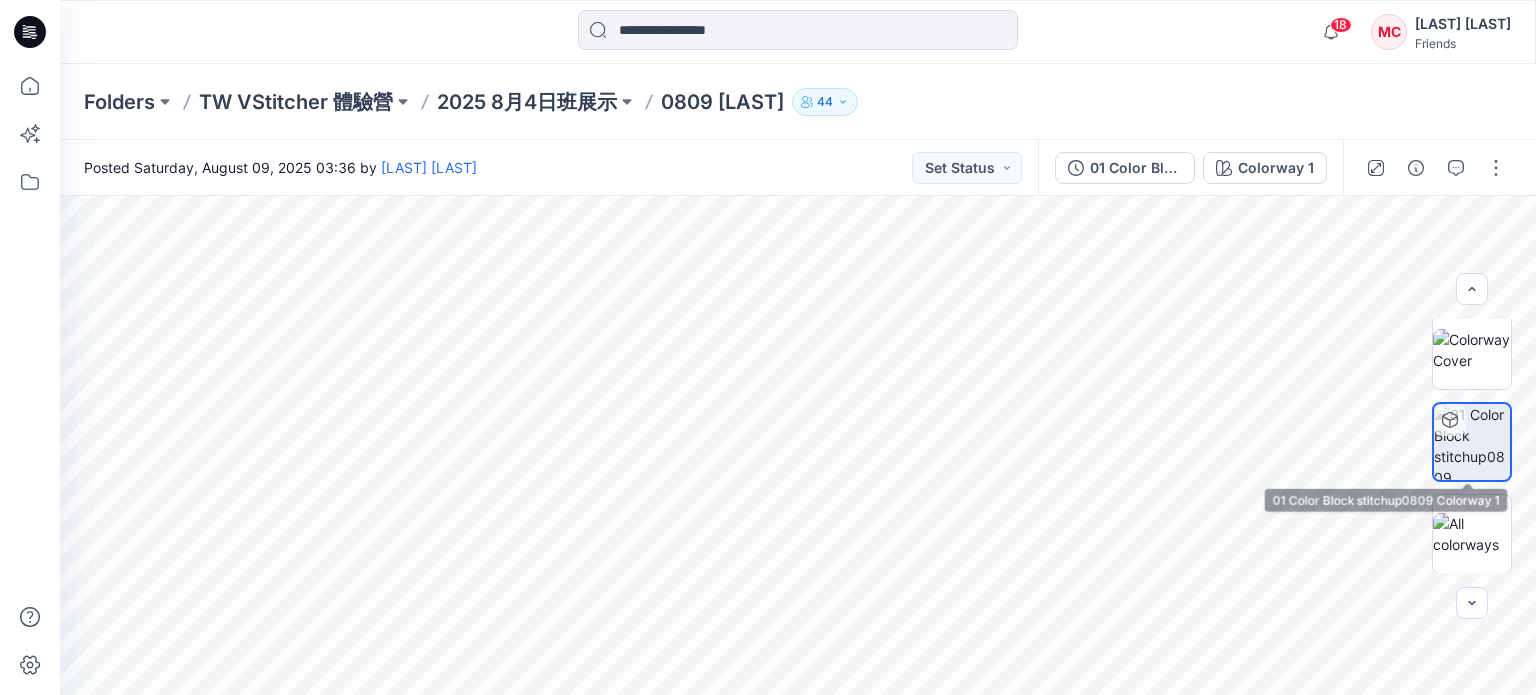 click at bounding box center (1472, 442) 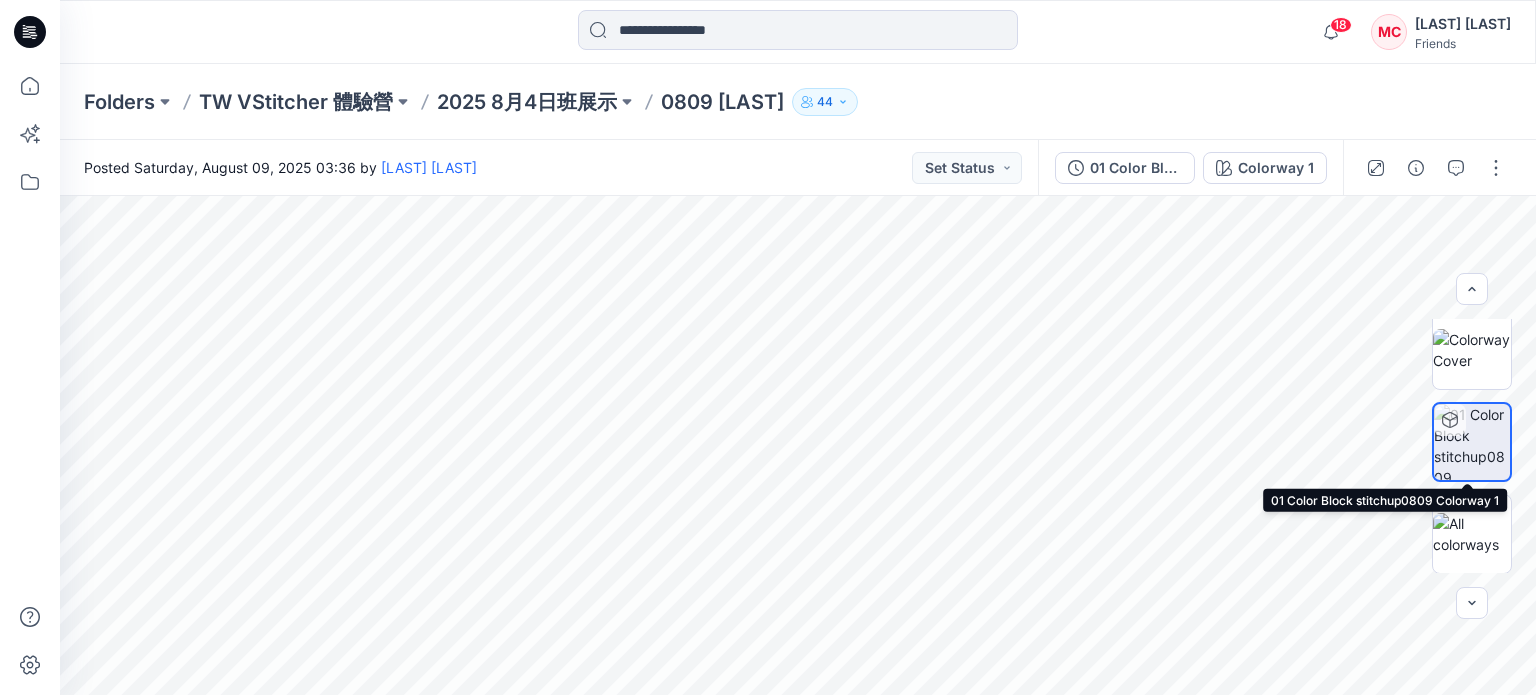 click at bounding box center (1472, 442) 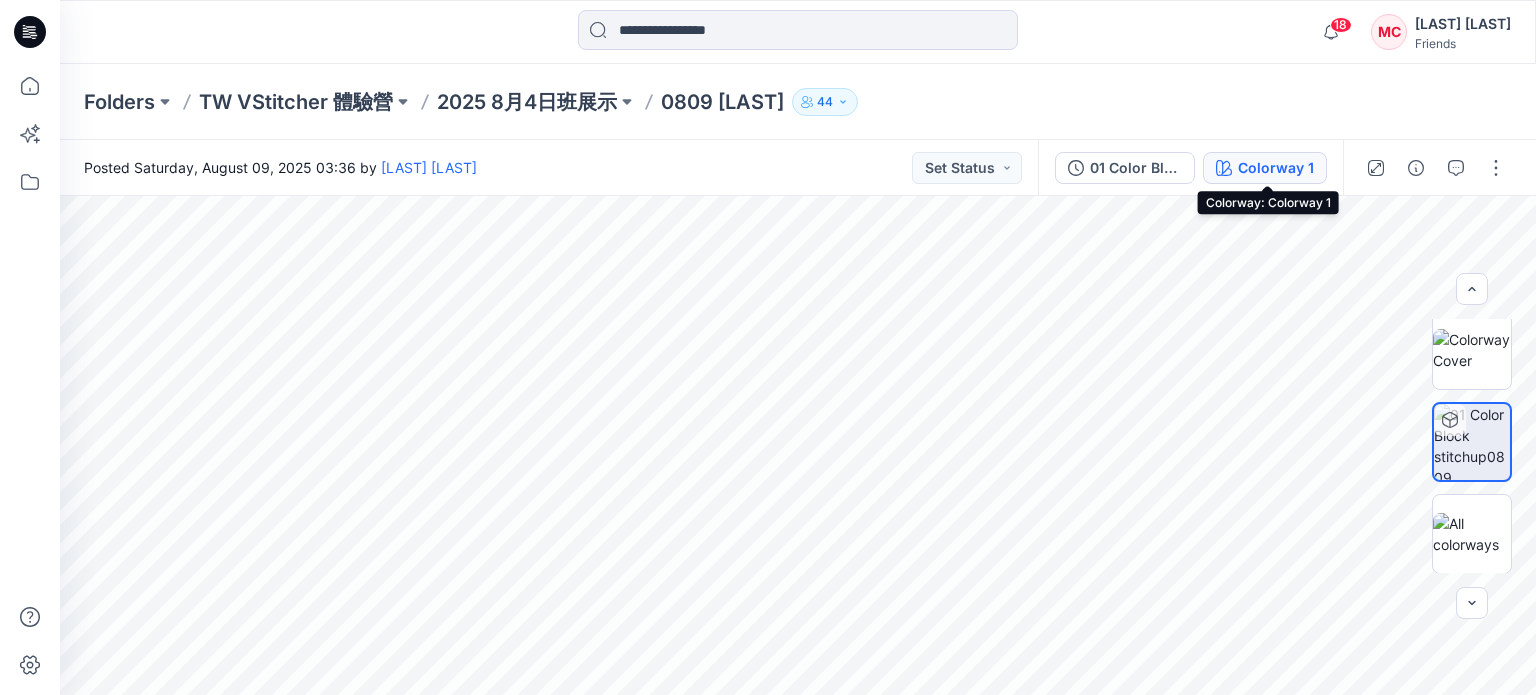 click on "Colorway 1" at bounding box center (1276, 168) 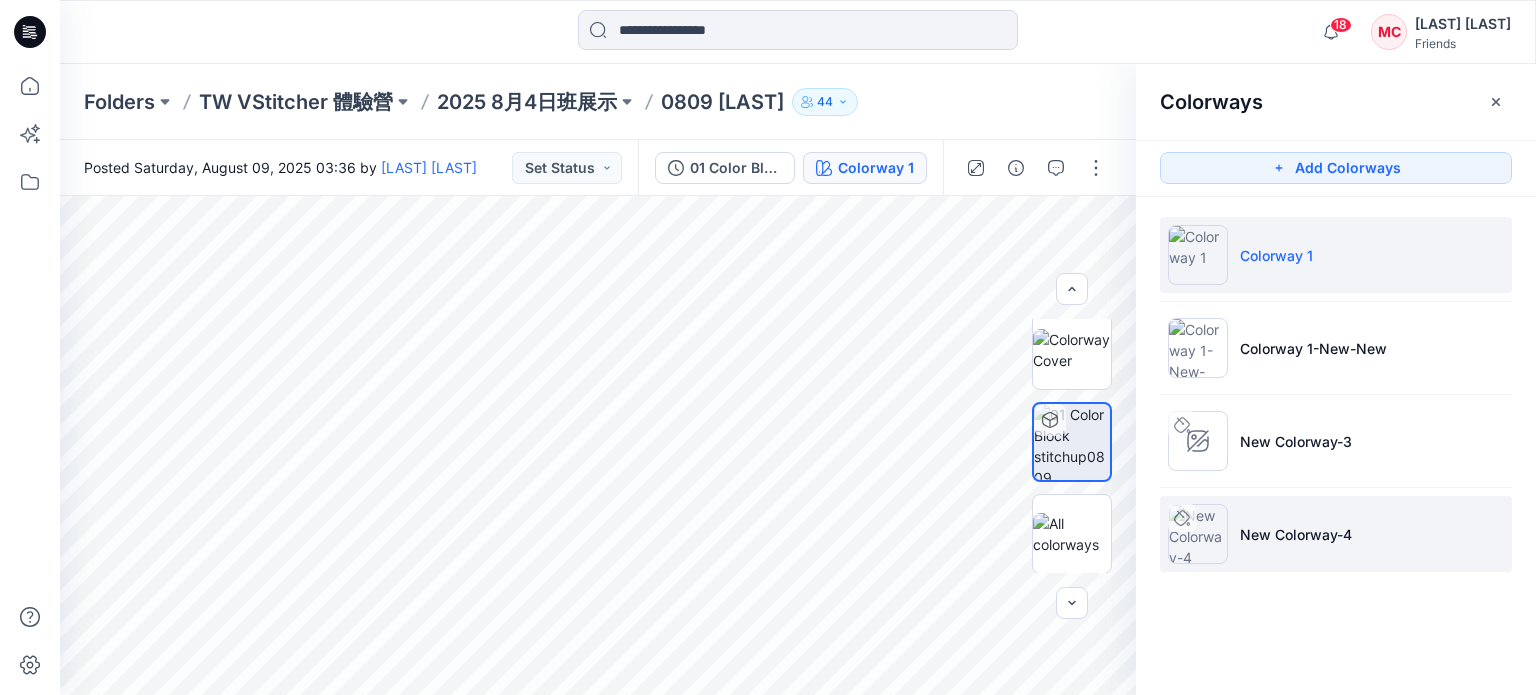 click on "New Colorway-4" at bounding box center (1296, 534) 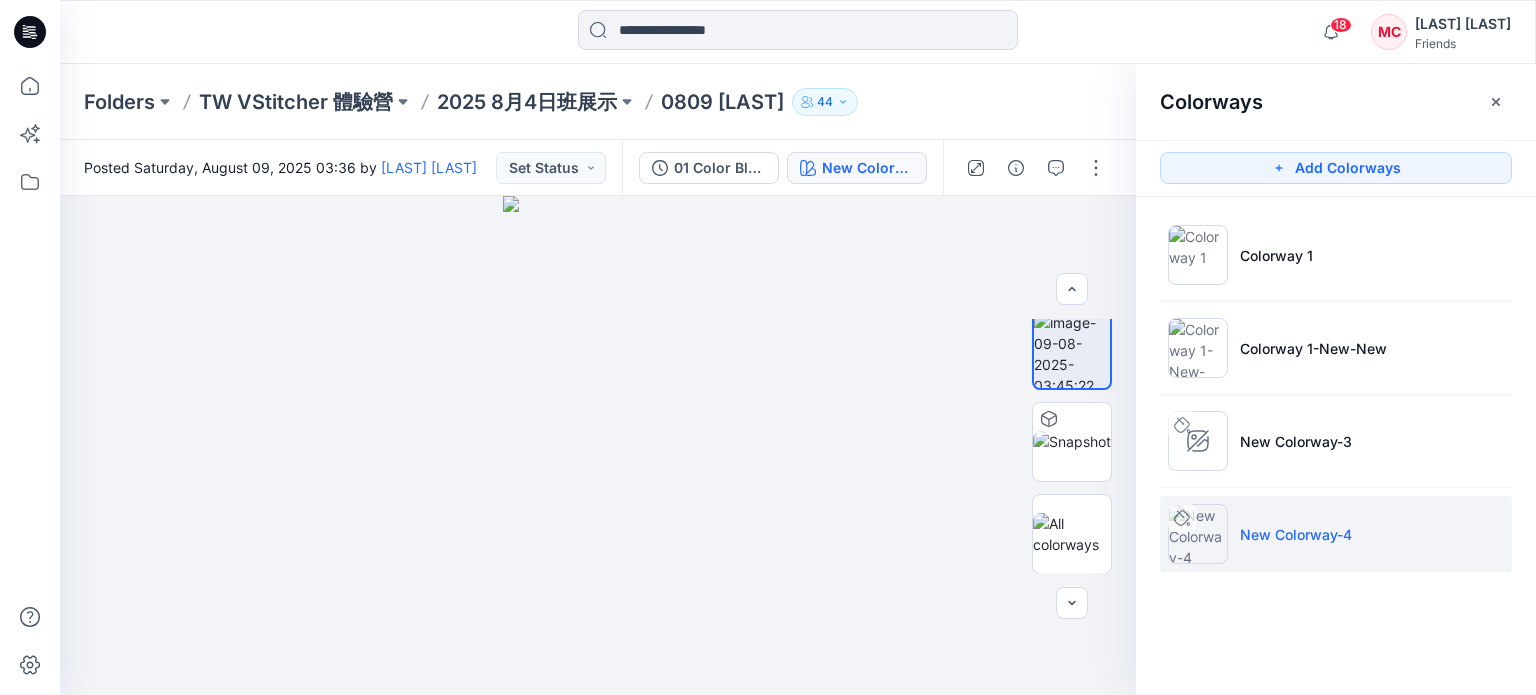 click at bounding box center (1198, 534) 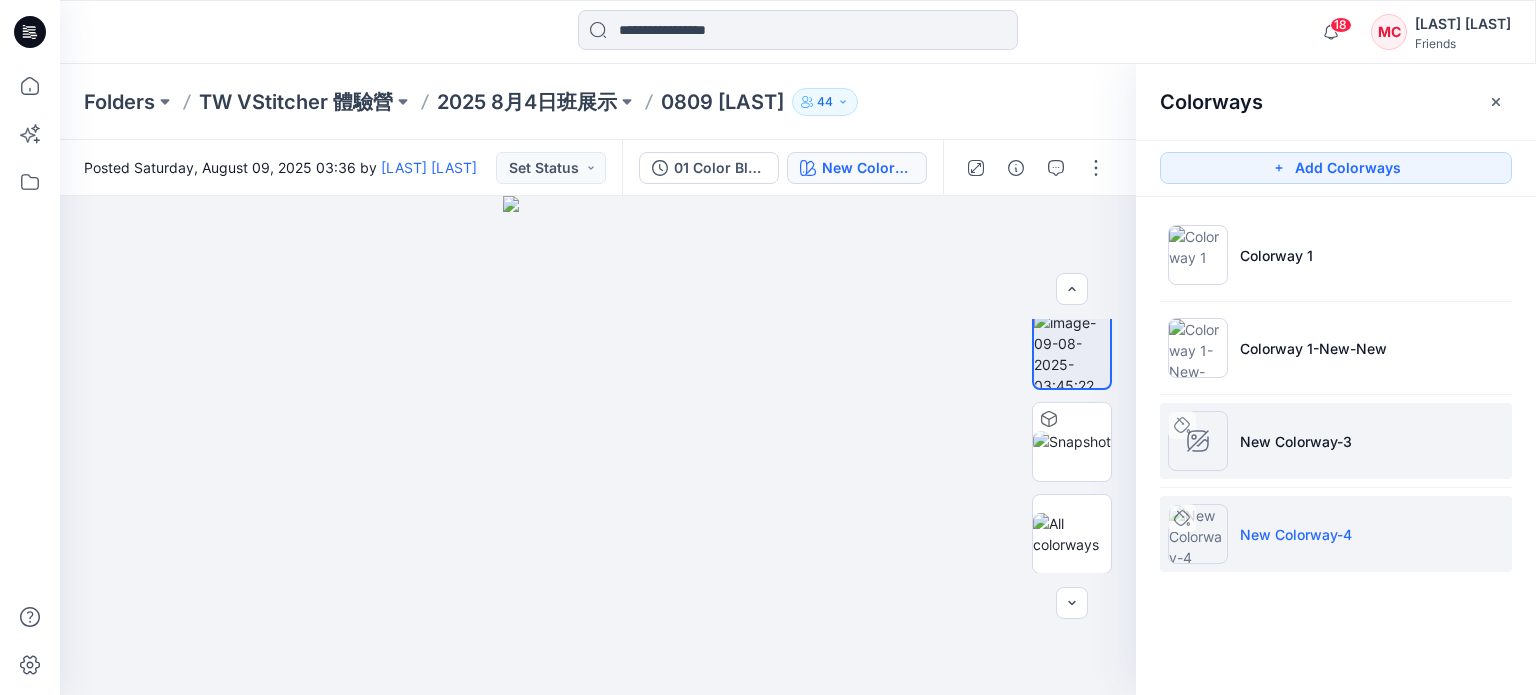 click at bounding box center [1198, 441] 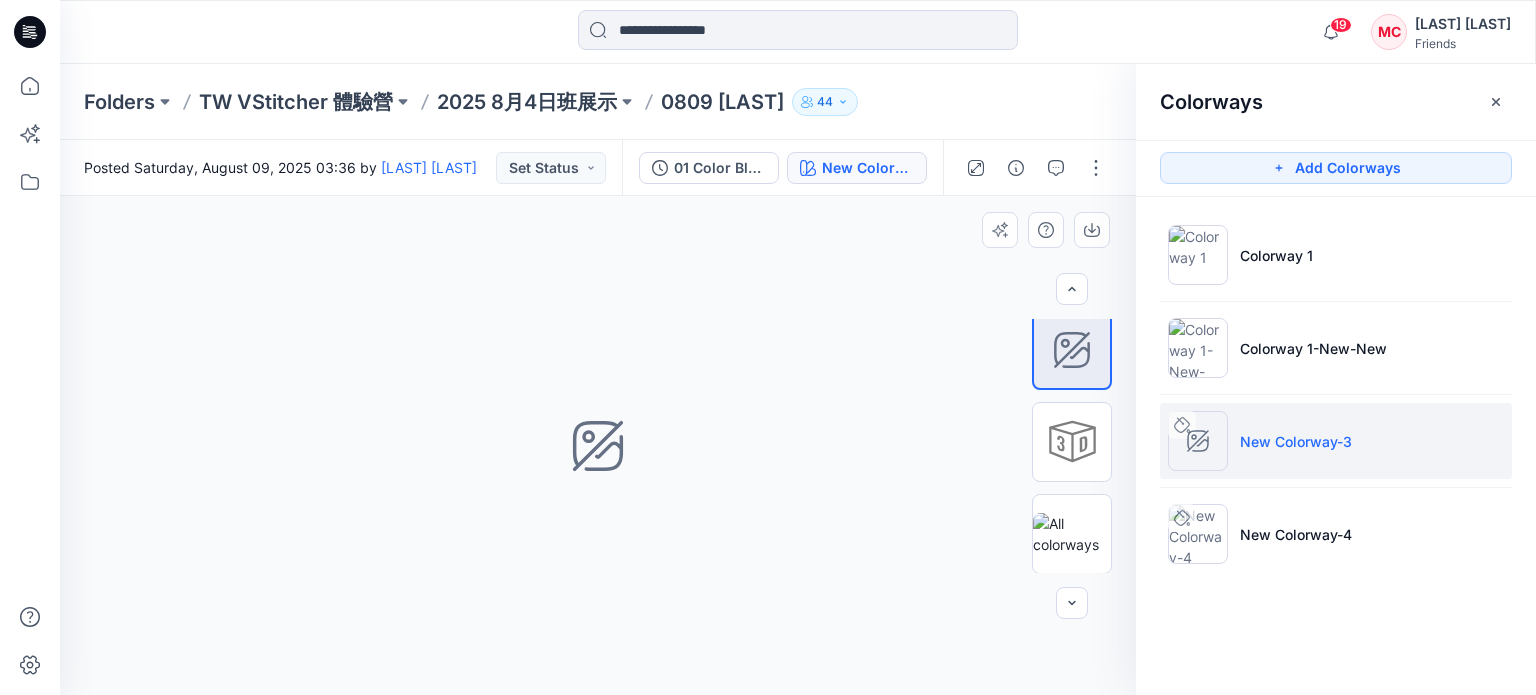 drag, startPoint x: 1401, startPoint y: 454, endPoint x: 862, endPoint y: 384, distance: 543.5264 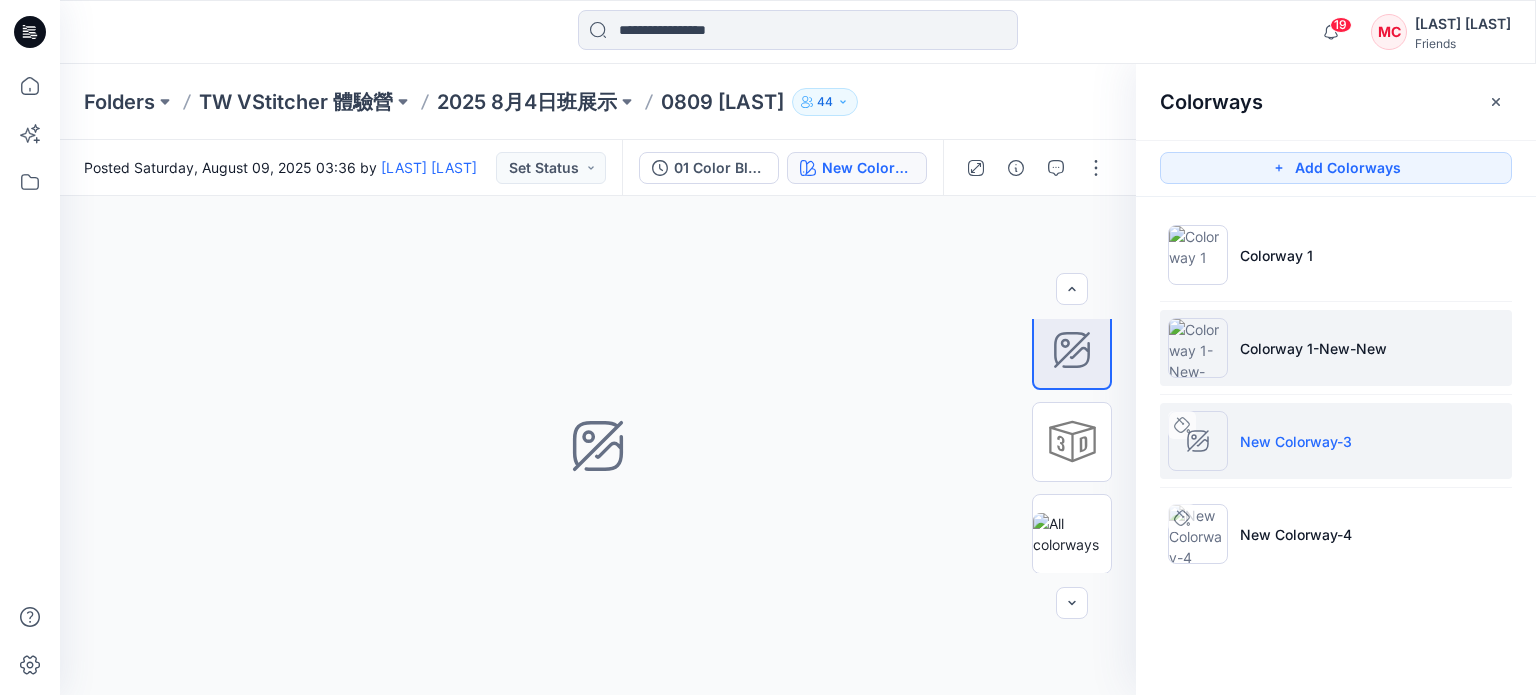 click on "Colorway 1-New-New" at bounding box center [1313, 348] 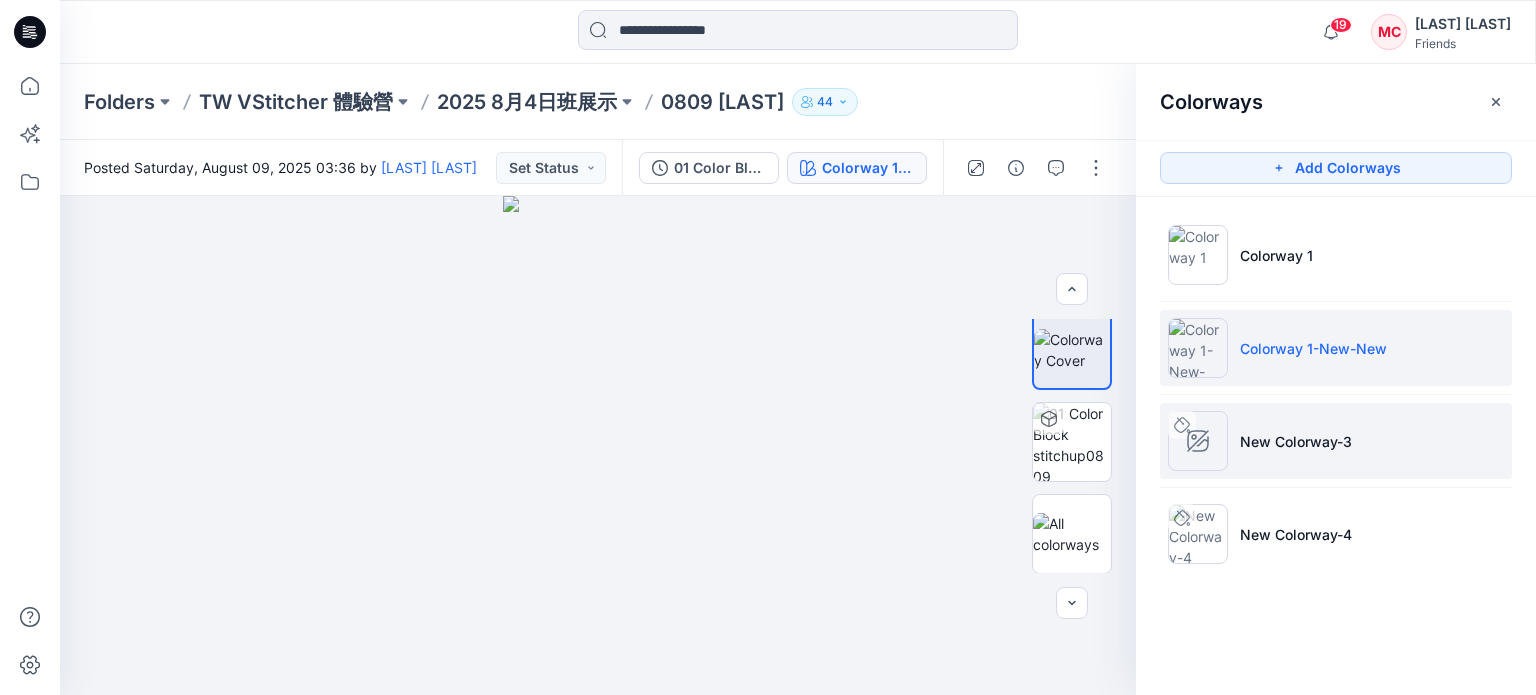 click on "New Colorway-3" at bounding box center (1336, 441) 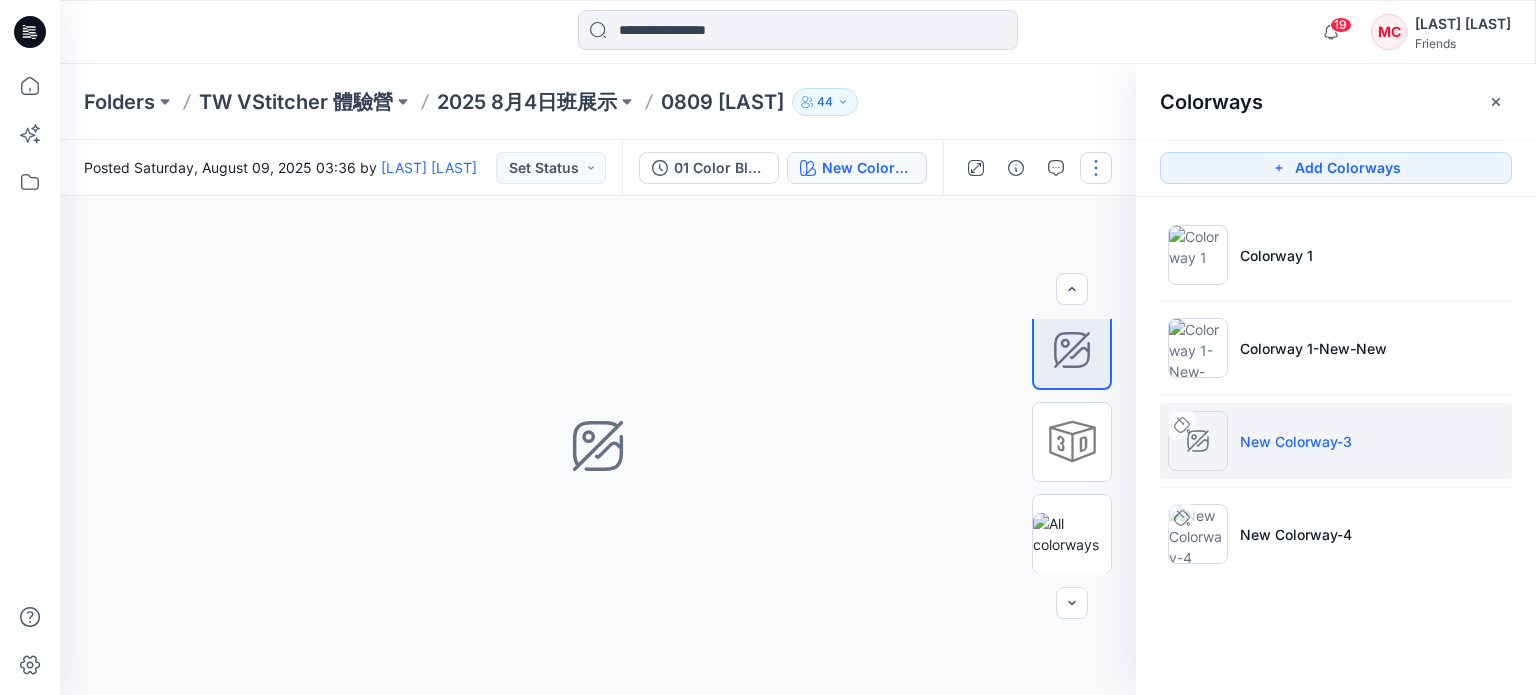 click at bounding box center (1096, 168) 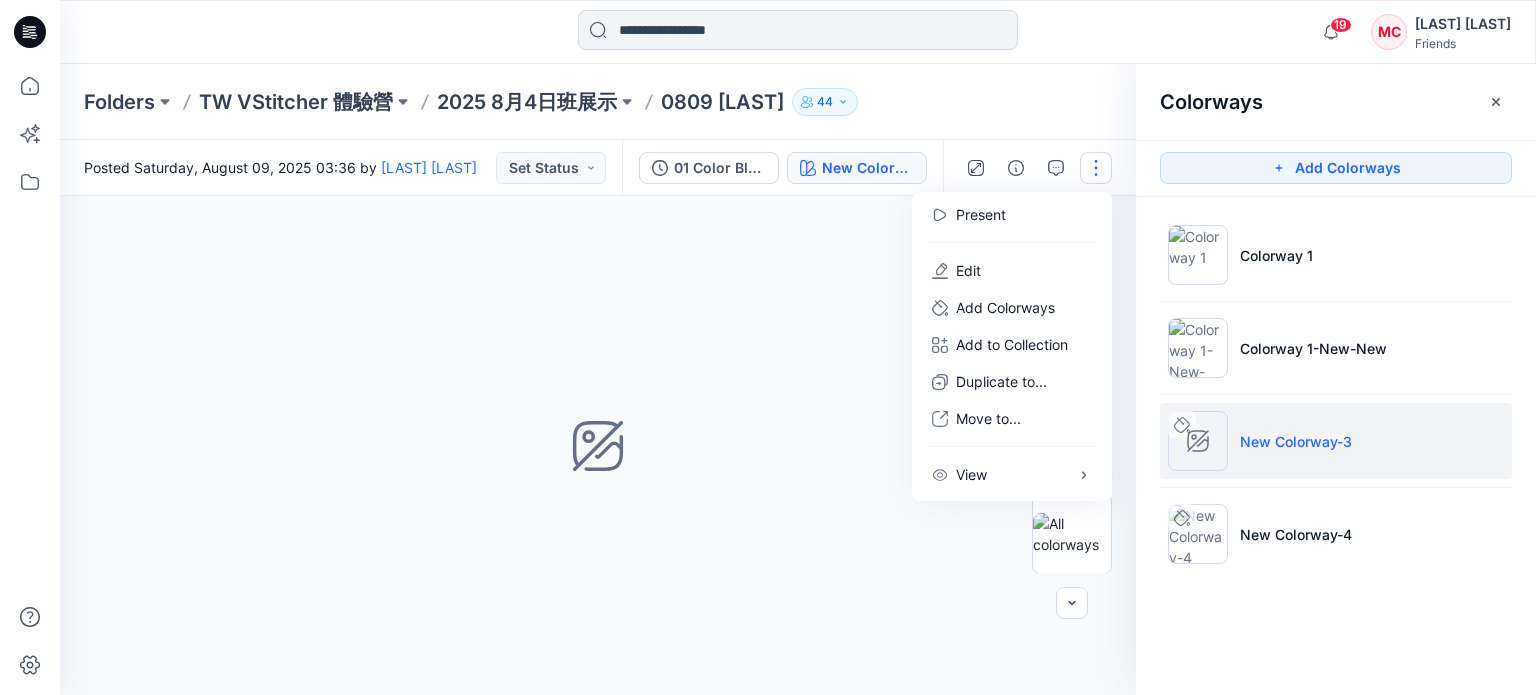 click on "New Colorway-3 All Materials By Piece Select All fabric Default seam Shadow stitch 3 Material Properties No Materials Select a Material to Start Editing" at bounding box center [598, 445] 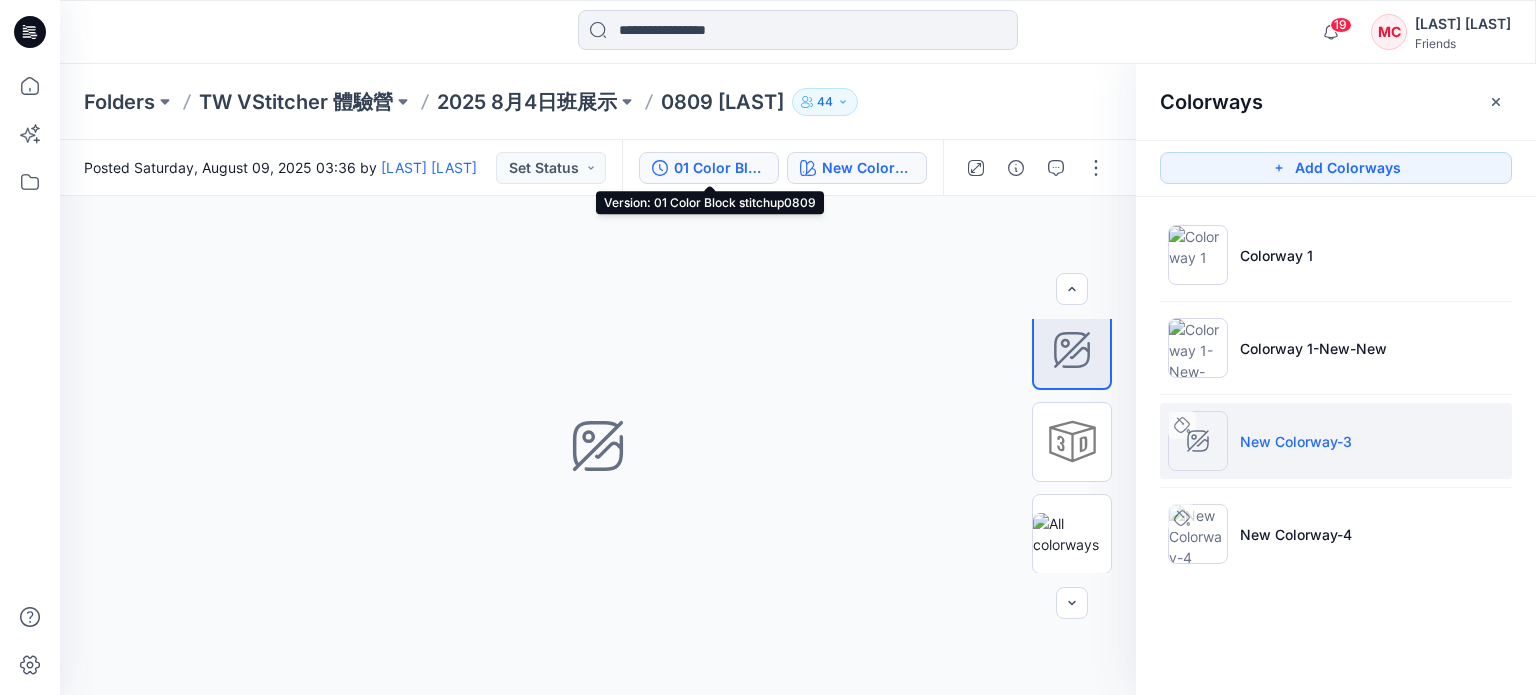 click on "01 Color Block stitchup0809" at bounding box center (720, 168) 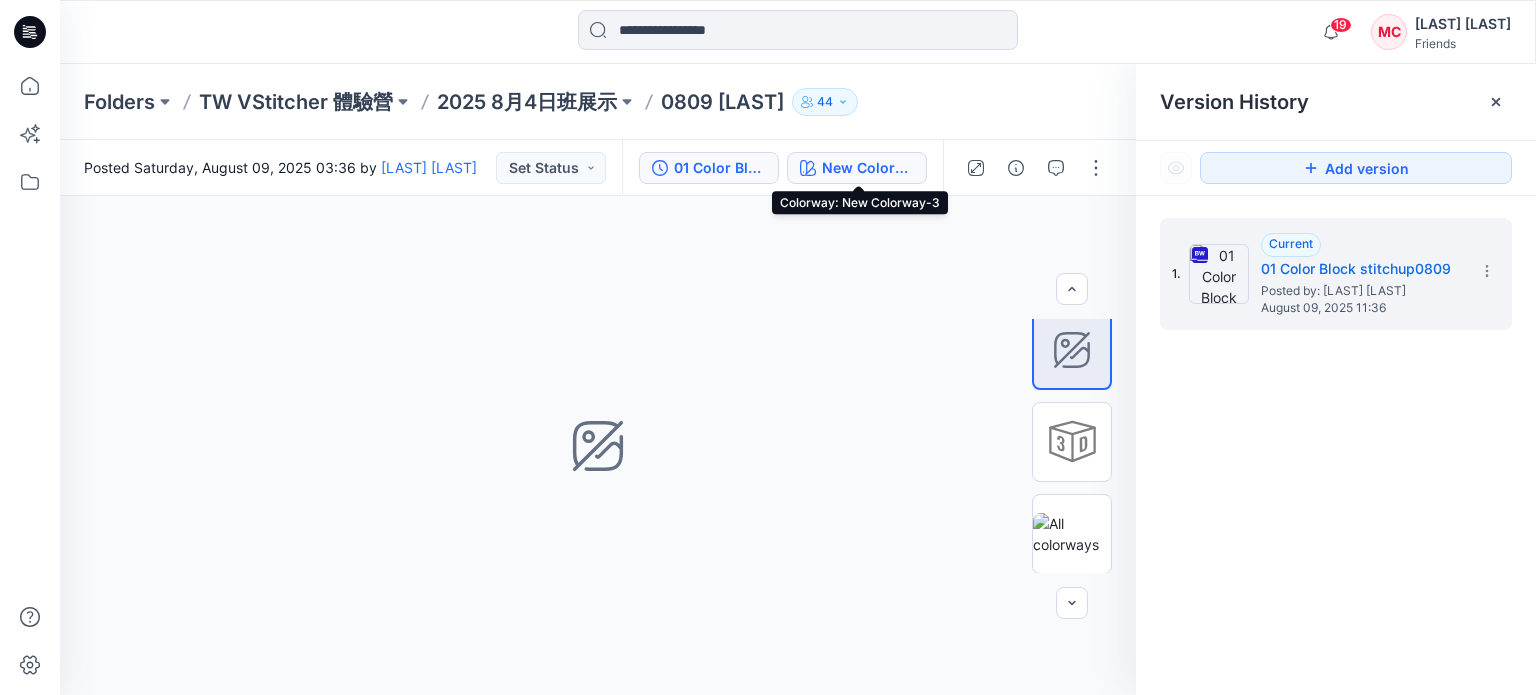 click on "New Colorway-3" at bounding box center (868, 168) 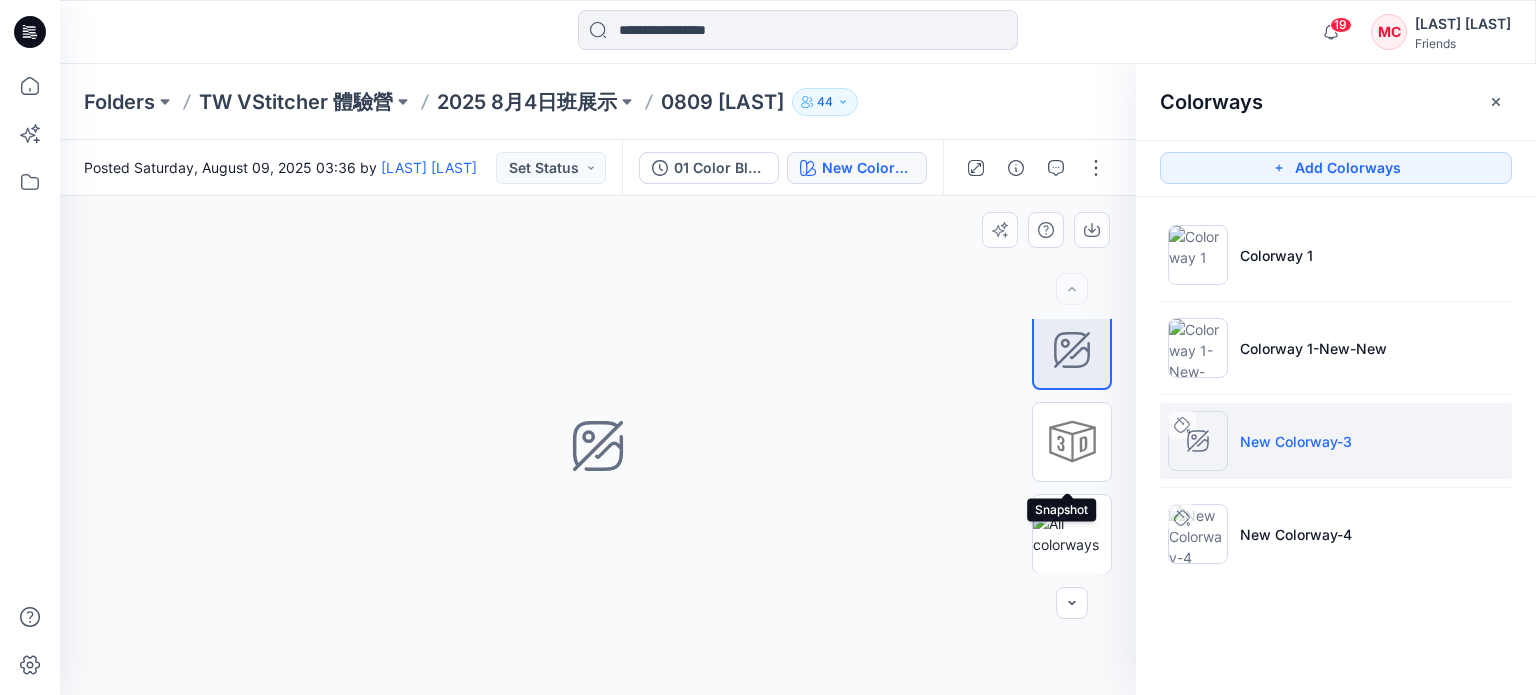 scroll, scrollTop: 0, scrollLeft: 0, axis: both 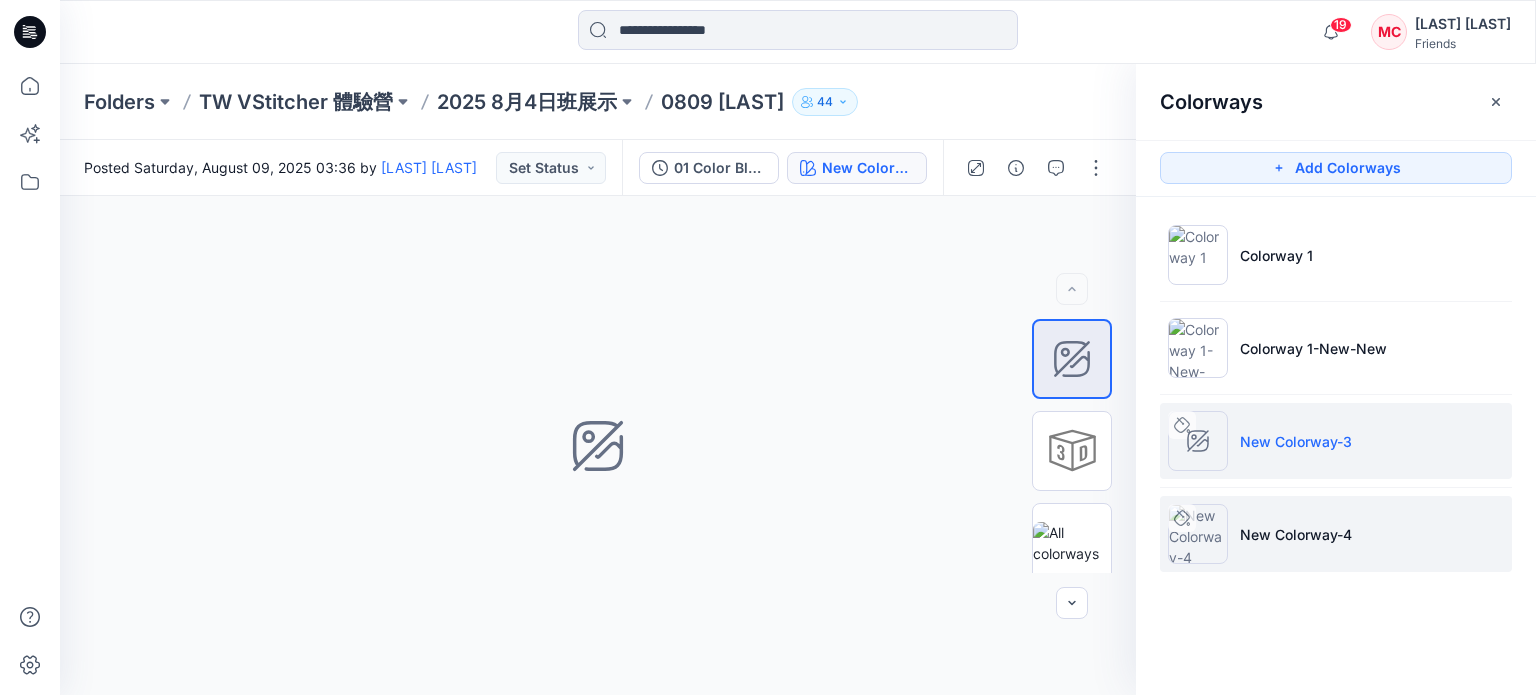 click on "New Colorway-4" at bounding box center (1296, 534) 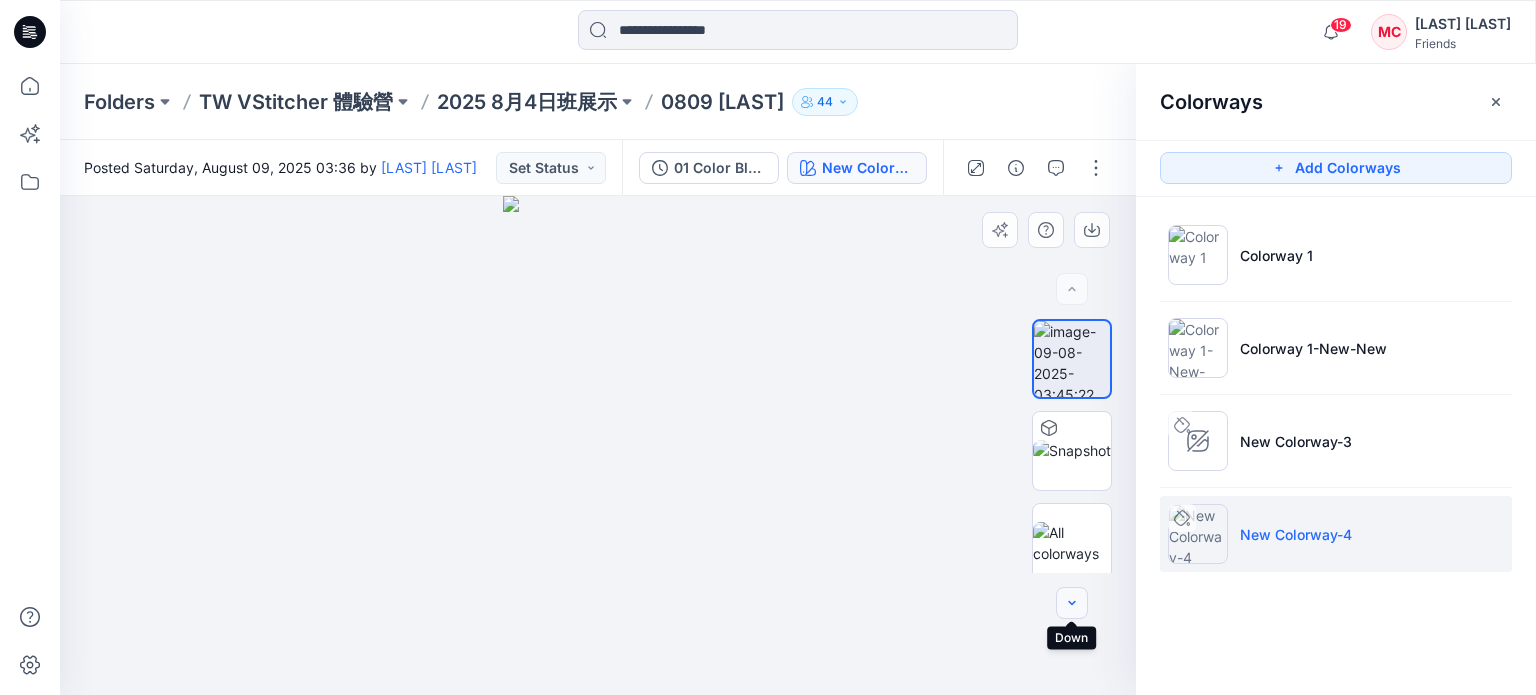 click 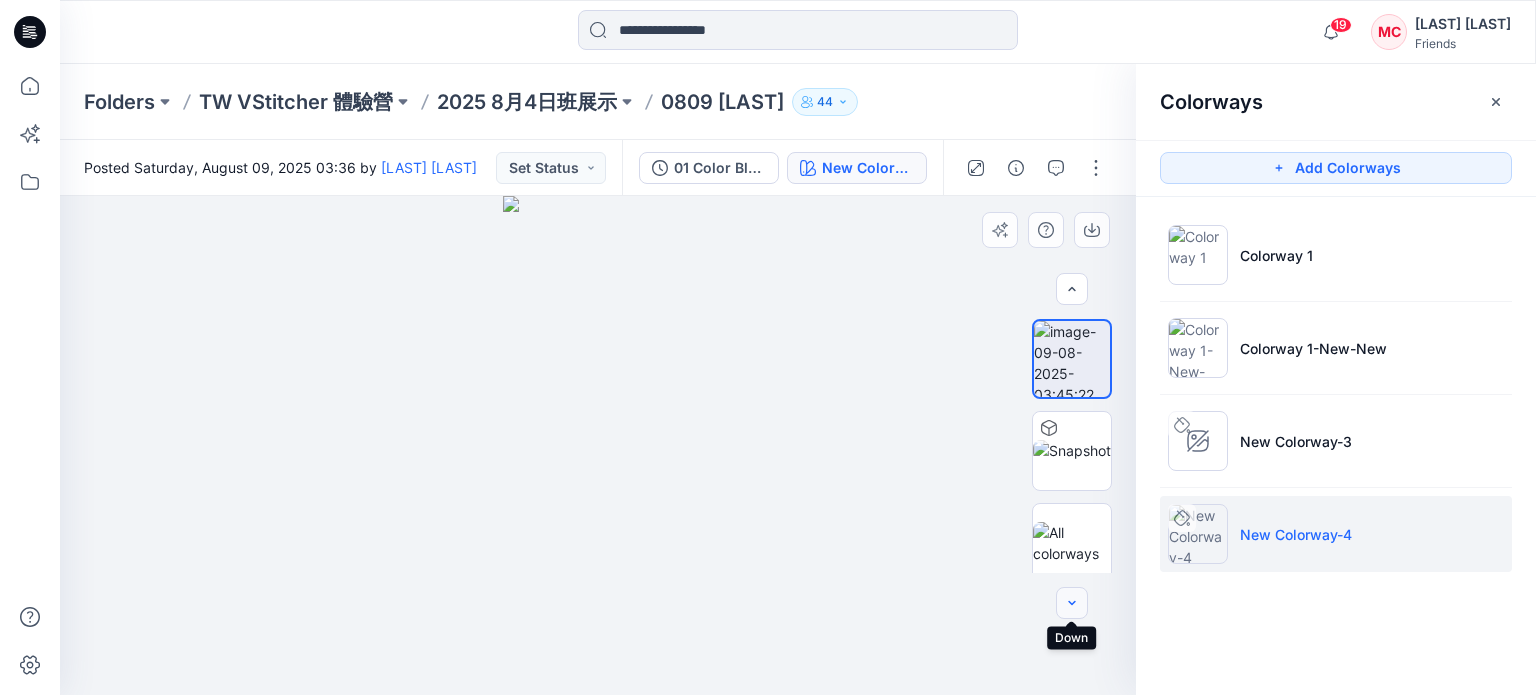 scroll, scrollTop: 9, scrollLeft: 0, axis: vertical 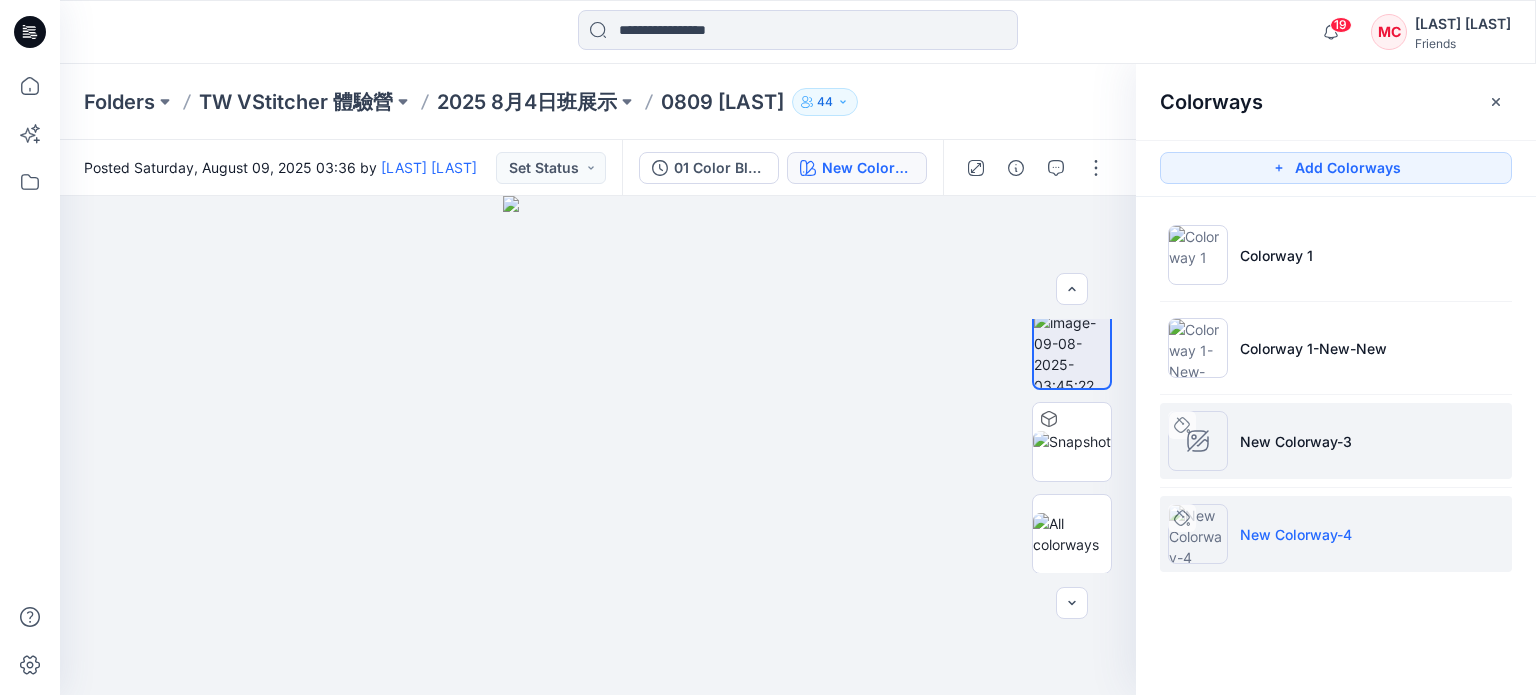 click on "New Colorway-3" at bounding box center [1296, 441] 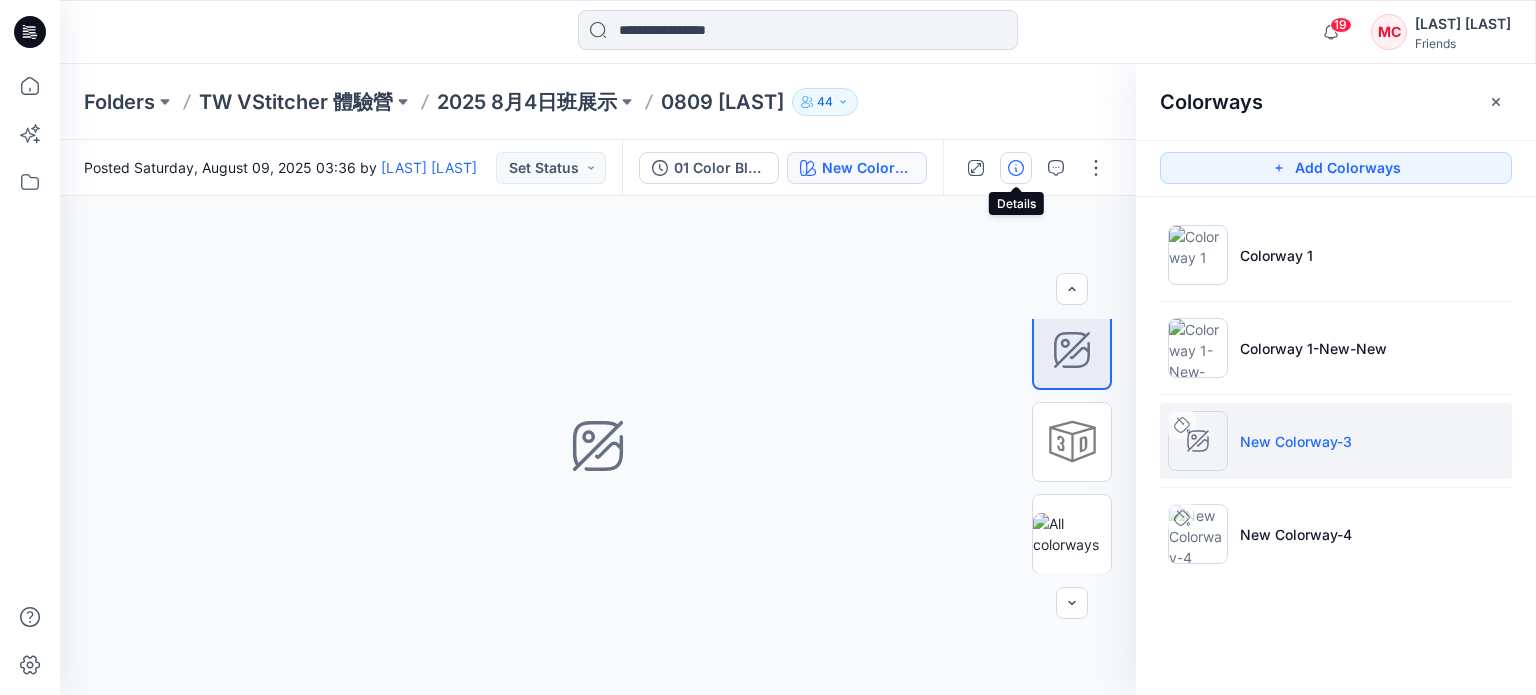 click 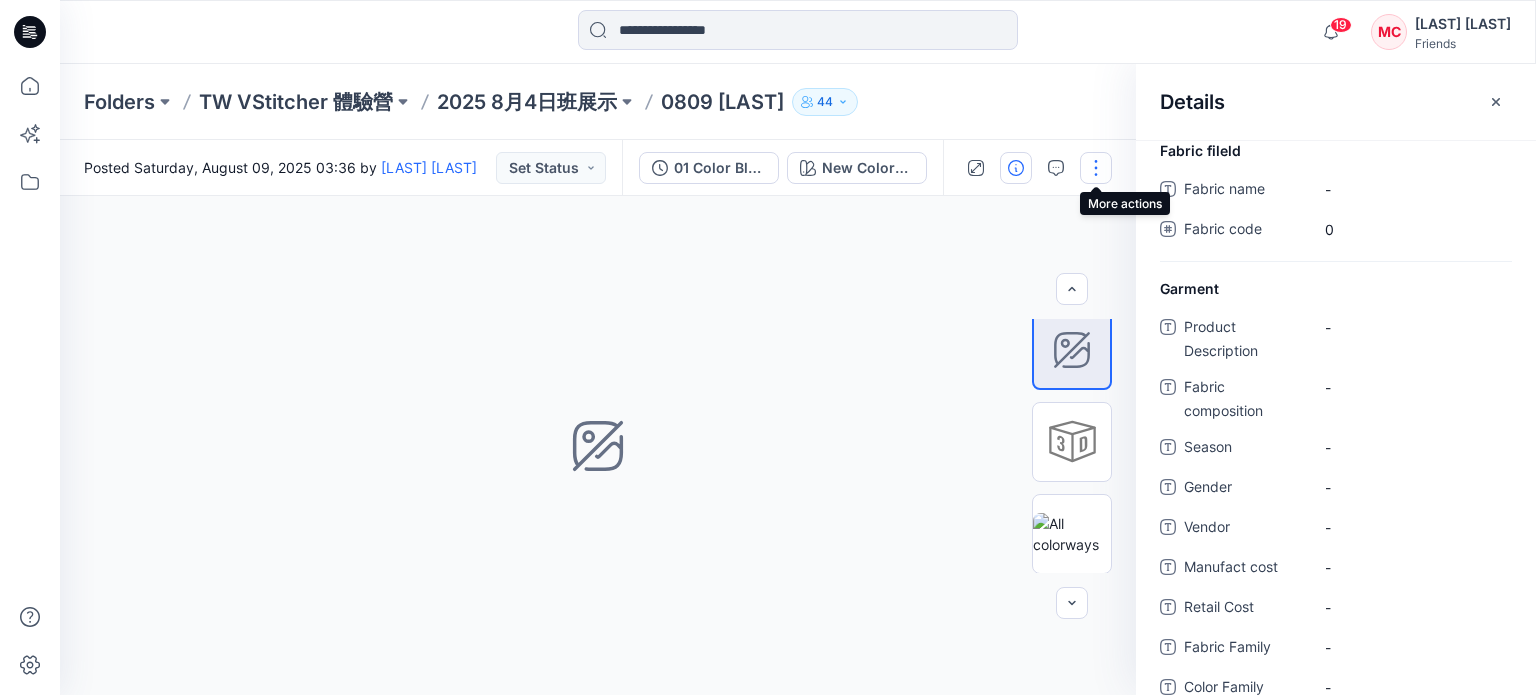 click at bounding box center (1096, 168) 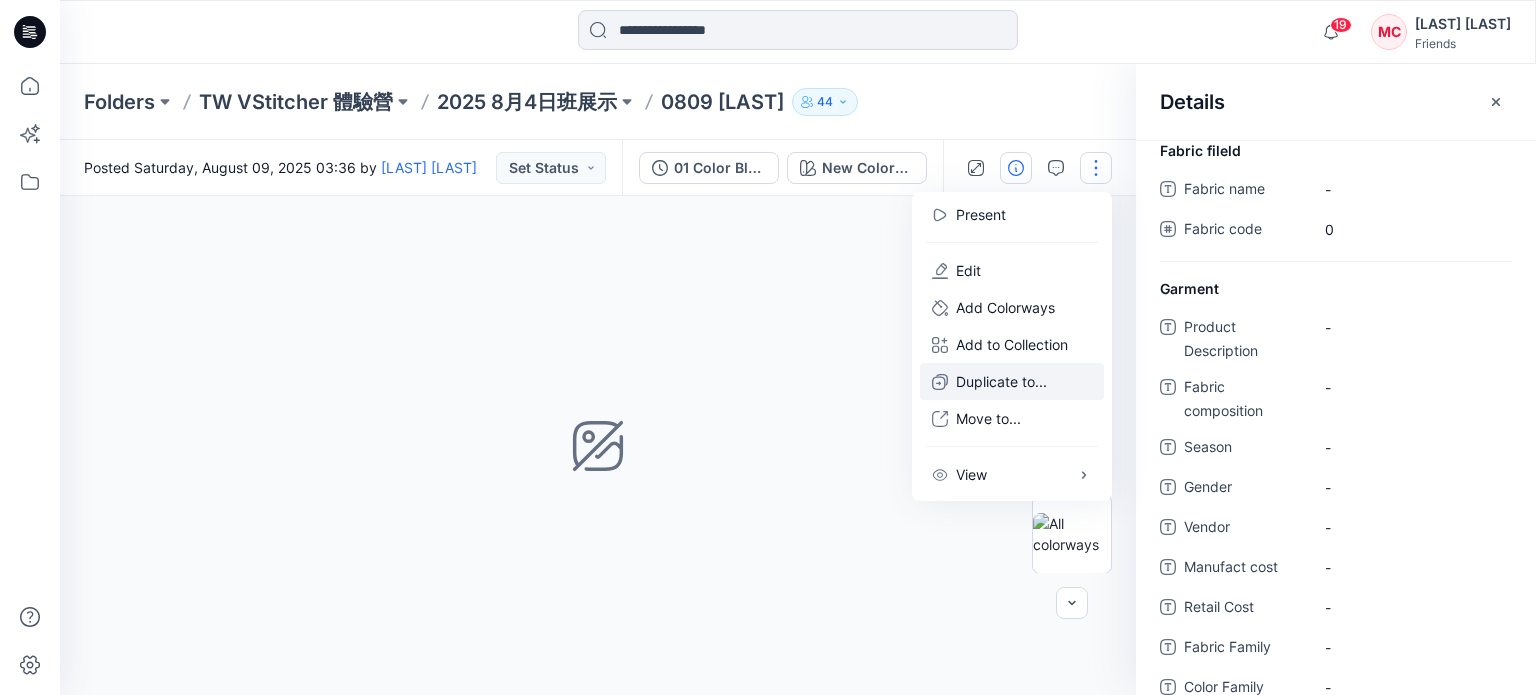 scroll, scrollTop: 0, scrollLeft: 0, axis: both 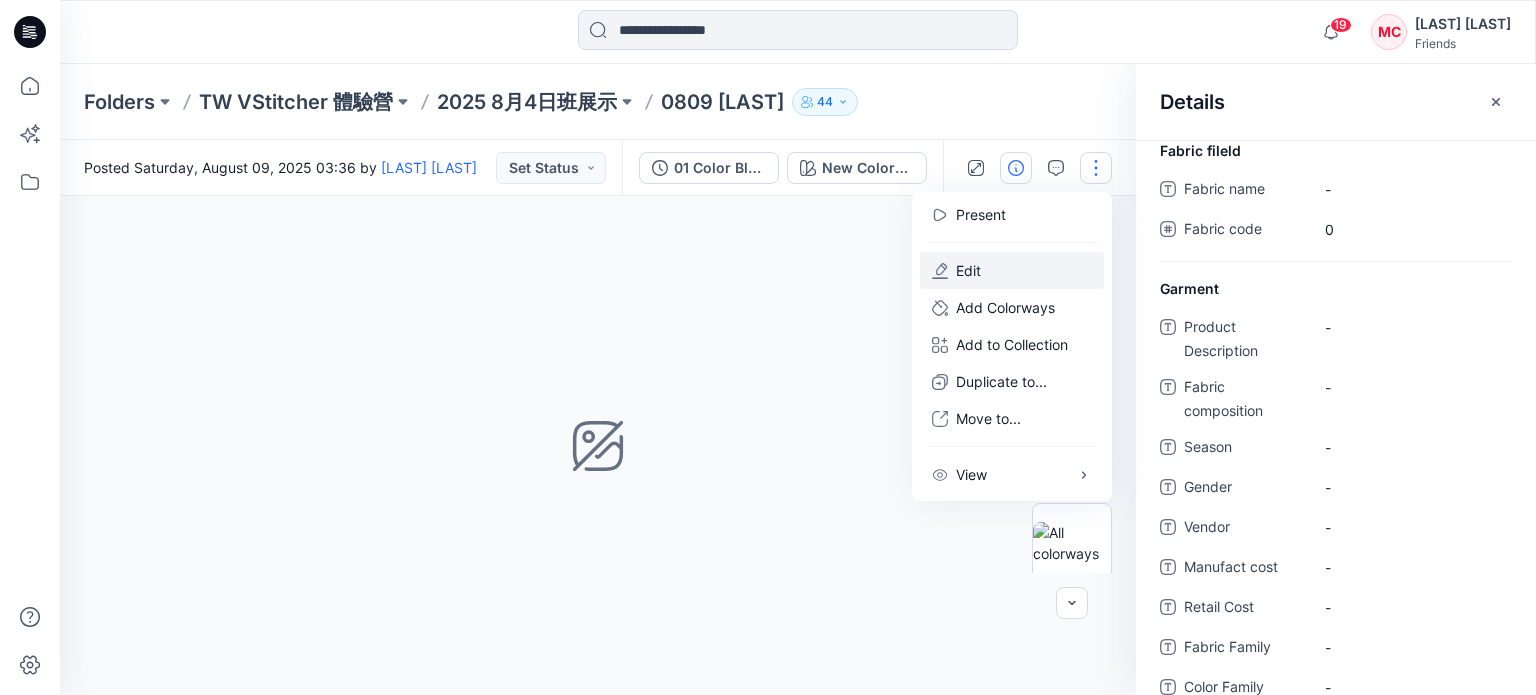 click on "Edit" at bounding box center [968, 270] 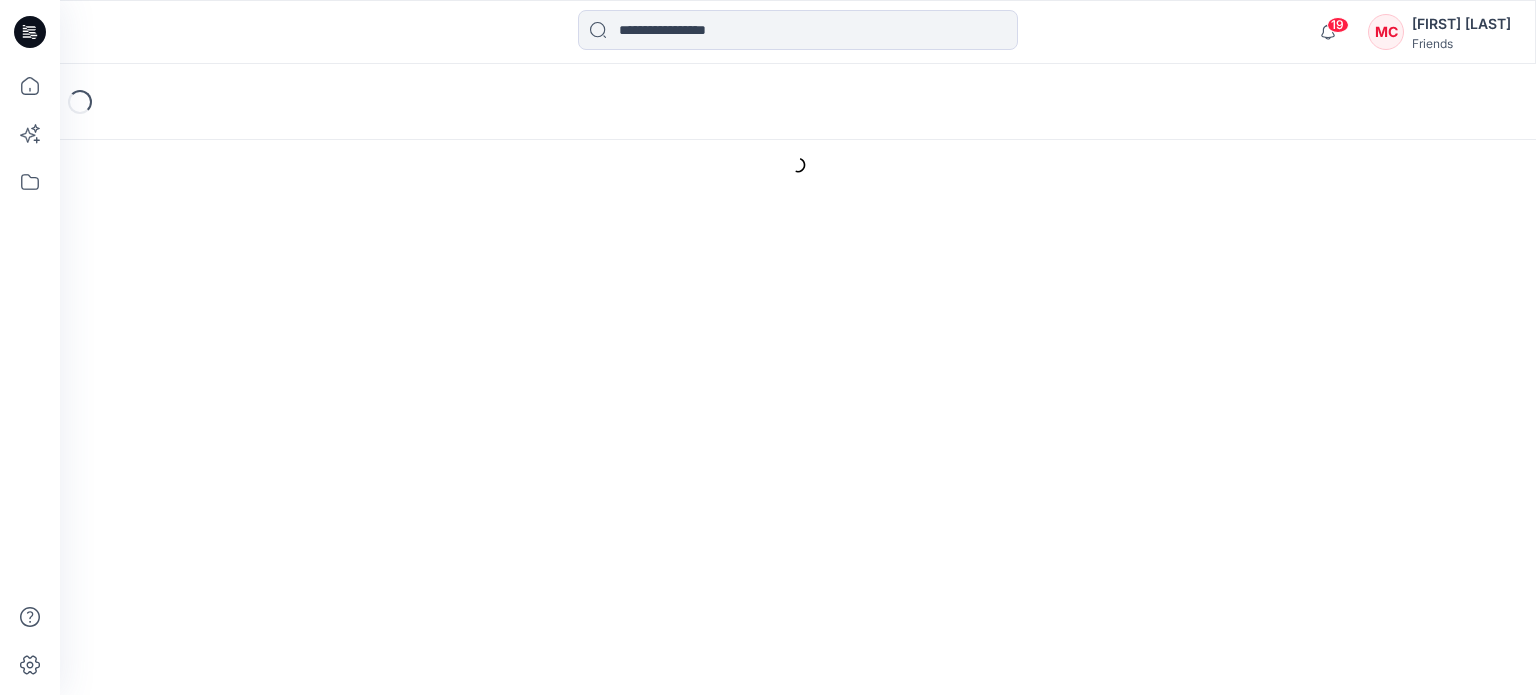 scroll, scrollTop: 0, scrollLeft: 0, axis: both 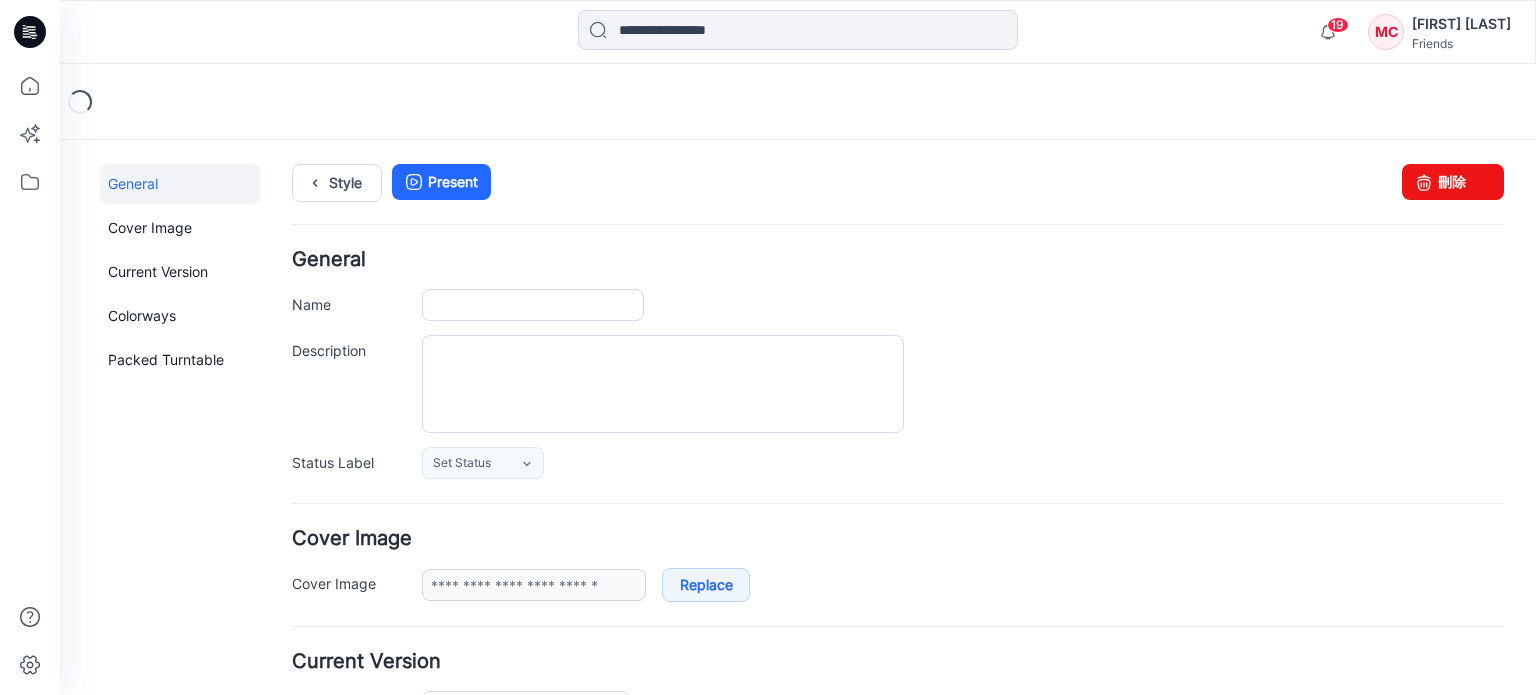 type on "**********" 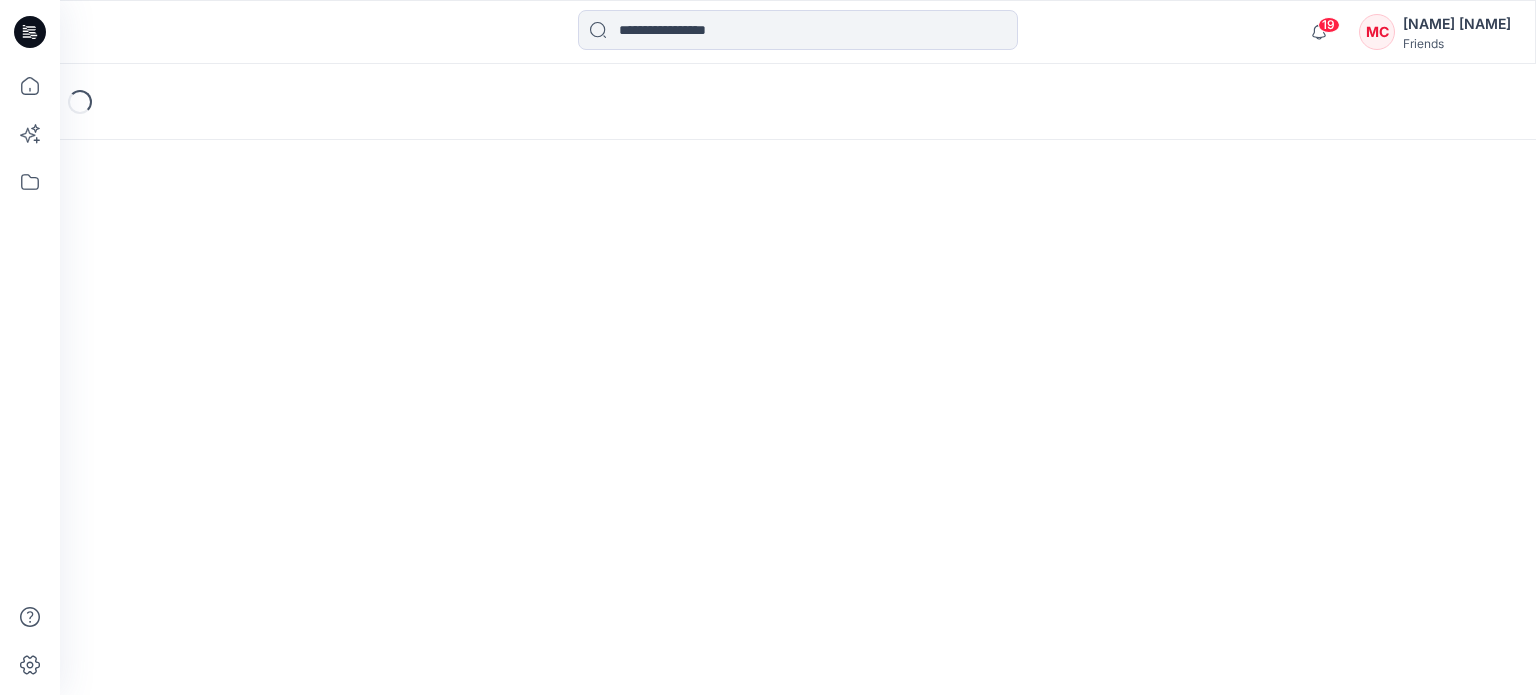 scroll, scrollTop: 0, scrollLeft: 0, axis: both 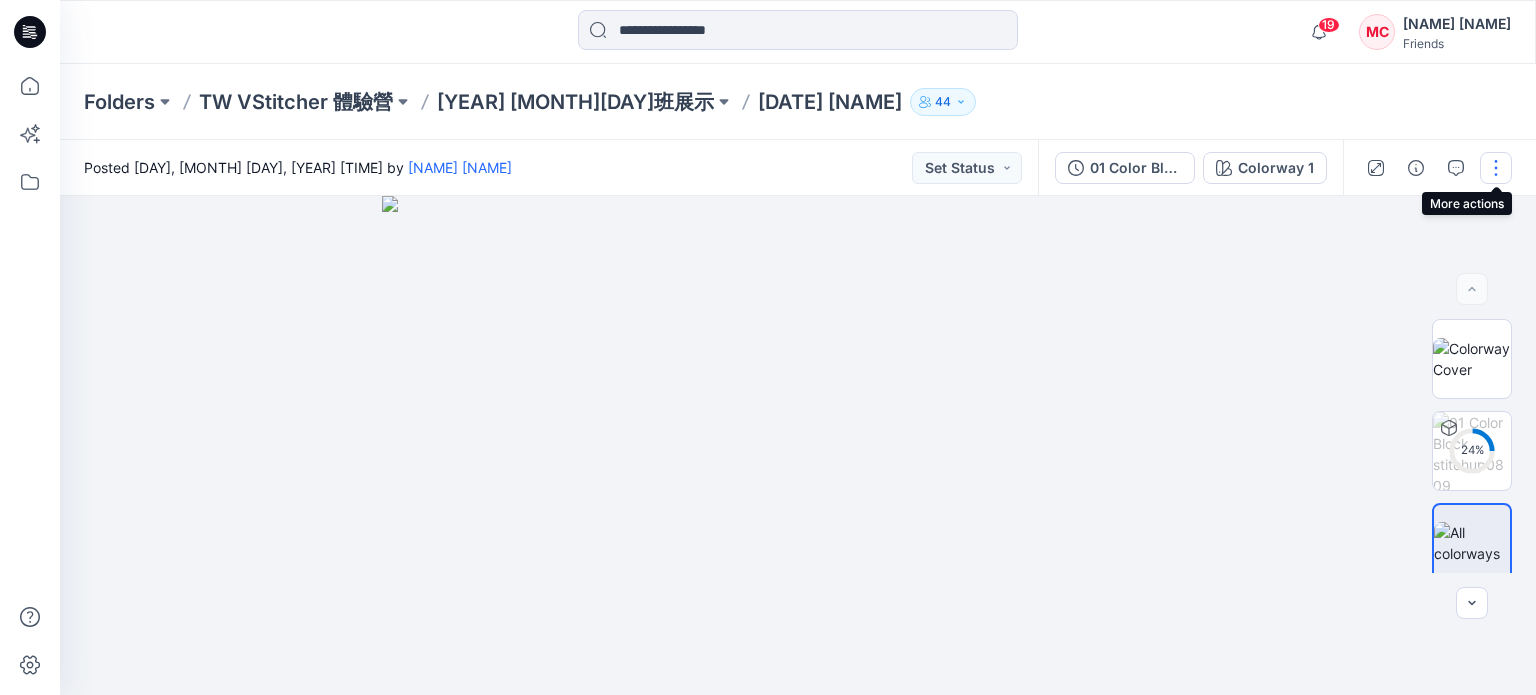 click at bounding box center [1496, 168] 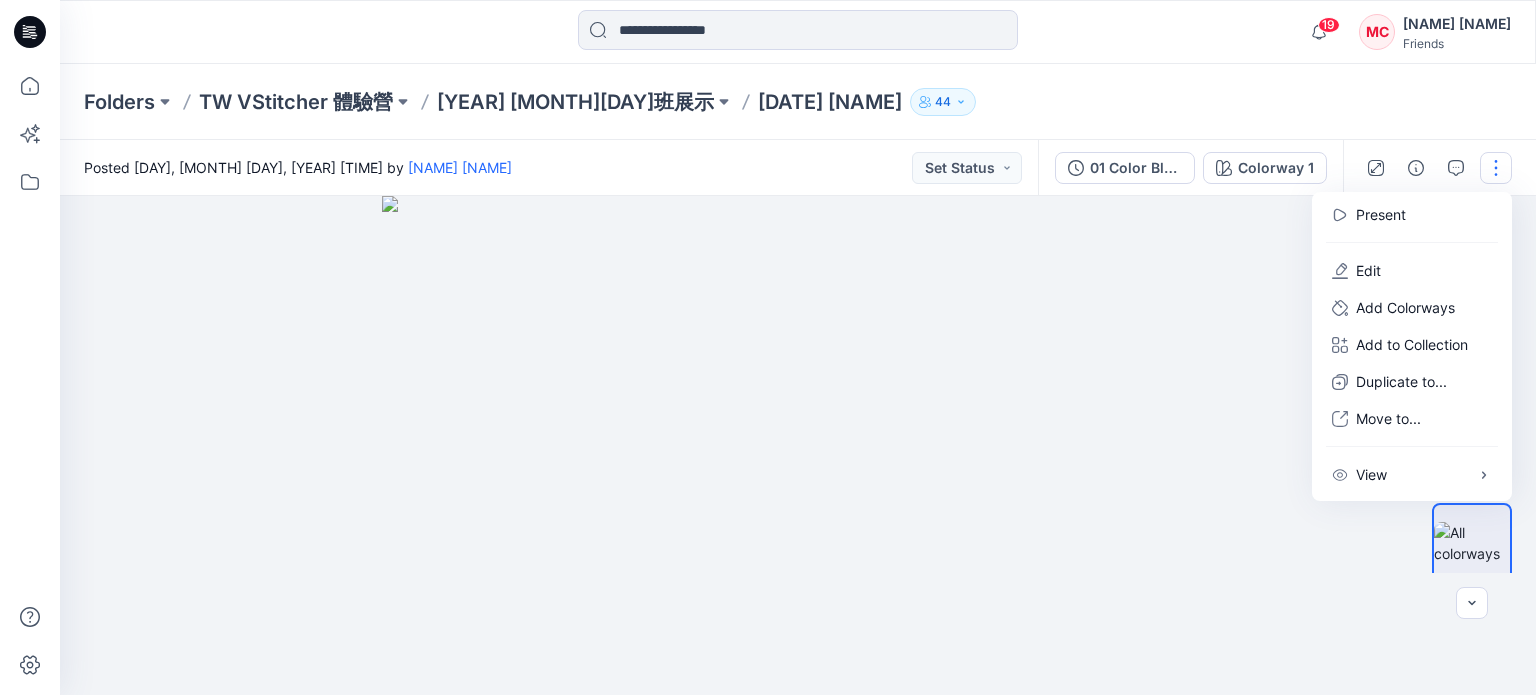 click at bounding box center [798, 445] 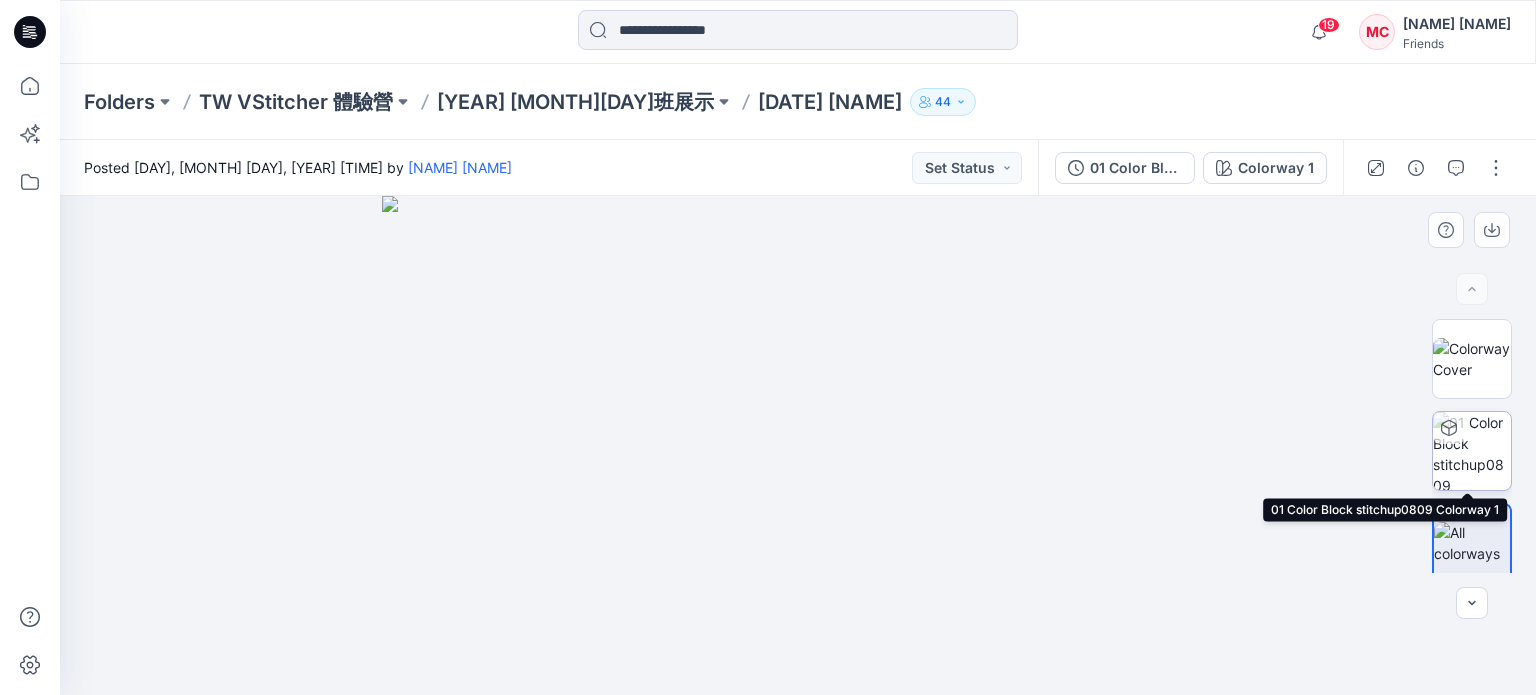 click at bounding box center [1472, 451] 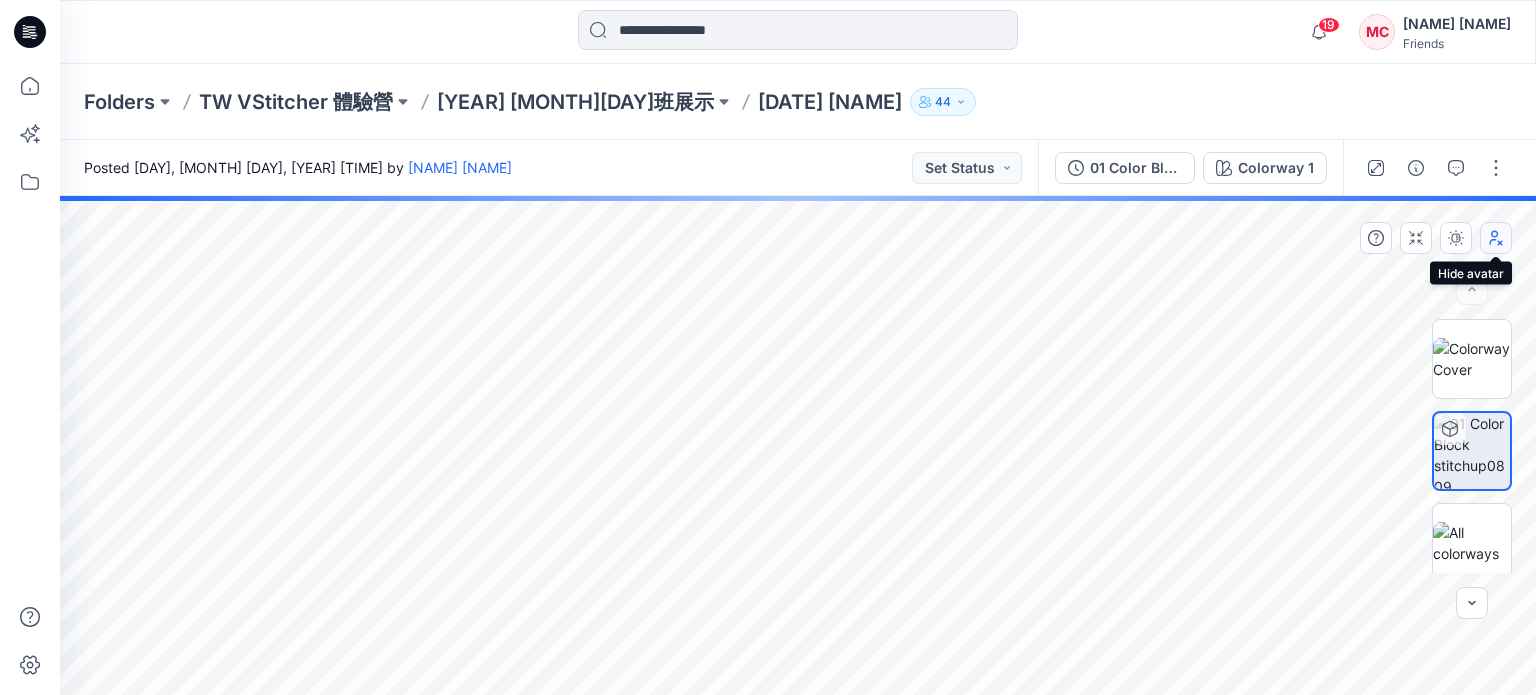 click 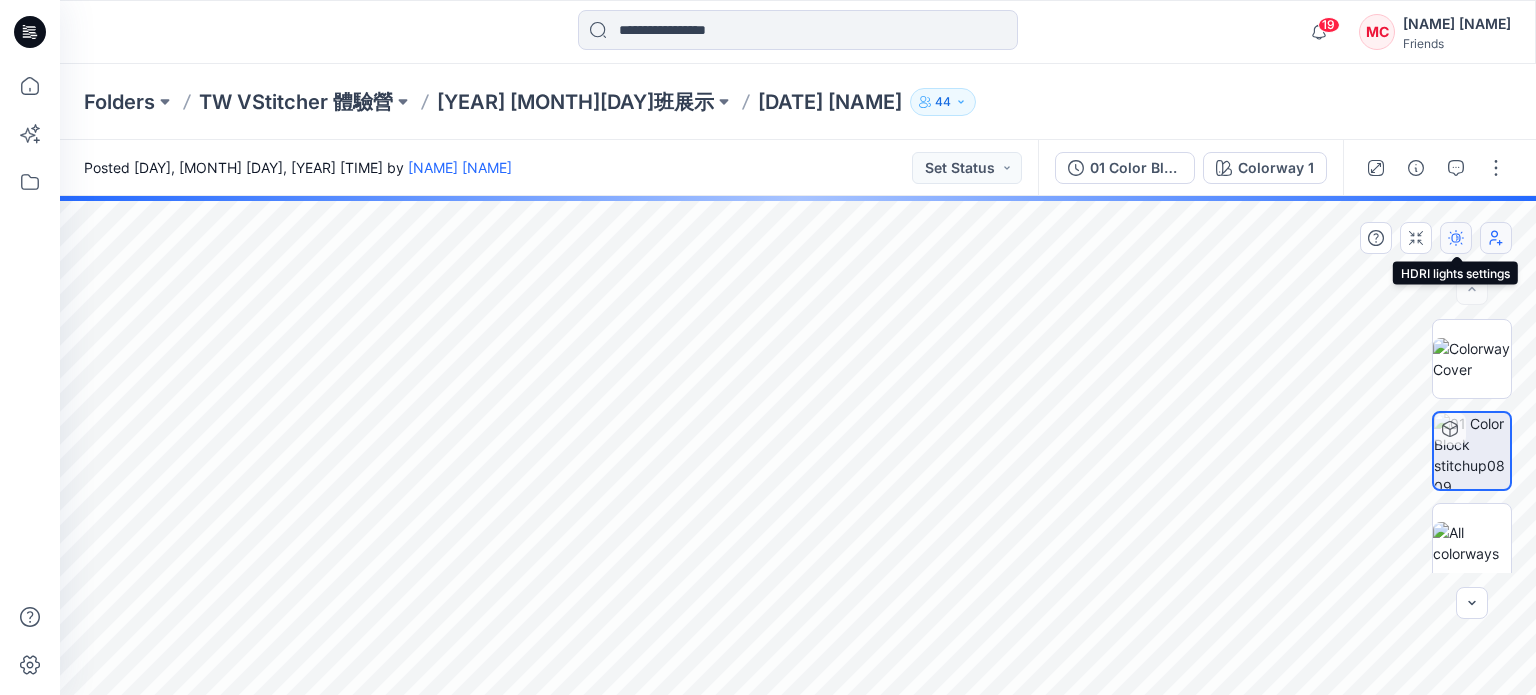 click 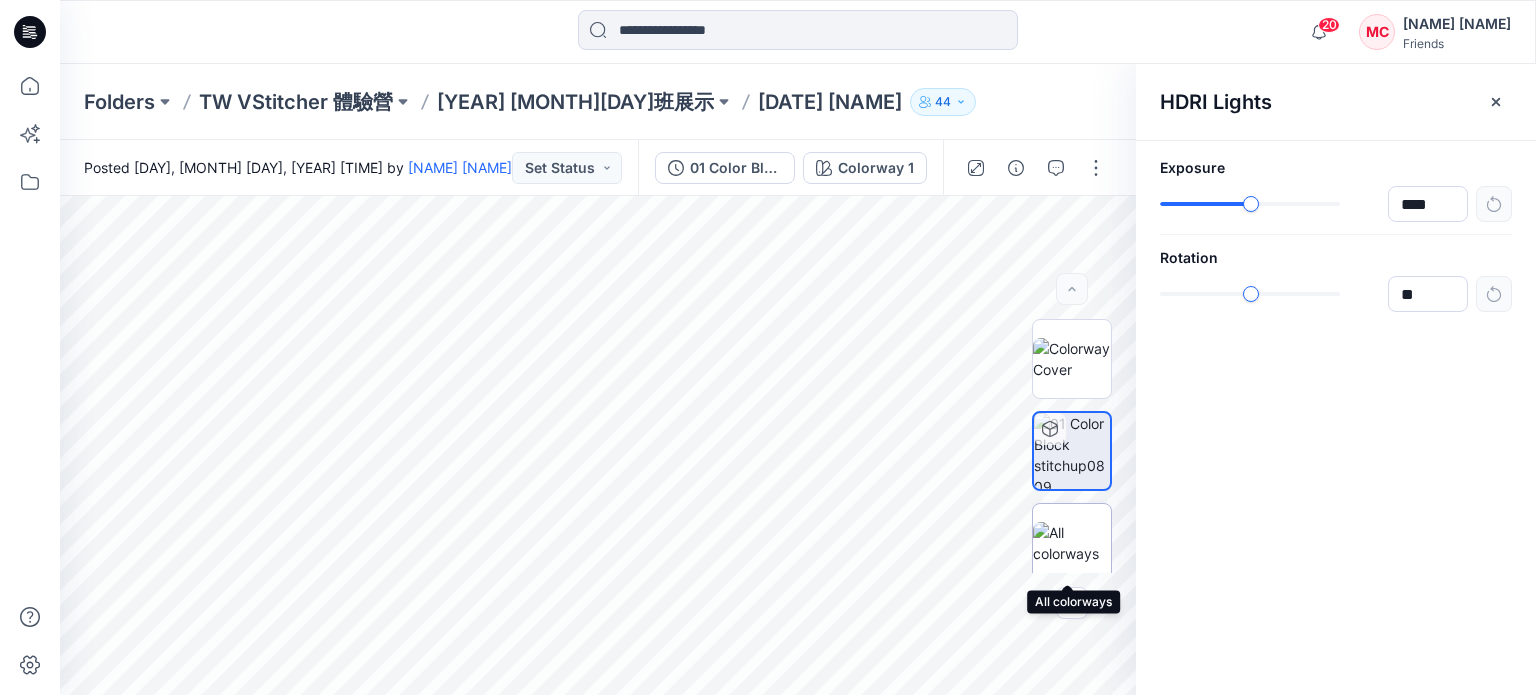 click at bounding box center [1072, 543] 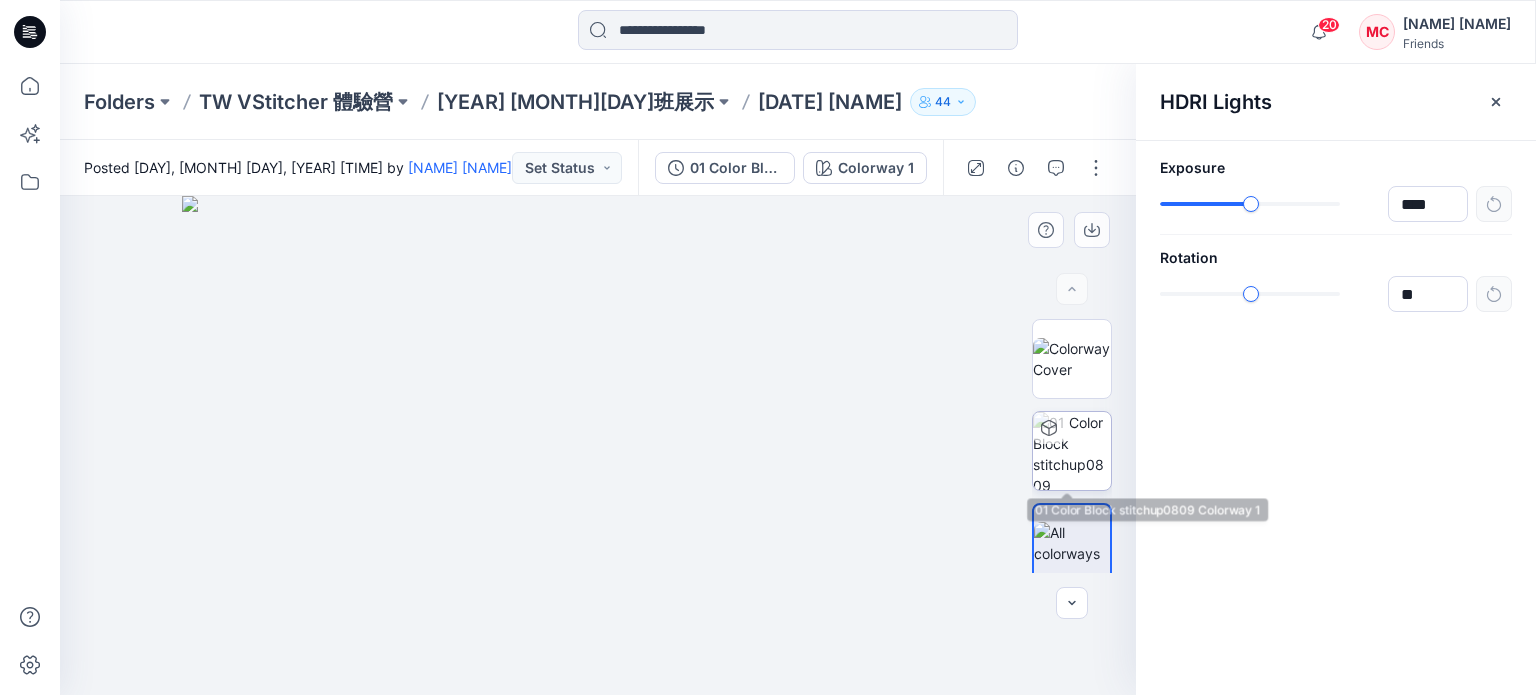 scroll, scrollTop: 9, scrollLeft: 0, axis: vertical 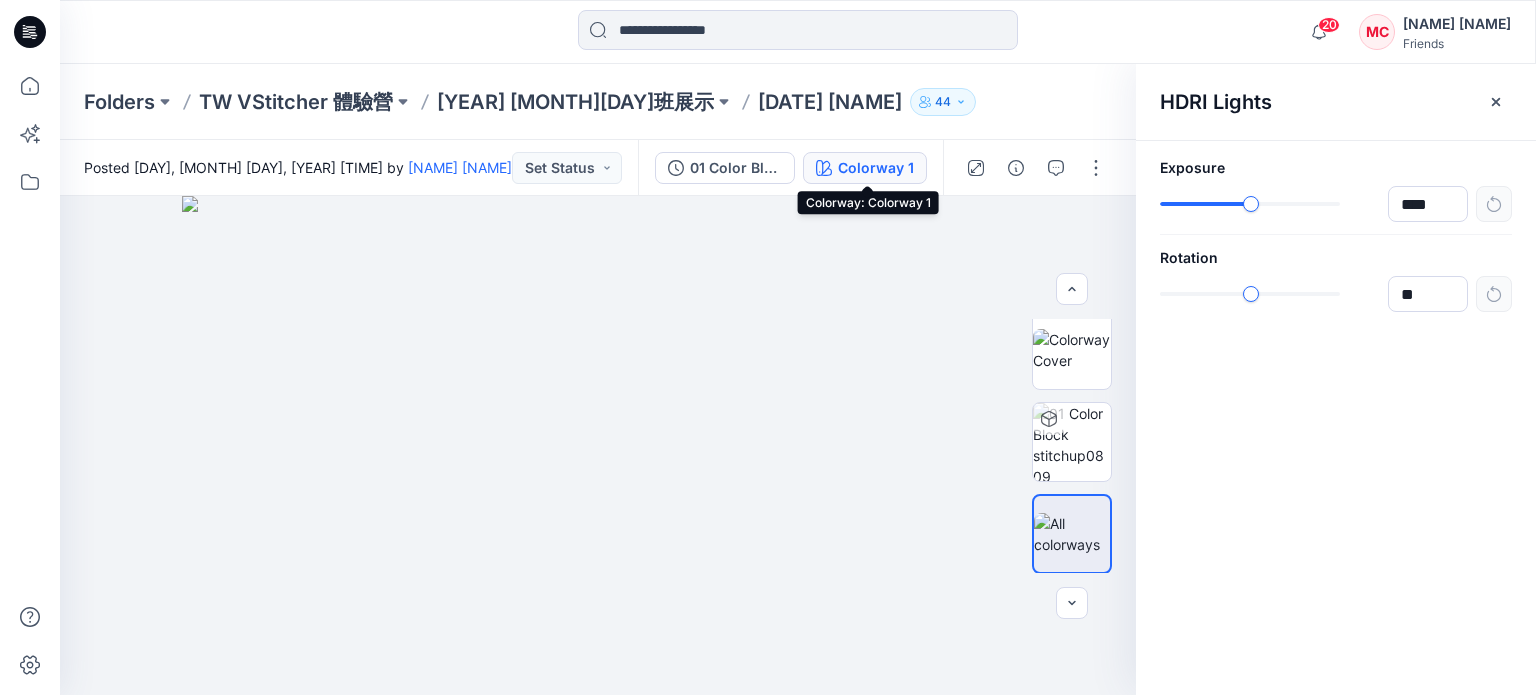 click on "Colorway 1" at bounding box center [876, 168] 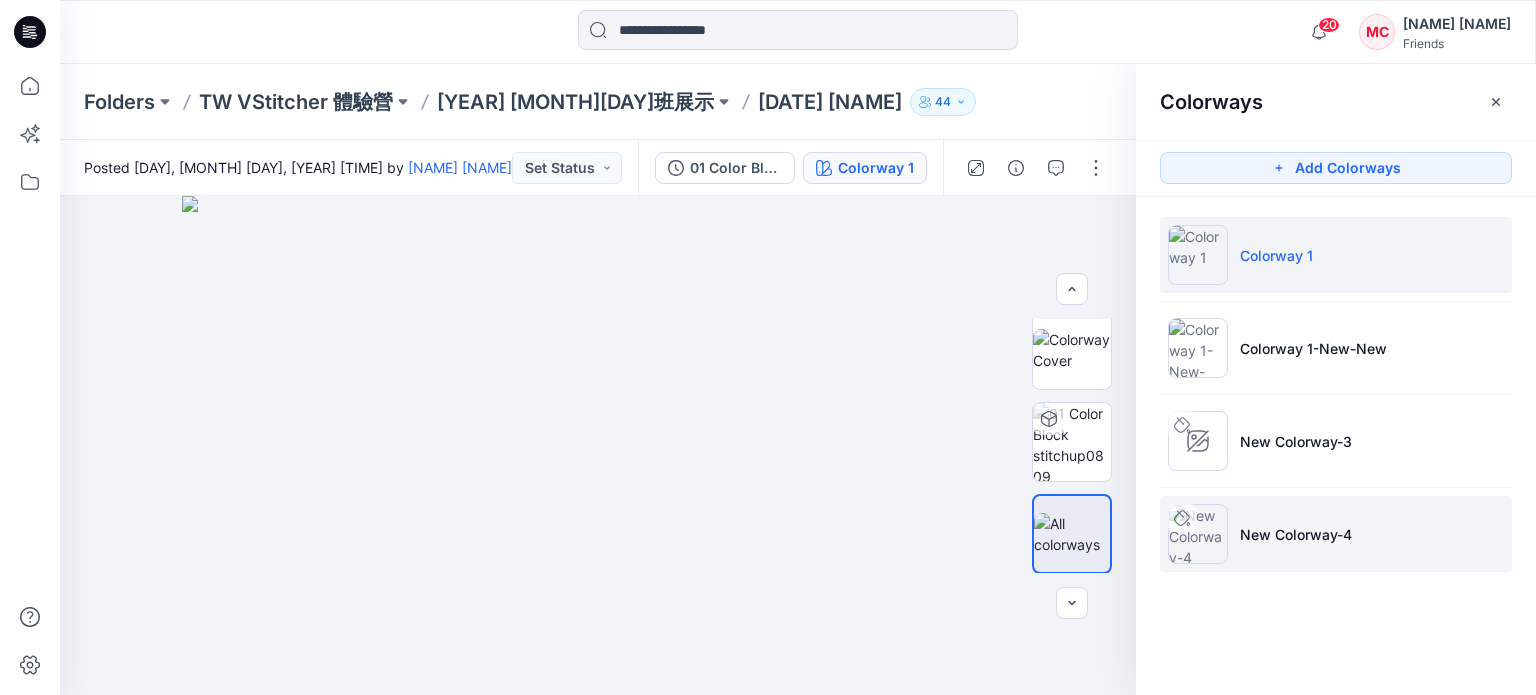 click at bounding box center (1198, 534) 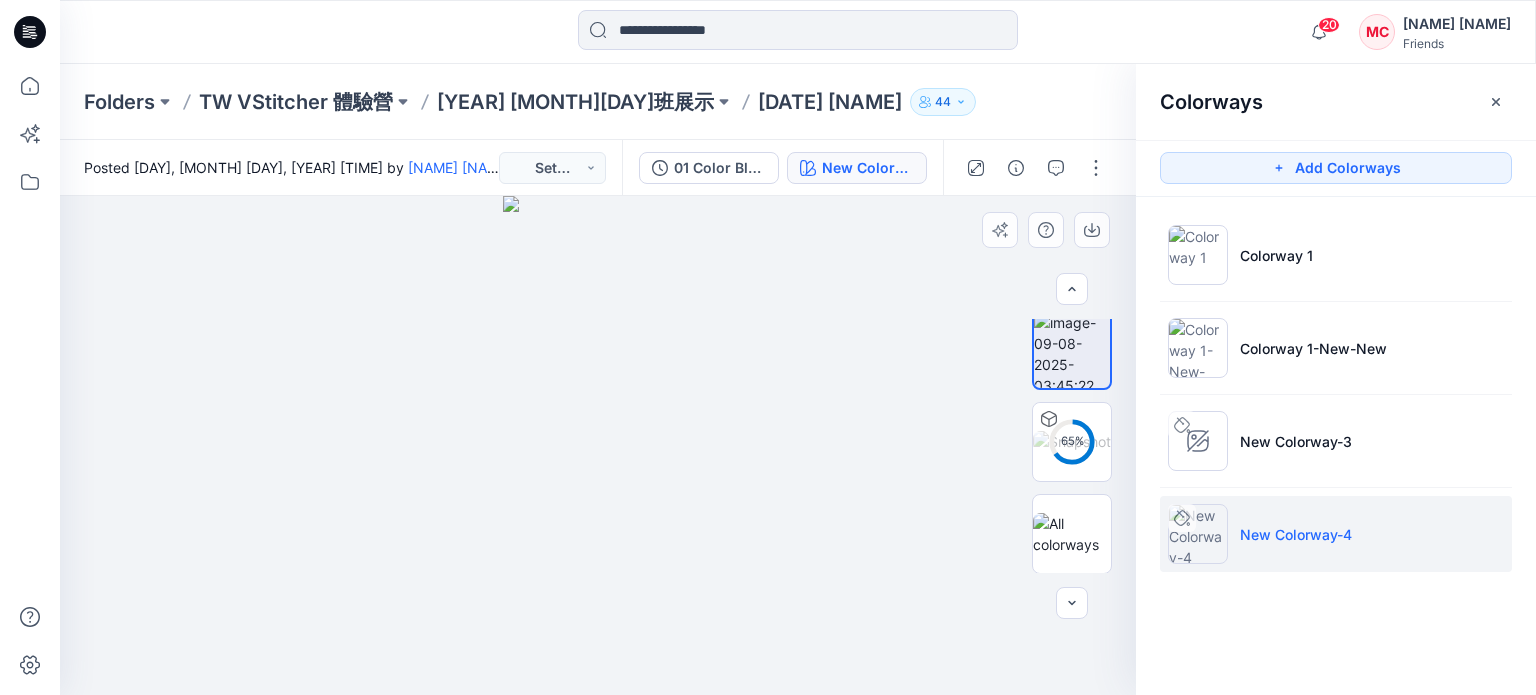 drag, startPoint x: 302, startPoint y: 375, endPoint x: 449, endPoint y: 386, distance: 147.411 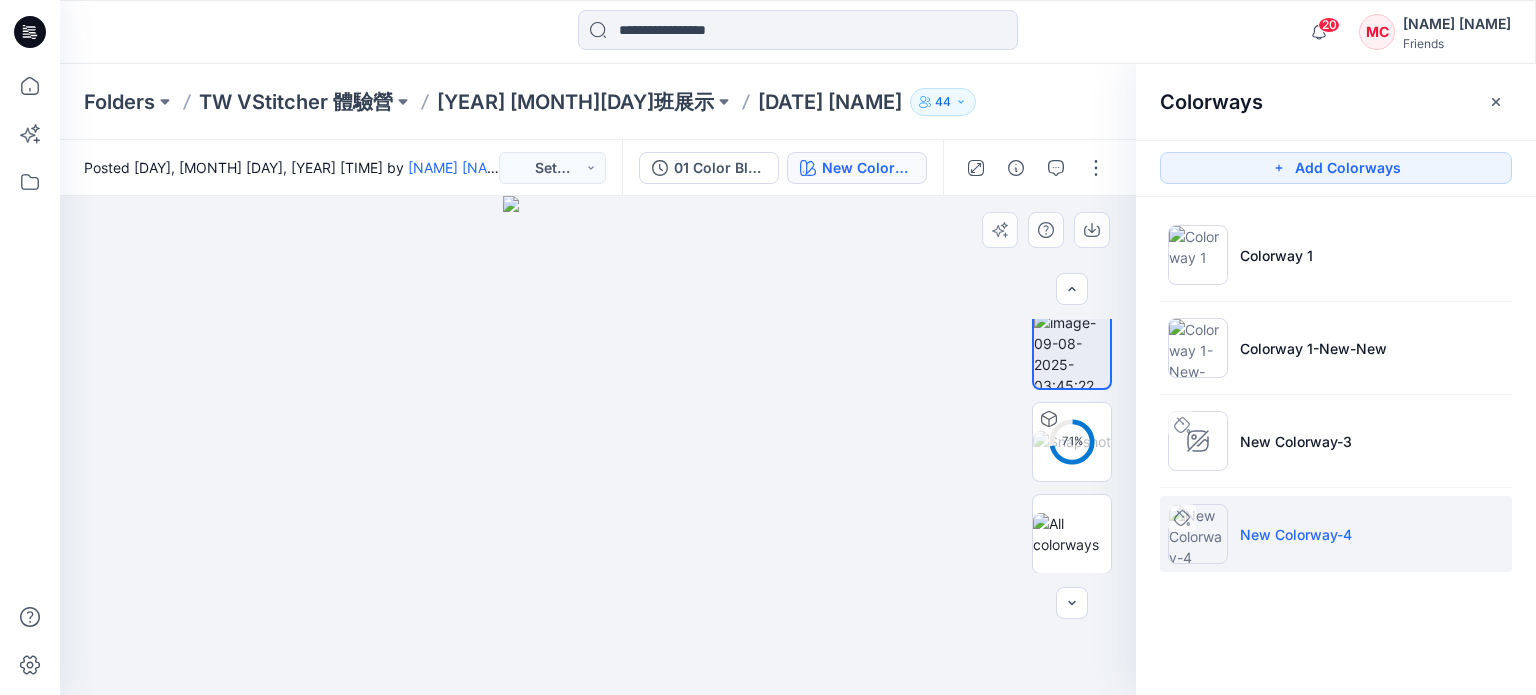 click at bounding box center [598, 445] 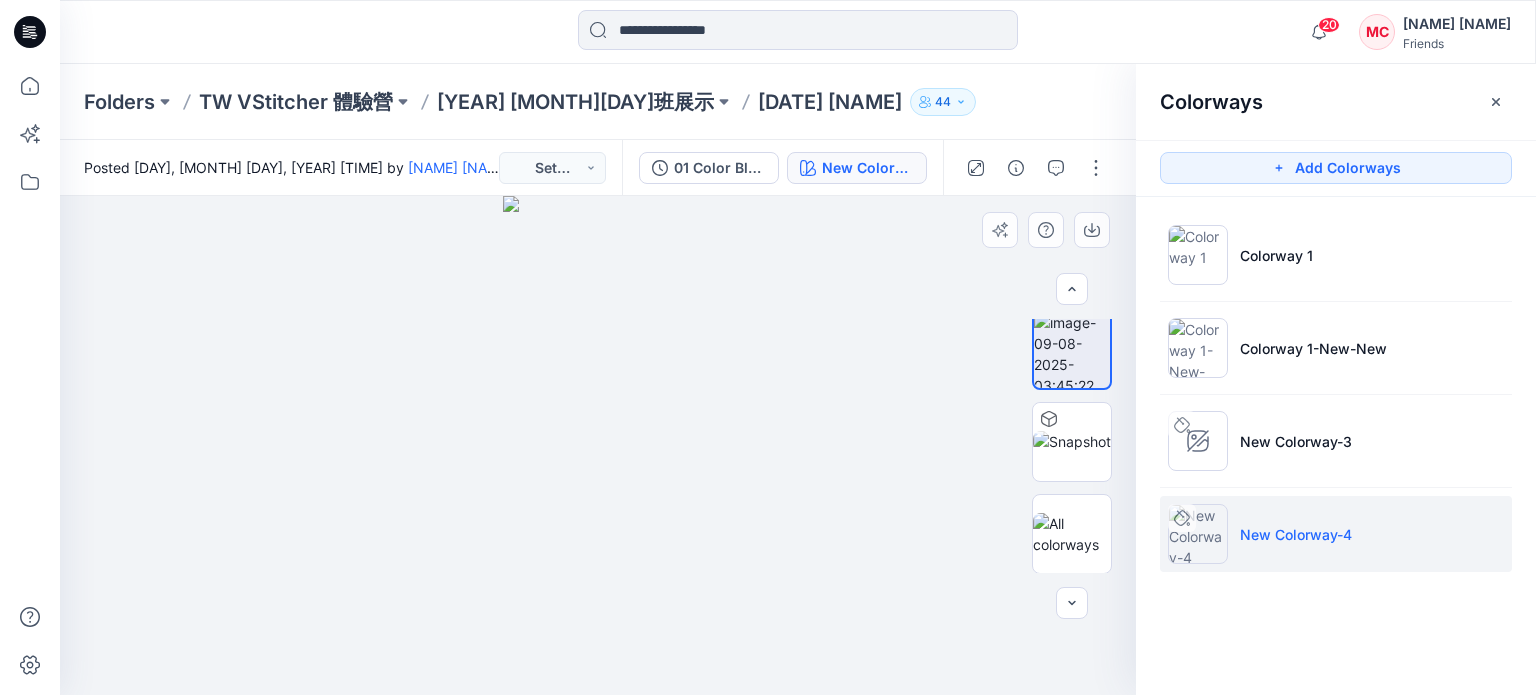 click at bounding box center [598, 445] 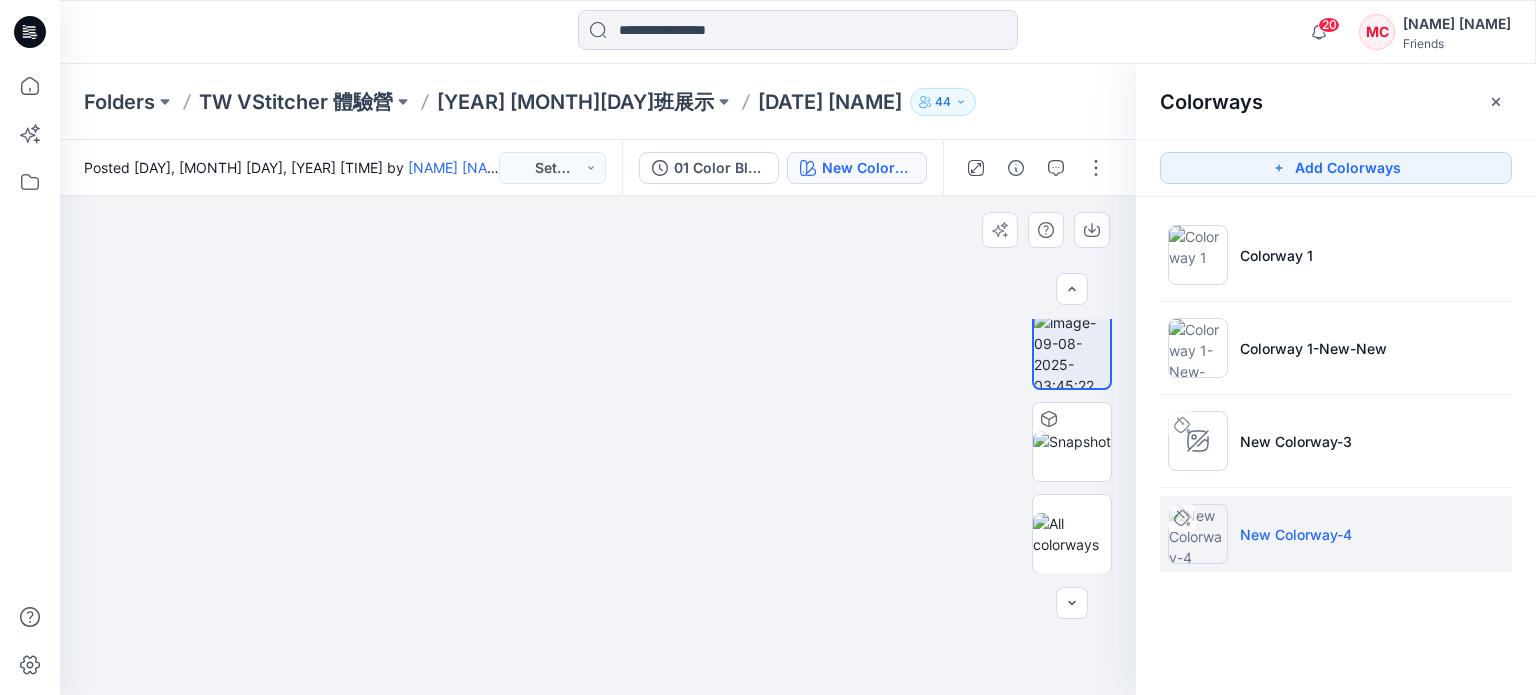 click at bounding box center [597, 436] 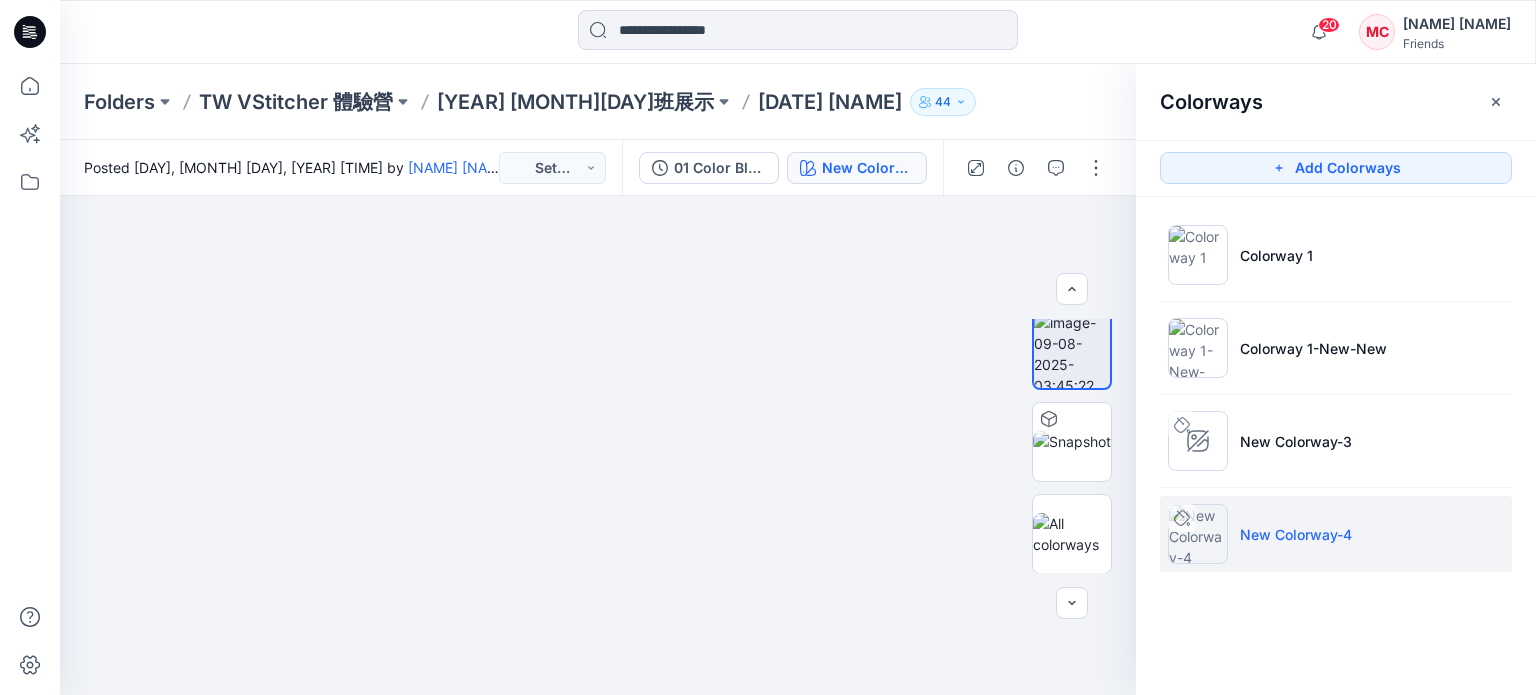 click on "New Colorway-4" at bounding box center (1296, 534) 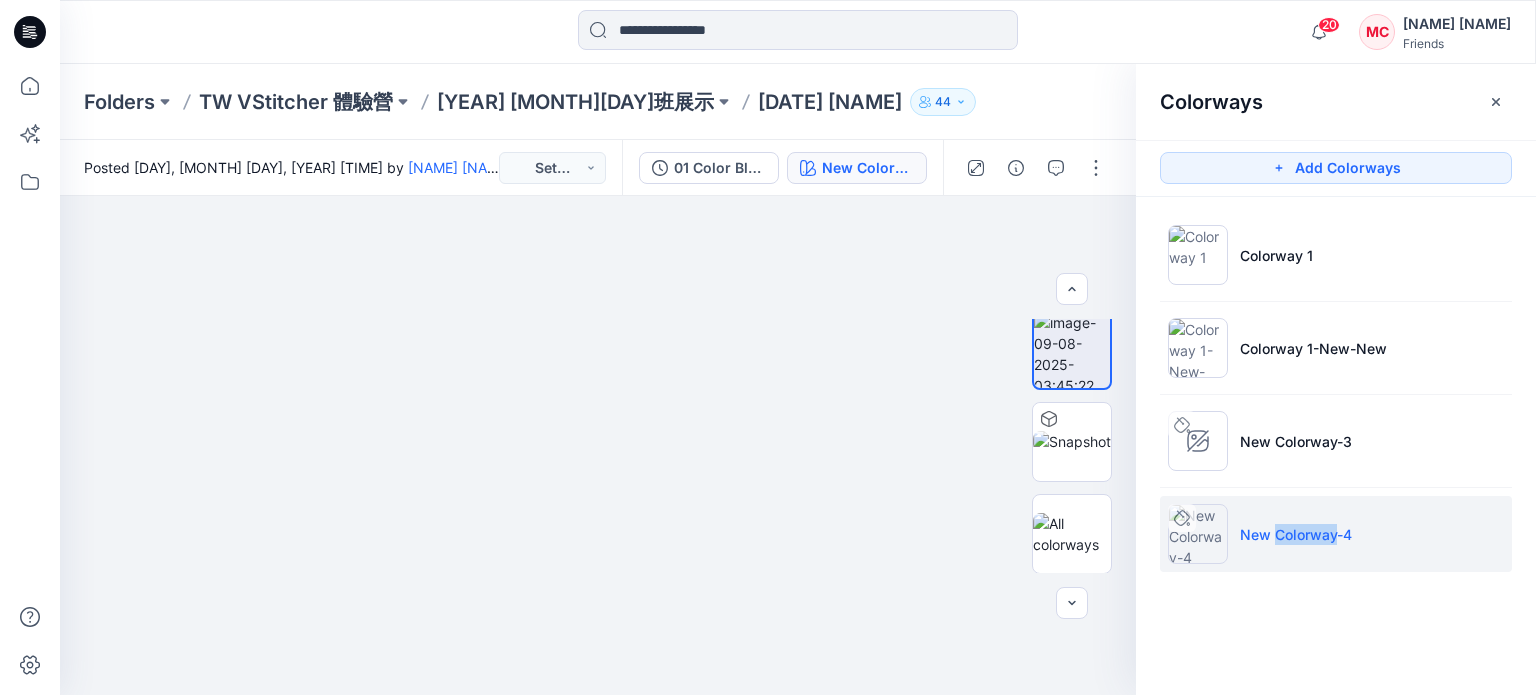 click on "New Colorway-4" at bounding box center (1296, 534) 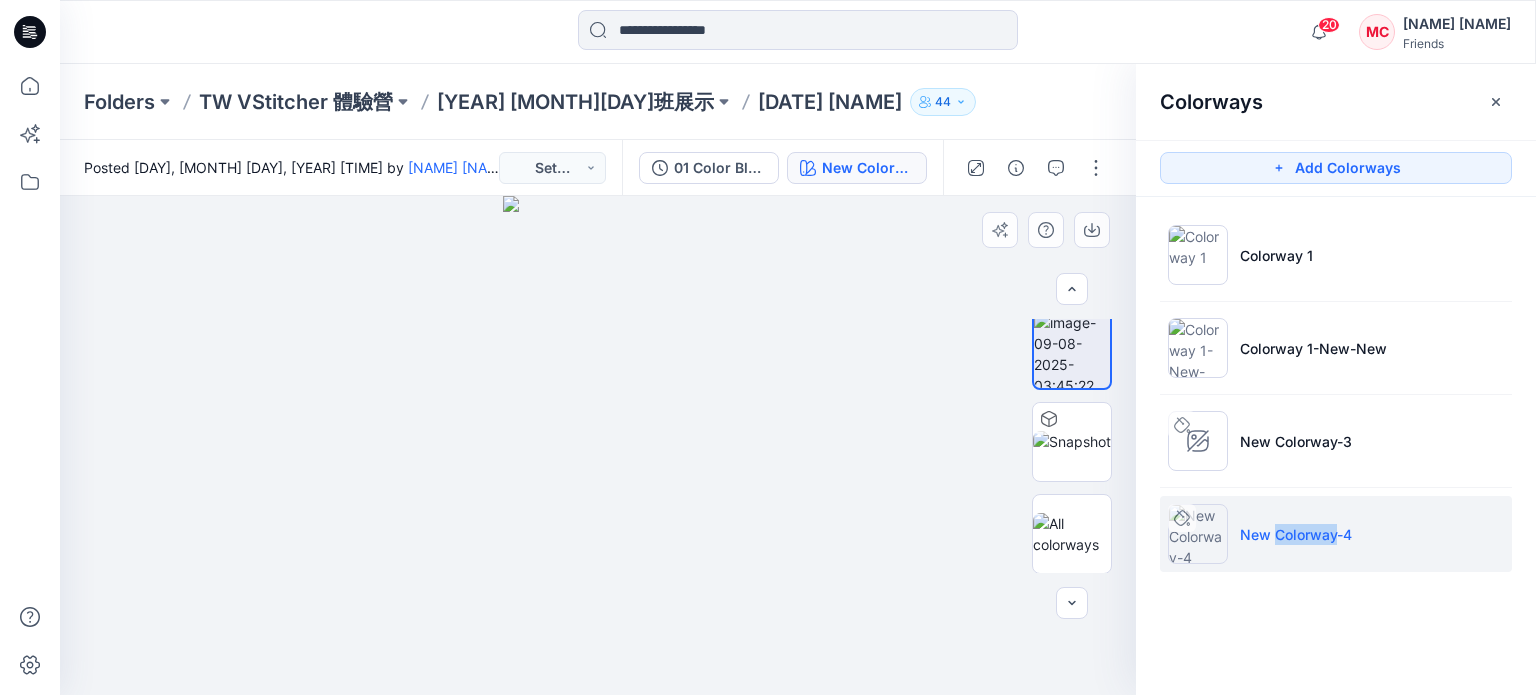 click at bounding box center (598, 445) 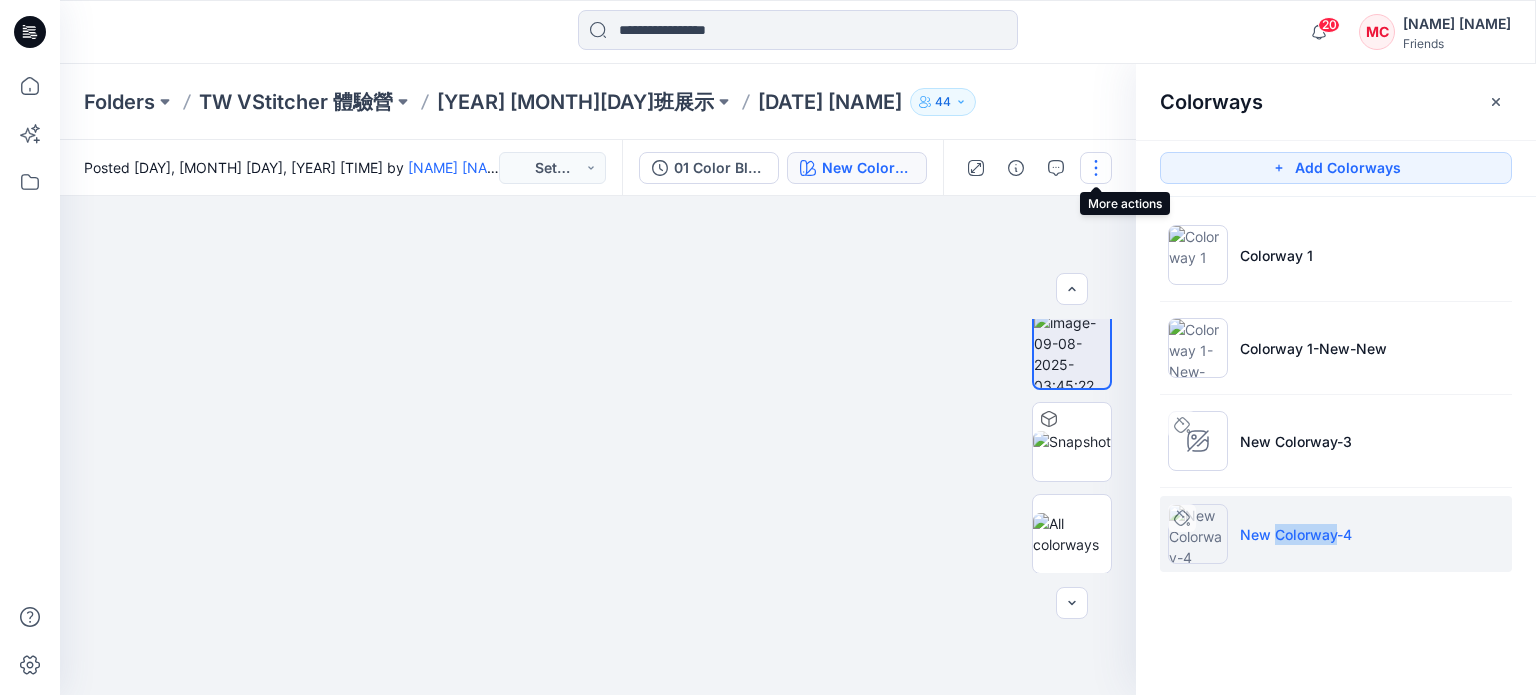 click at bounding box center [1096, 168] 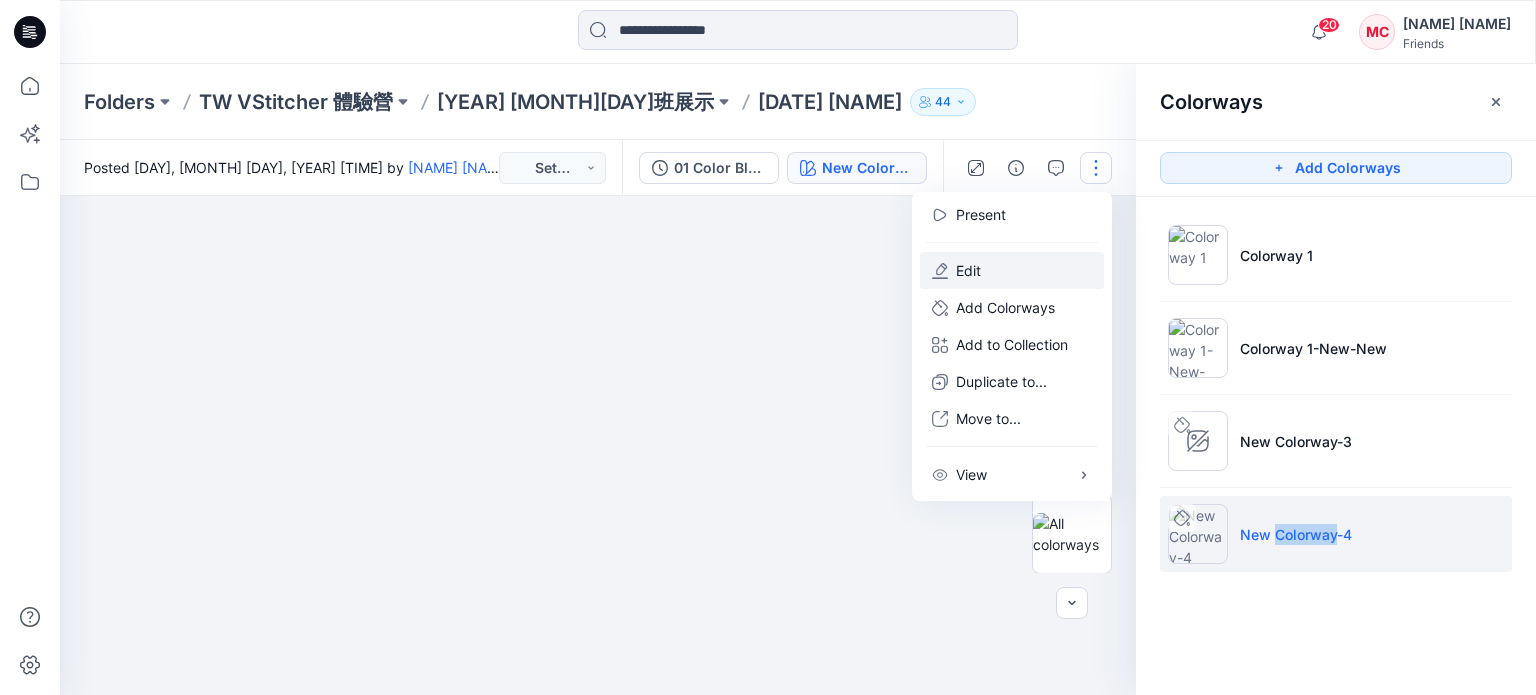 click on "Edit" at bounding box center [1012, 270] 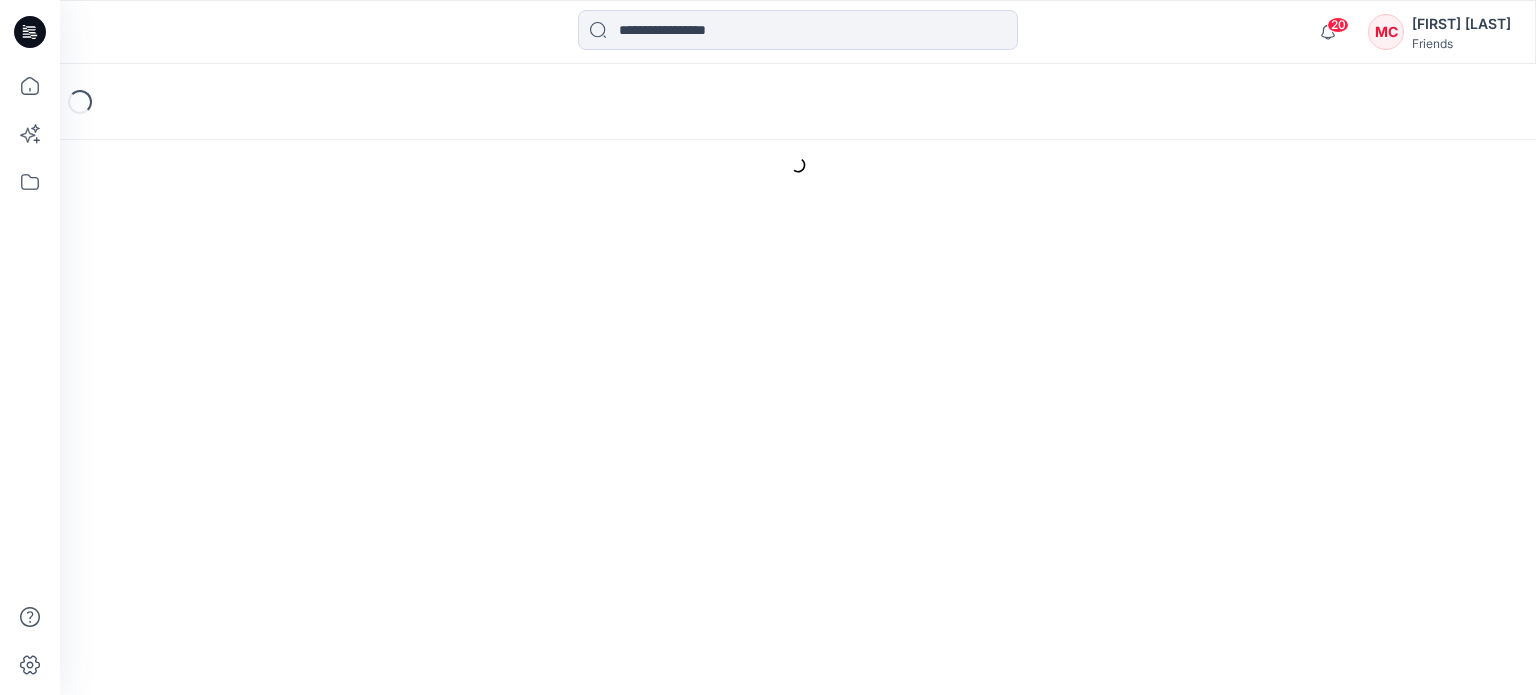 scroll, scrollTop: 0, scrollLeft: 0, axis: both 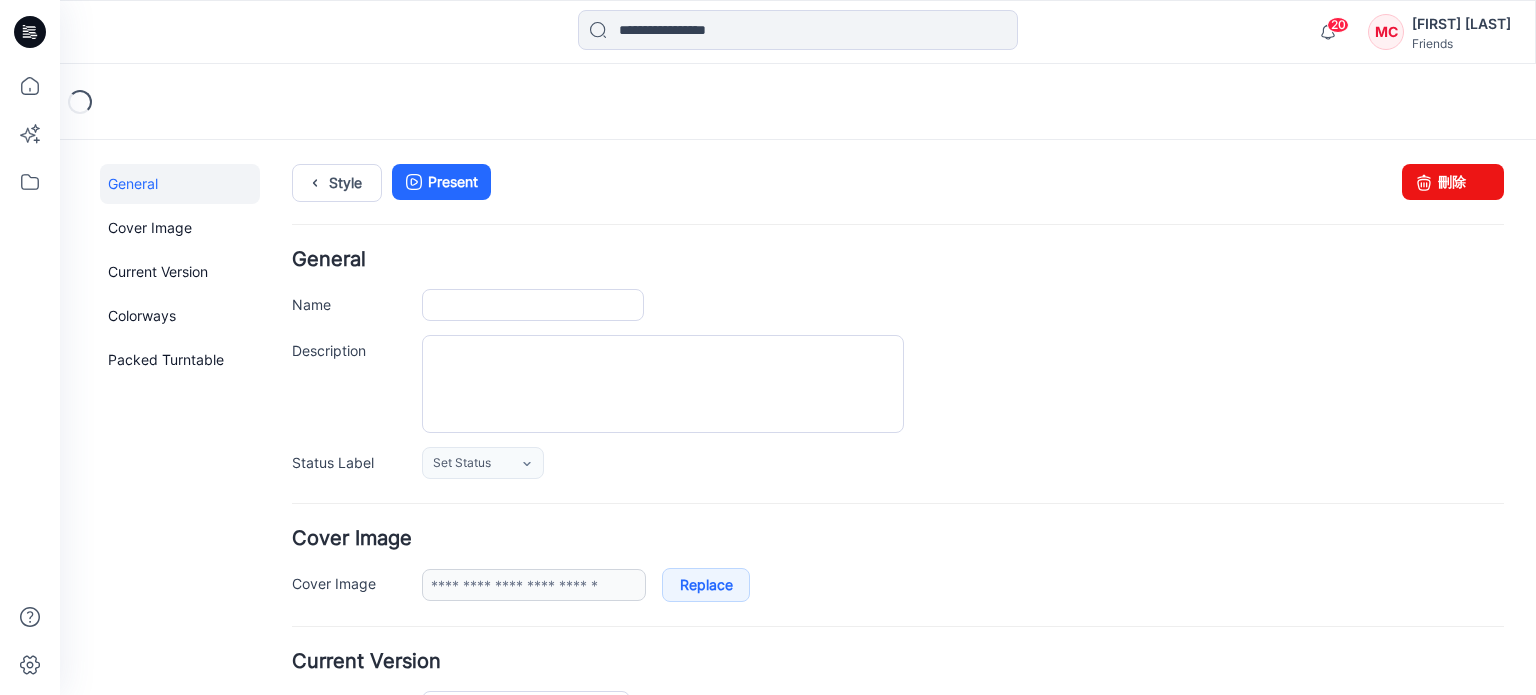 type on "**********" 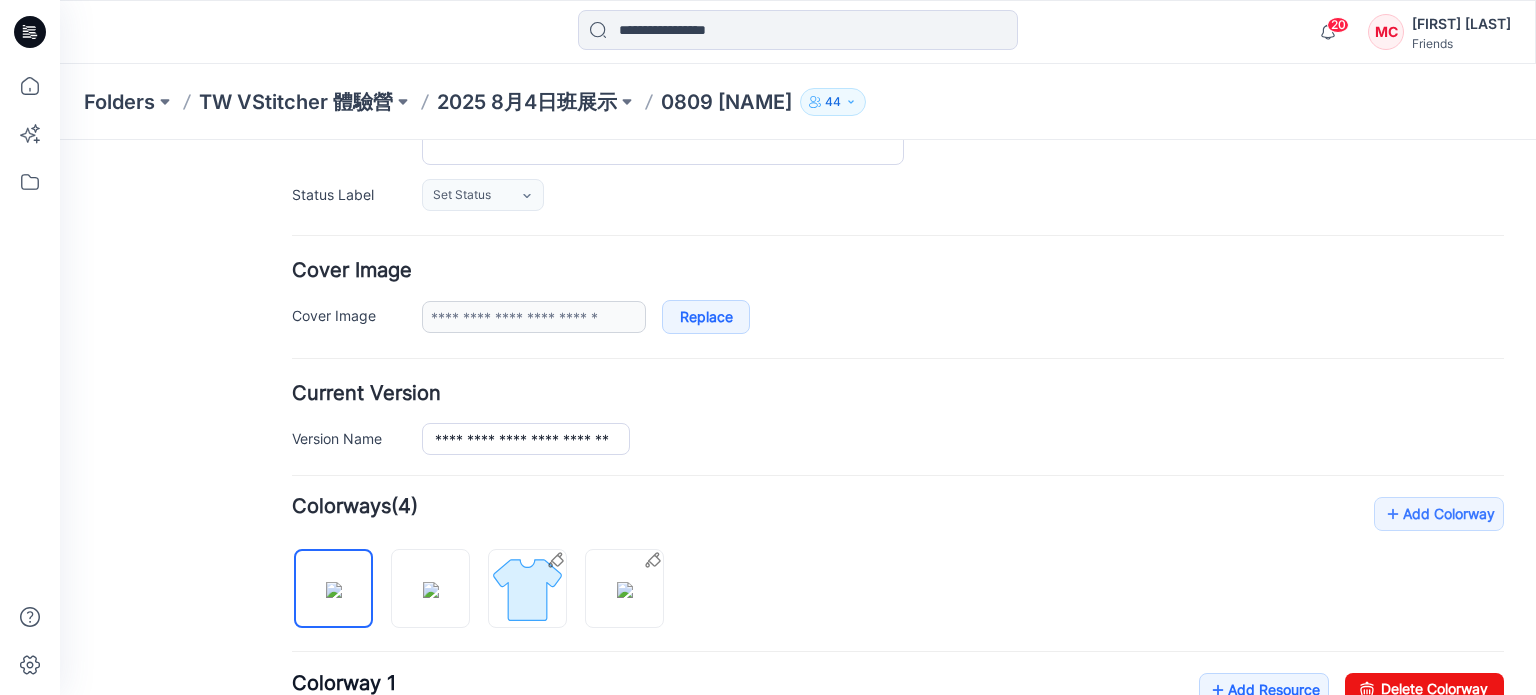 scroll, scrollTop: 368, scrollLeft: 0, axis: vertical 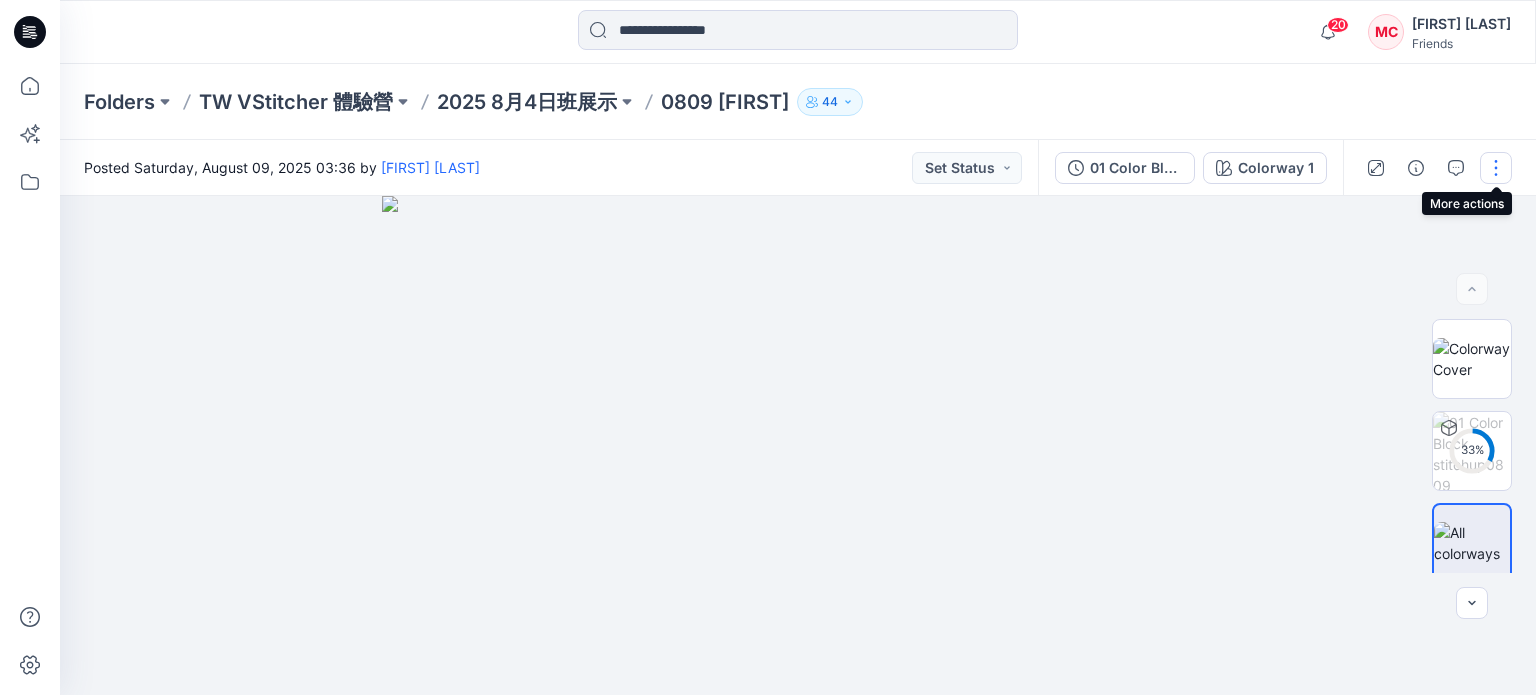click at bounding box center [1496, 168] 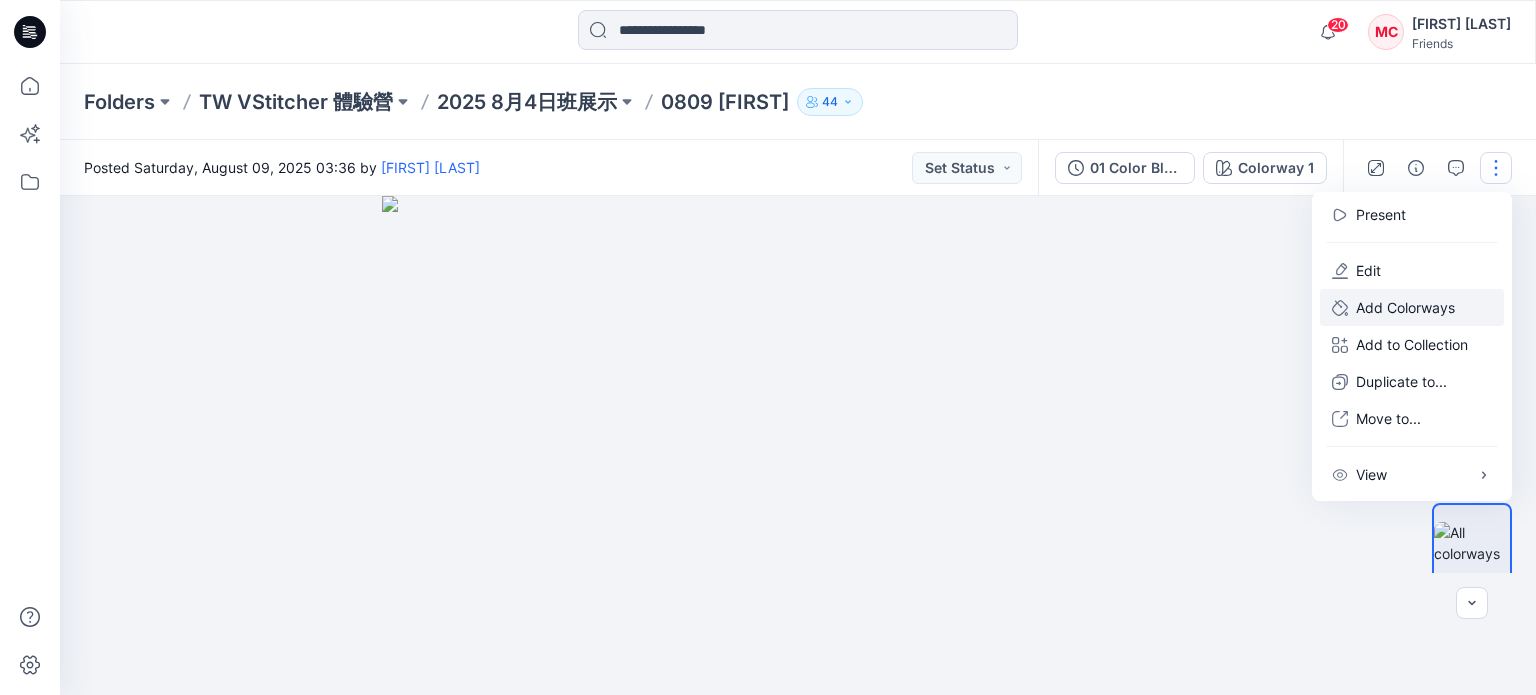 click on "Add Colorways" at bounding box center [1405, 307] 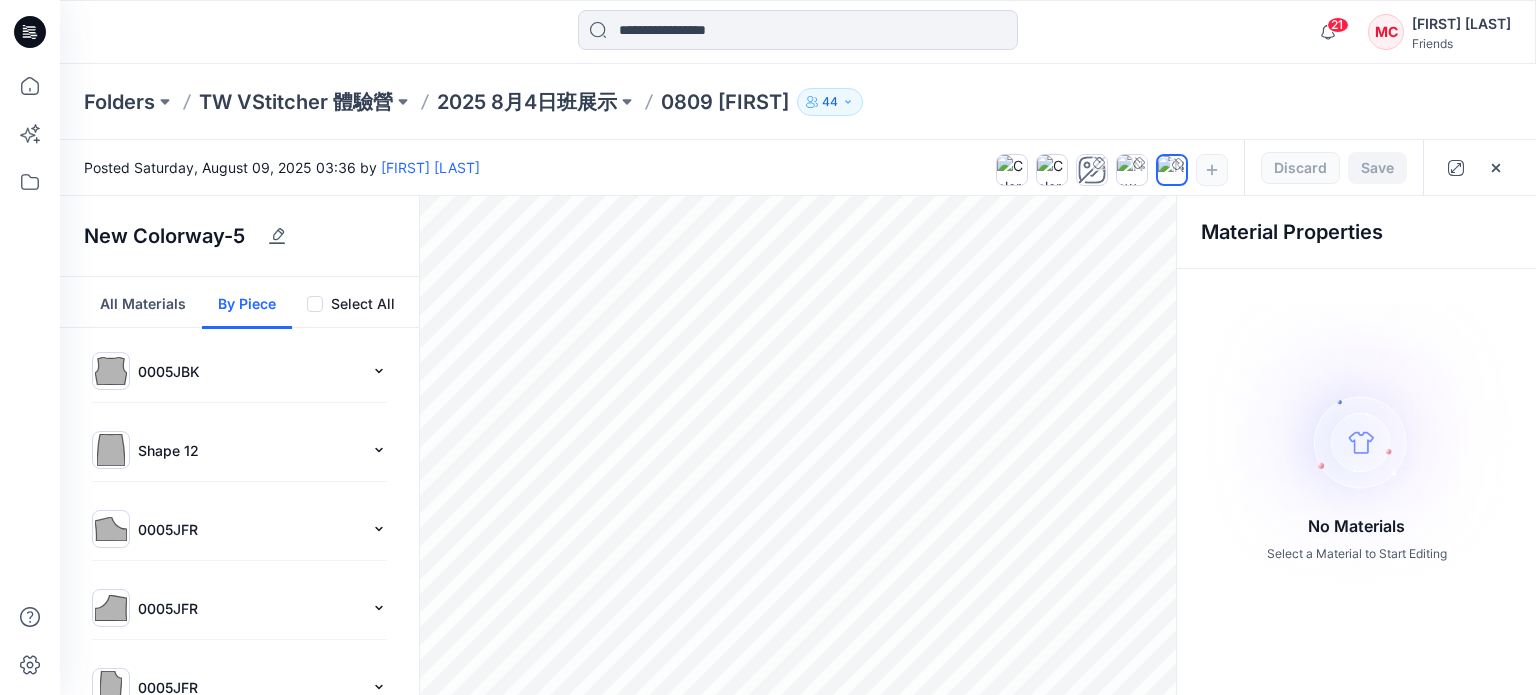 click on "By Piece" at bounding box center [247, 303] 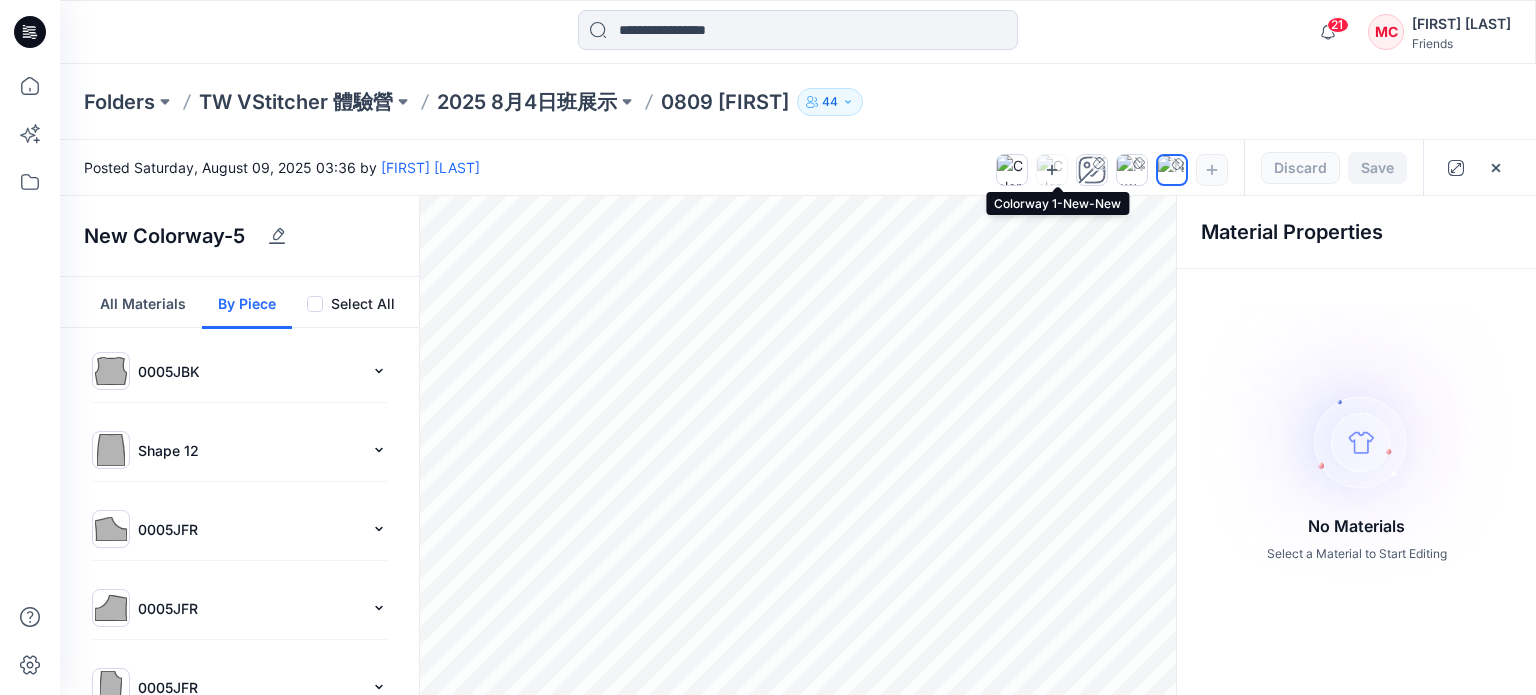 click 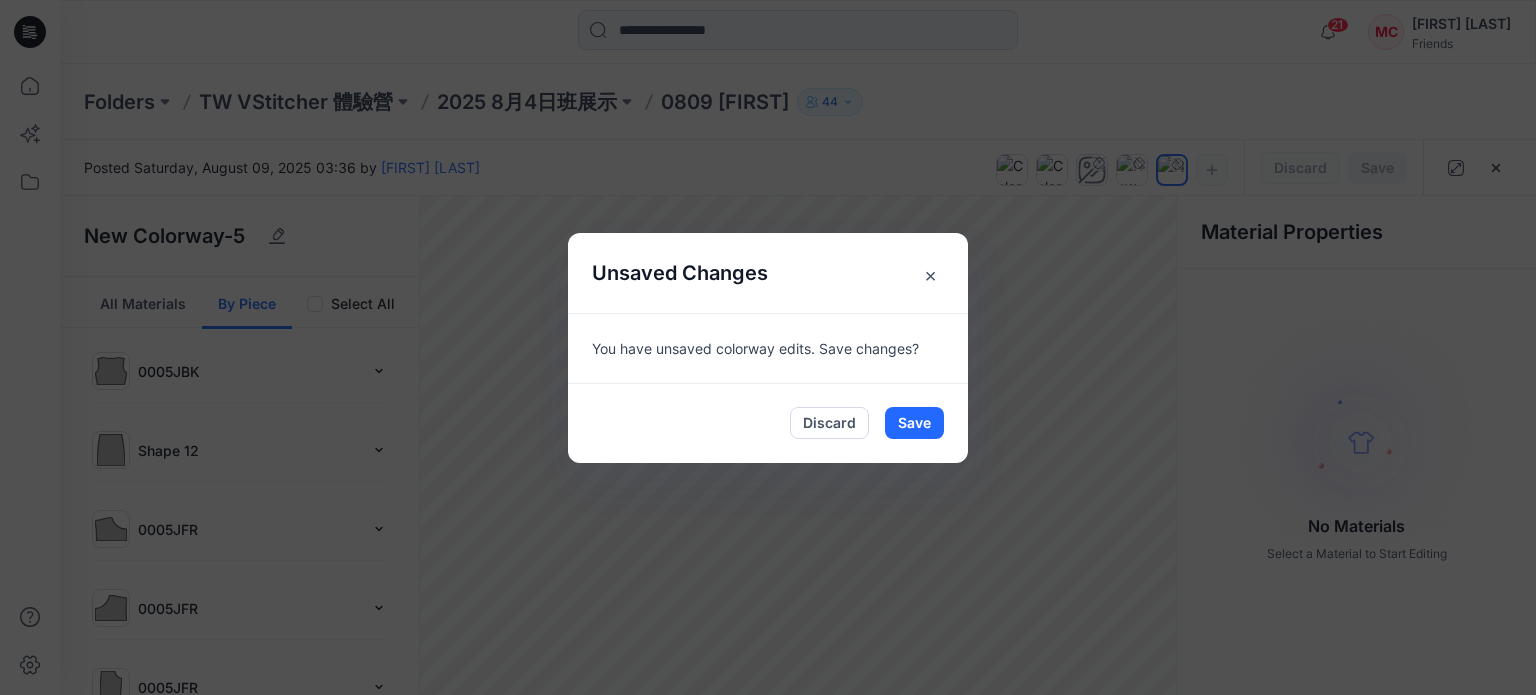 click on "×" at bounding box center [930, 275] 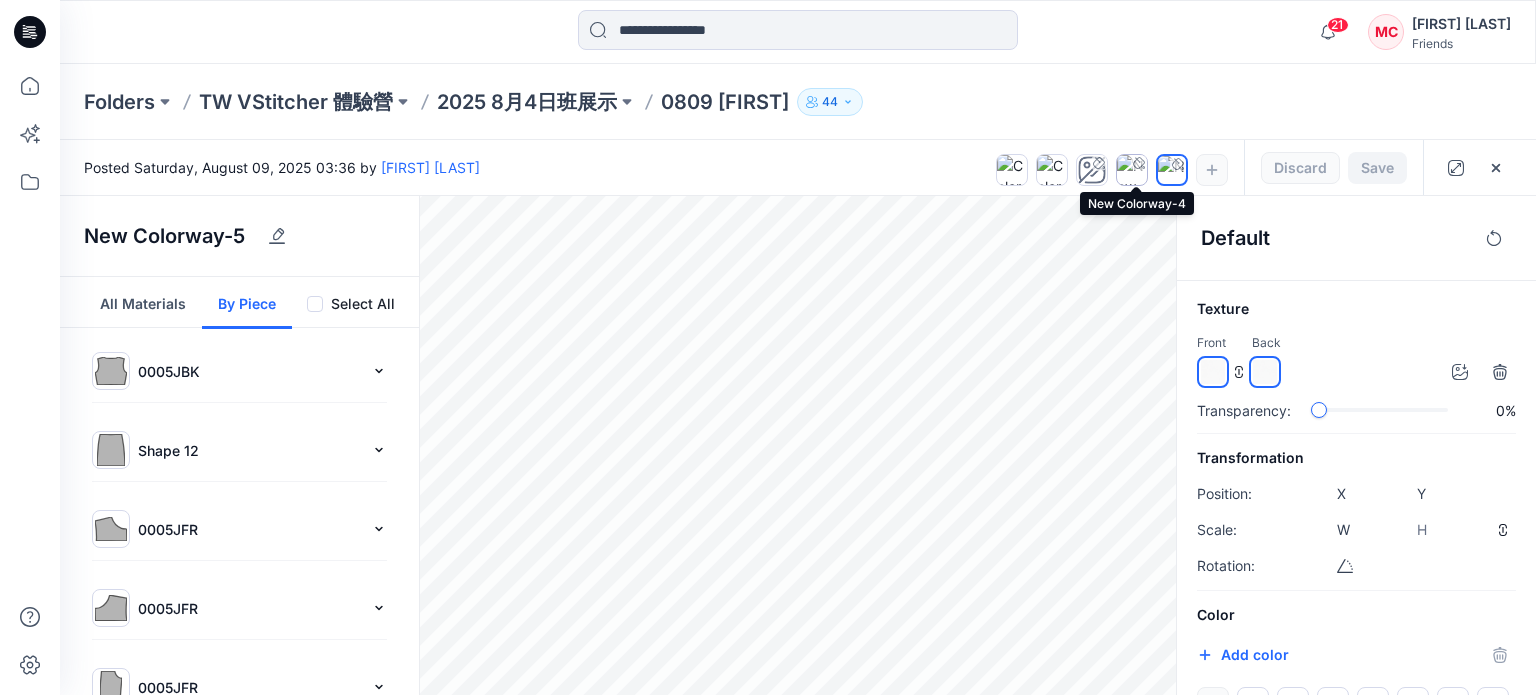 click at bounding box center [1132, 170] 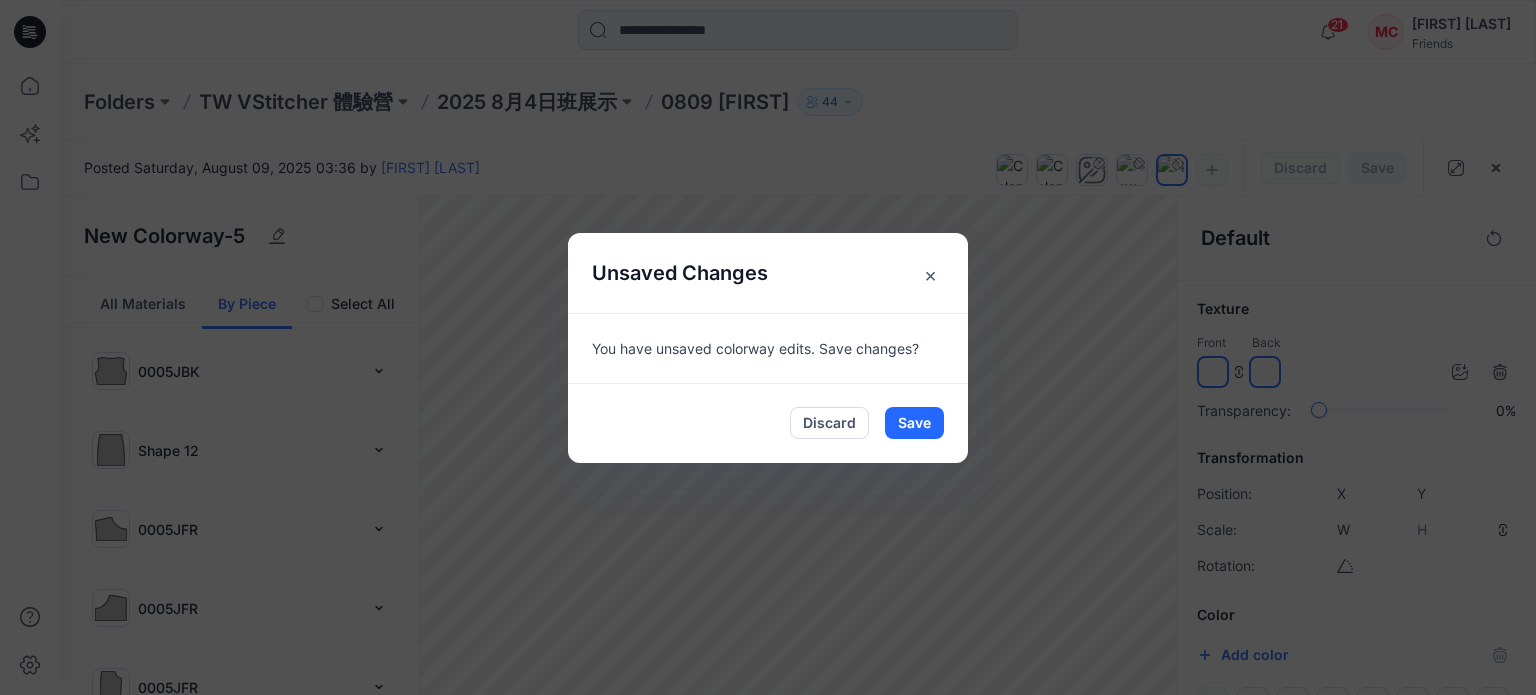 click on "×" at bounding box center [930, 275] 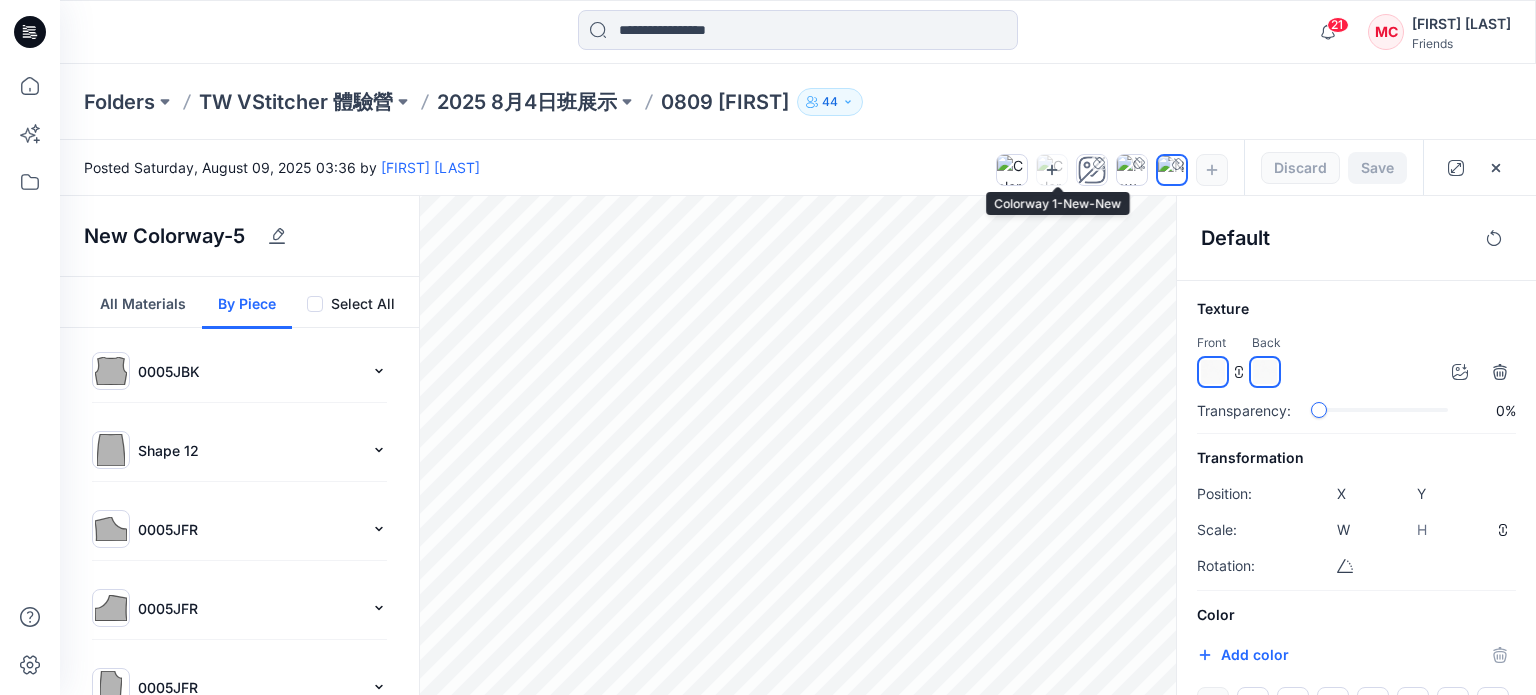 click at bounding box center [1052, 170] 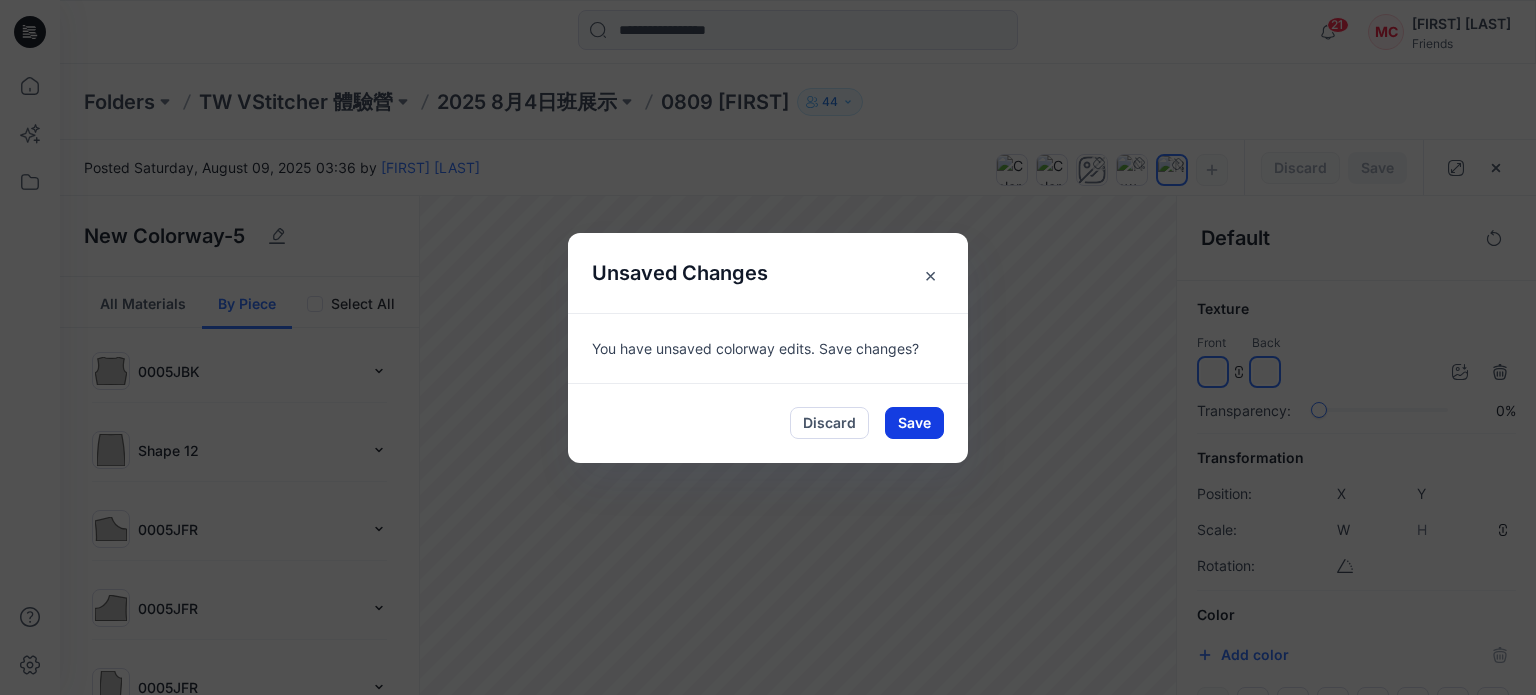 click on "Save" at bounding box center [914, 423] 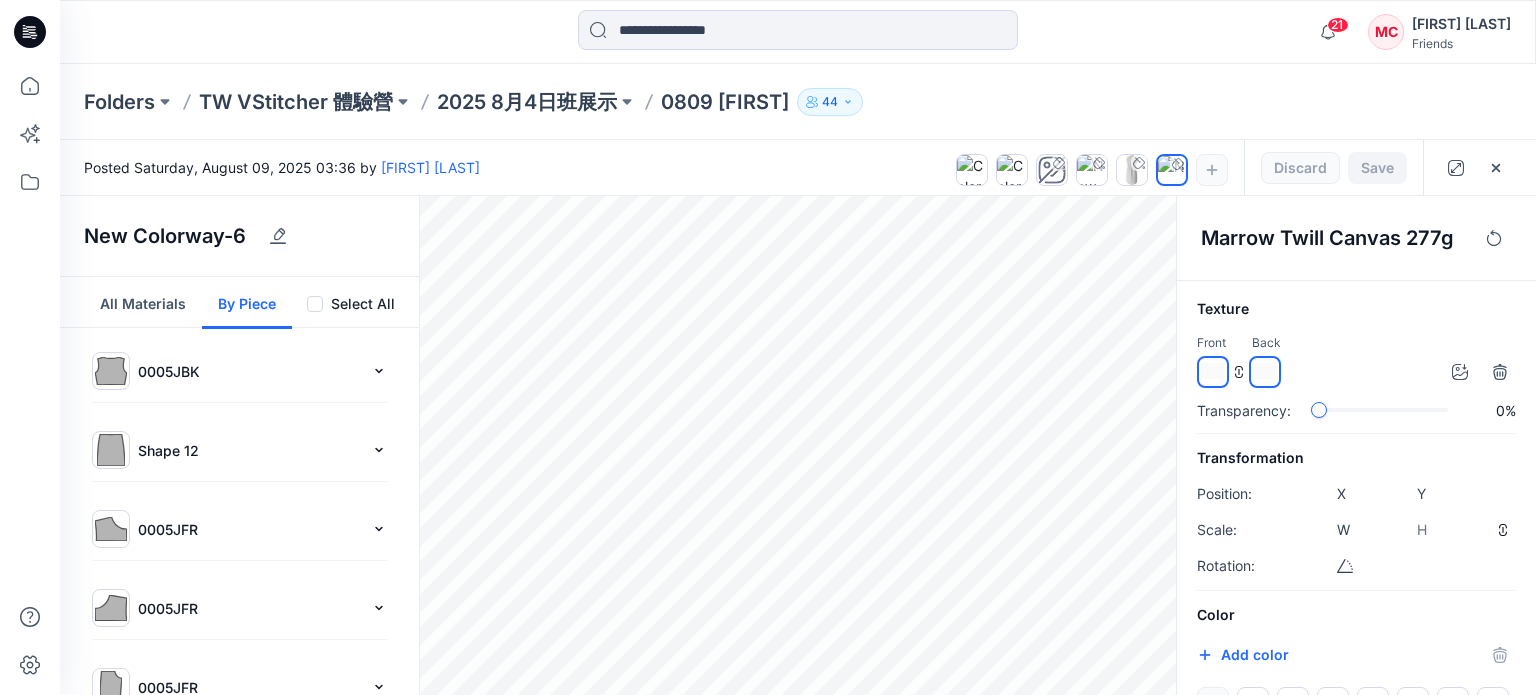 click at bounding box center [1265, 372] 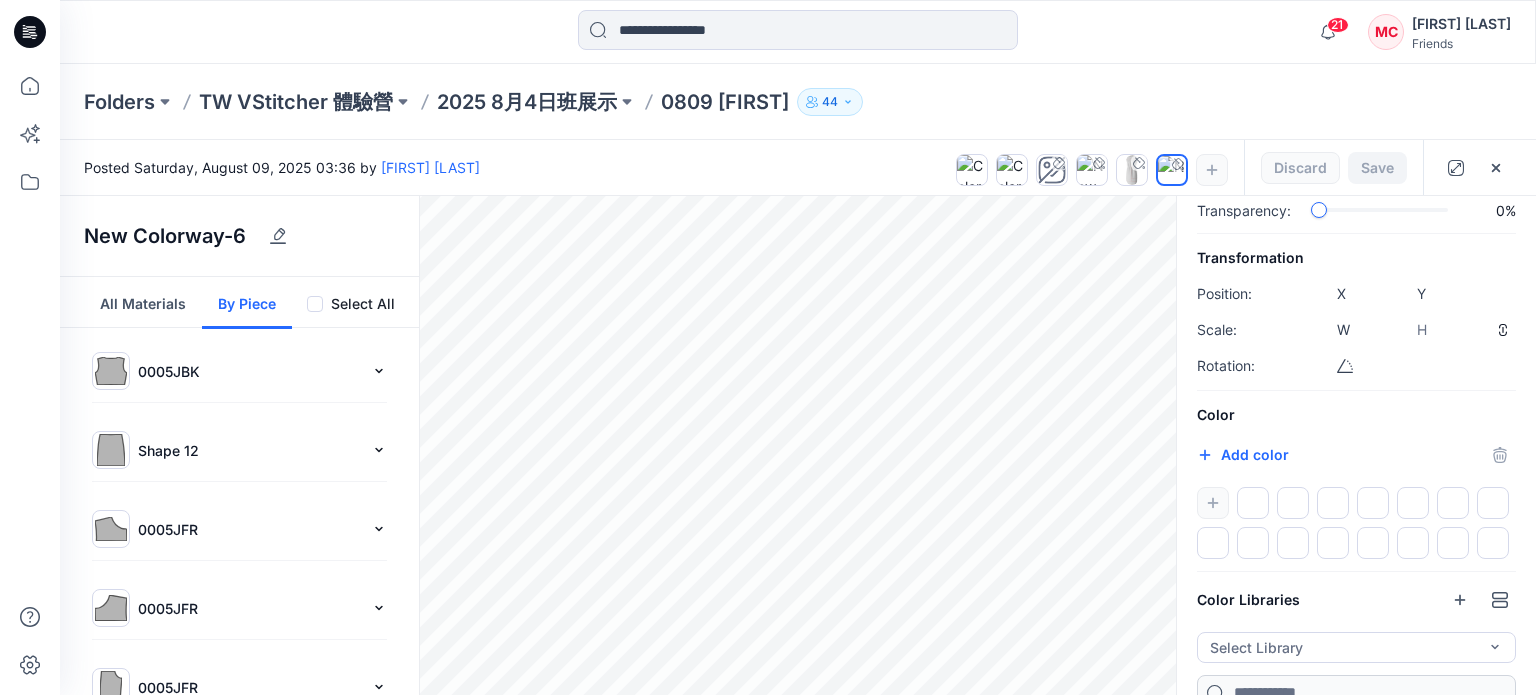 scroll, scrollTop: 216, scrollLeft: 0, axis: vertical 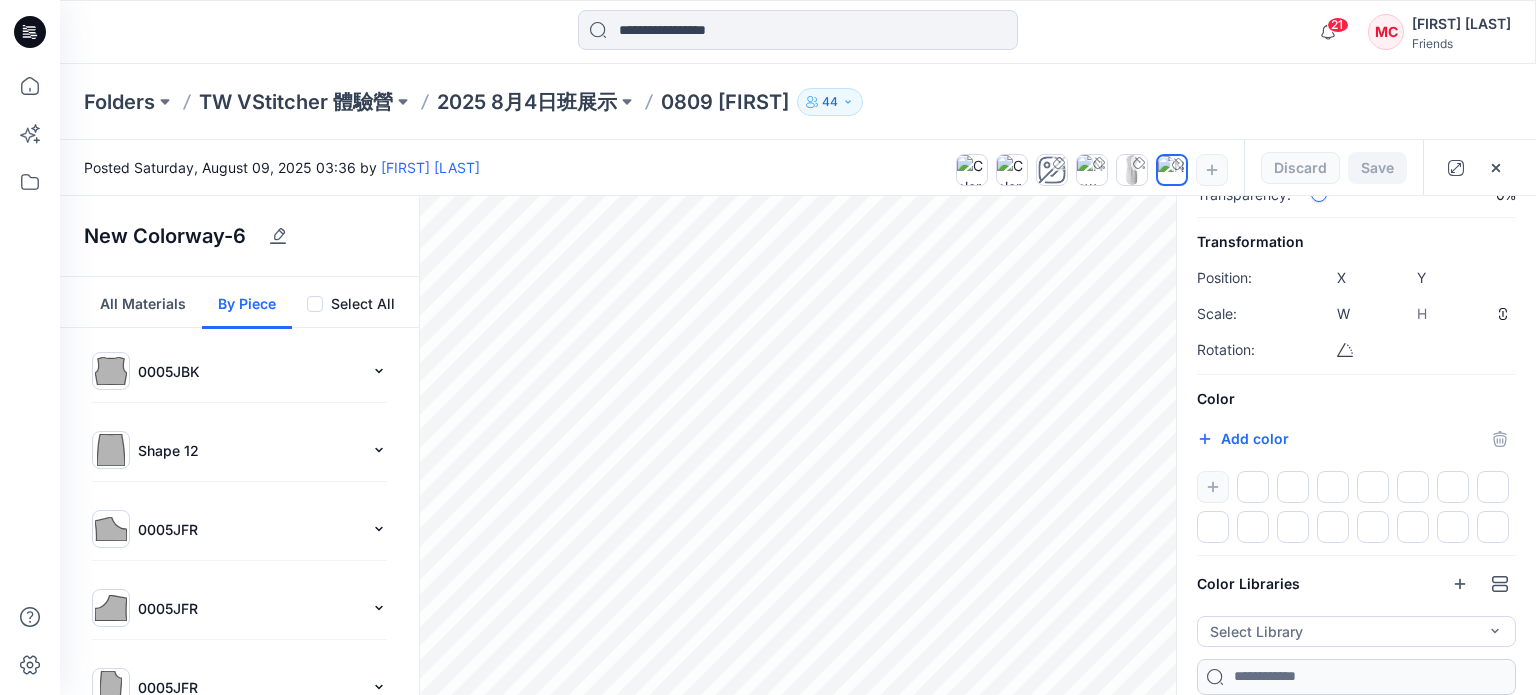 click on "*******" at bounding box center [1227, 441] 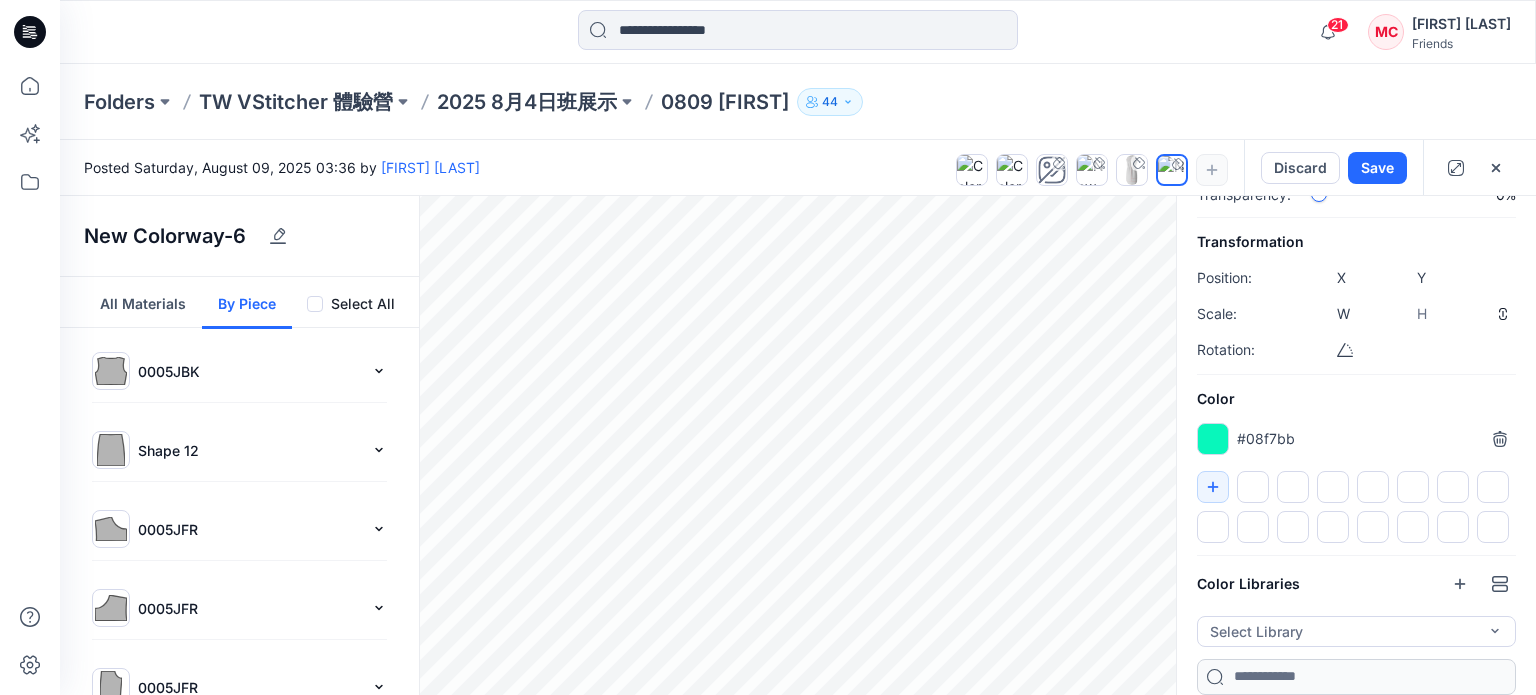 click on "#08f7bb *******" at bounding box center [1356, 439] 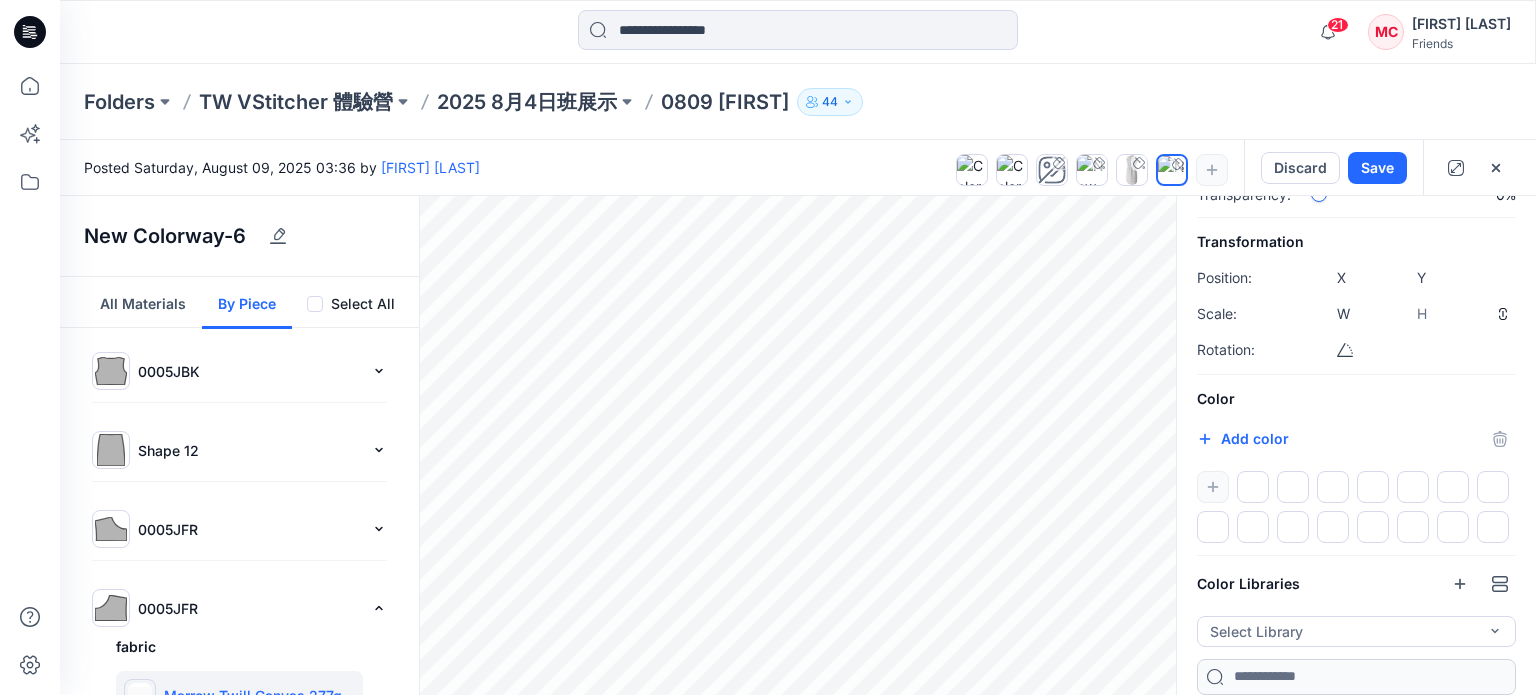 click on "*******" at bounding box center (1227, 441) 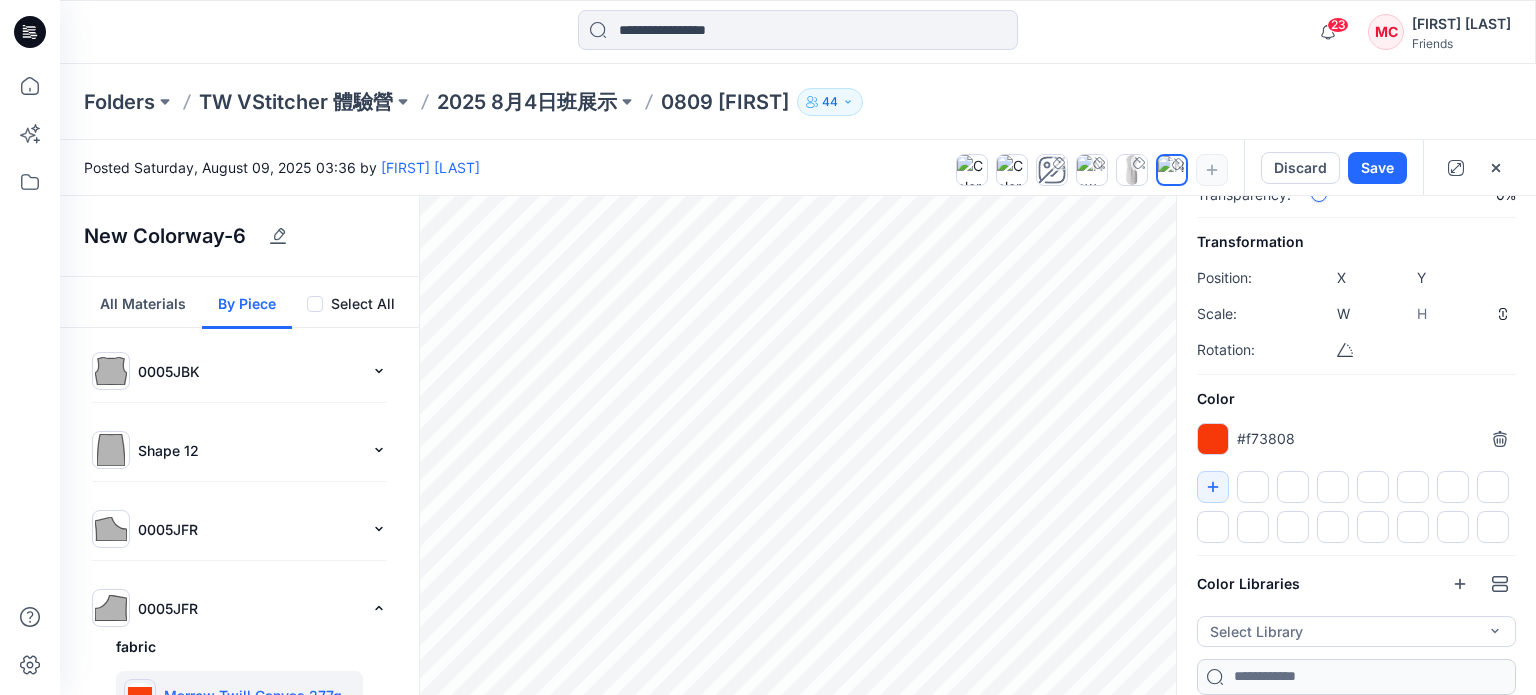 type on "*******" 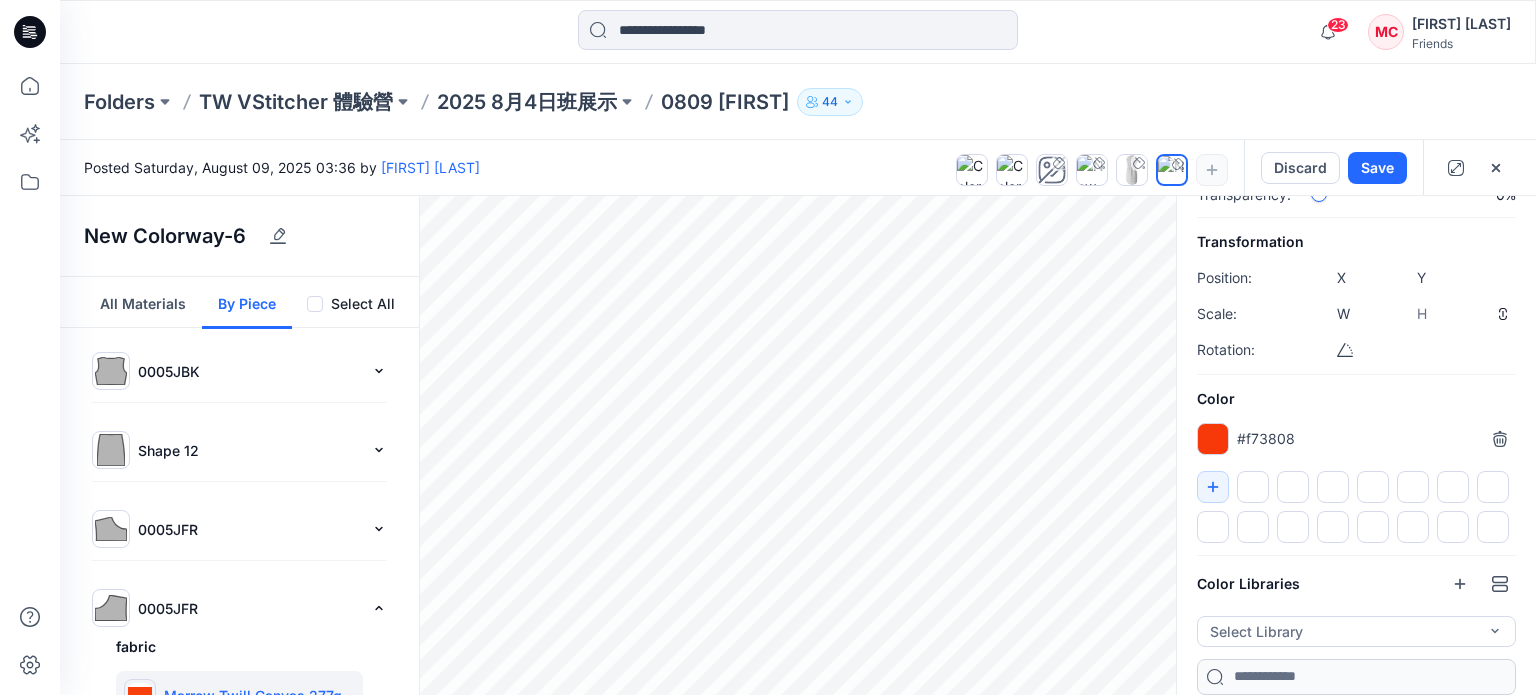 click on "Color #f73808 *******" at bounding box center [1356, 465] 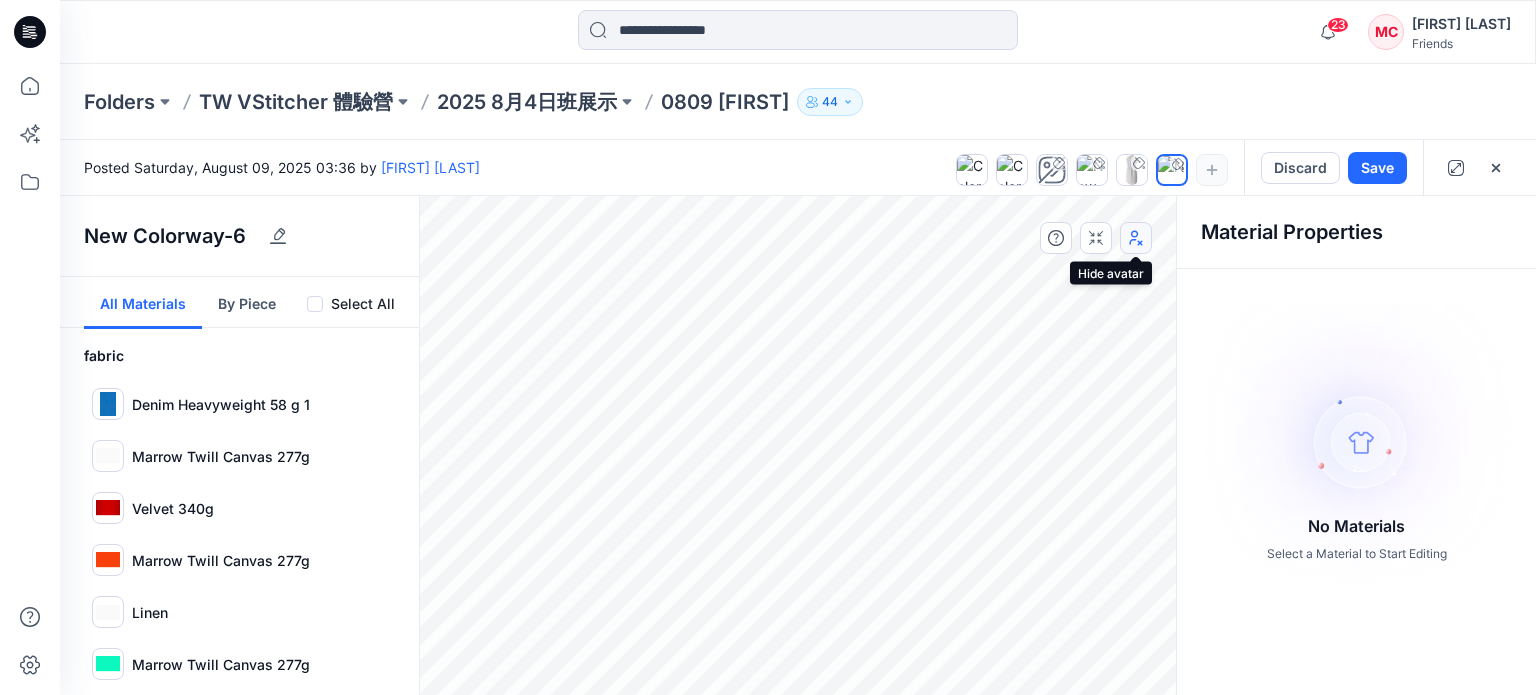 click 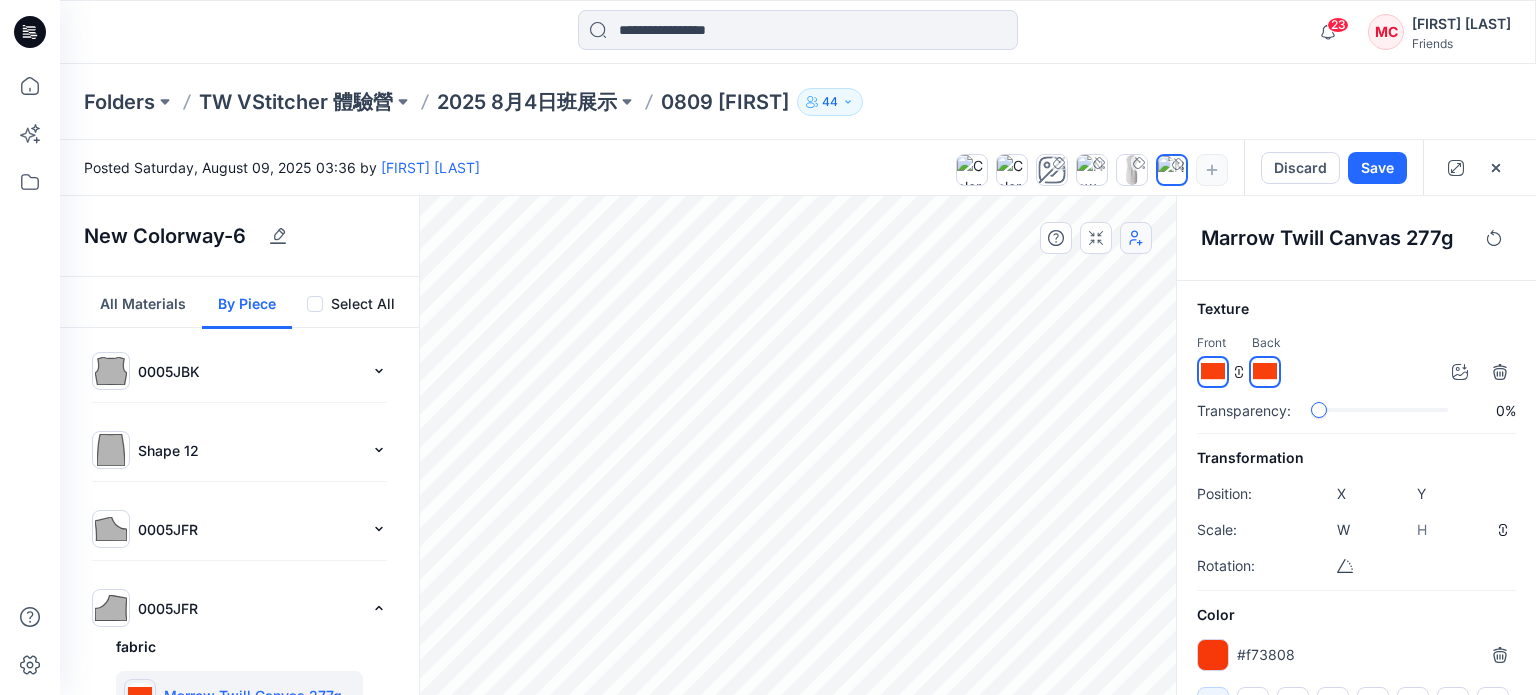 click at bounding box center (1265, 372) 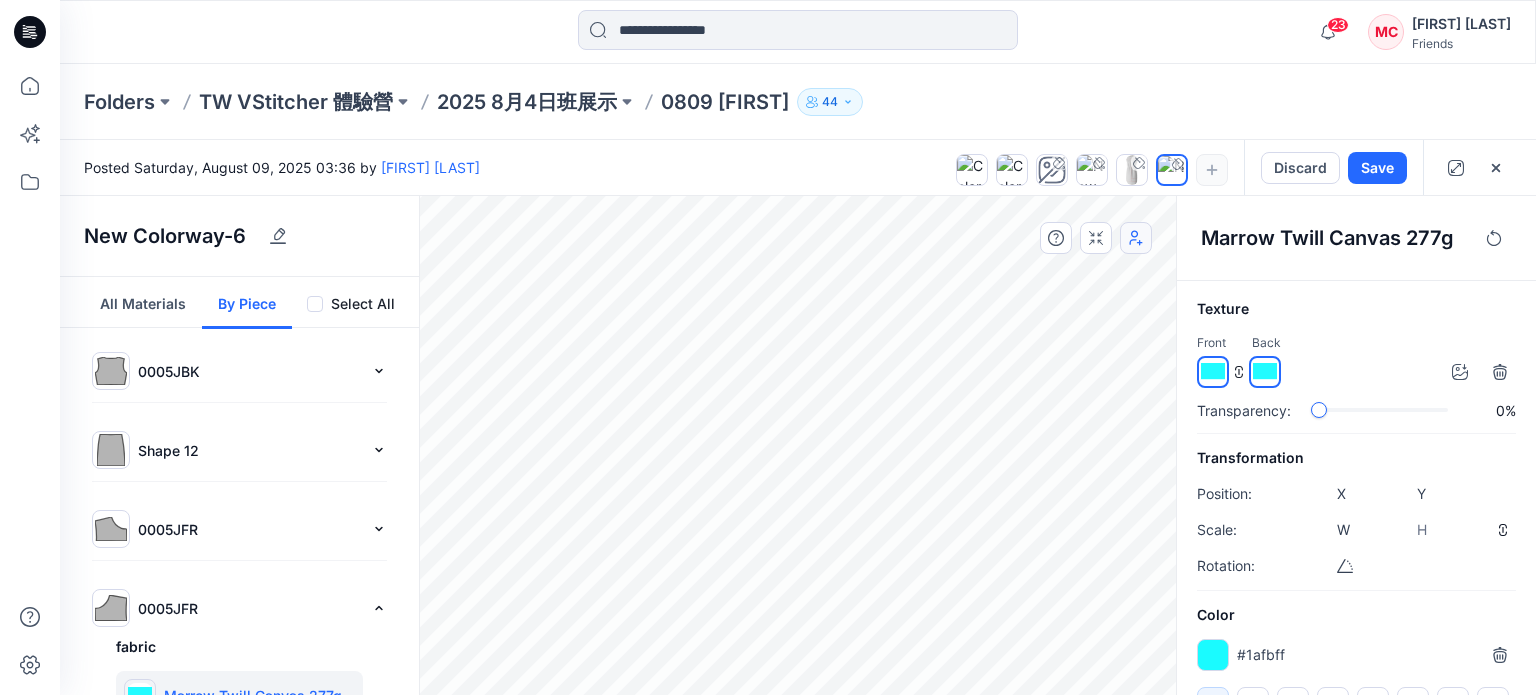 type on "*******" 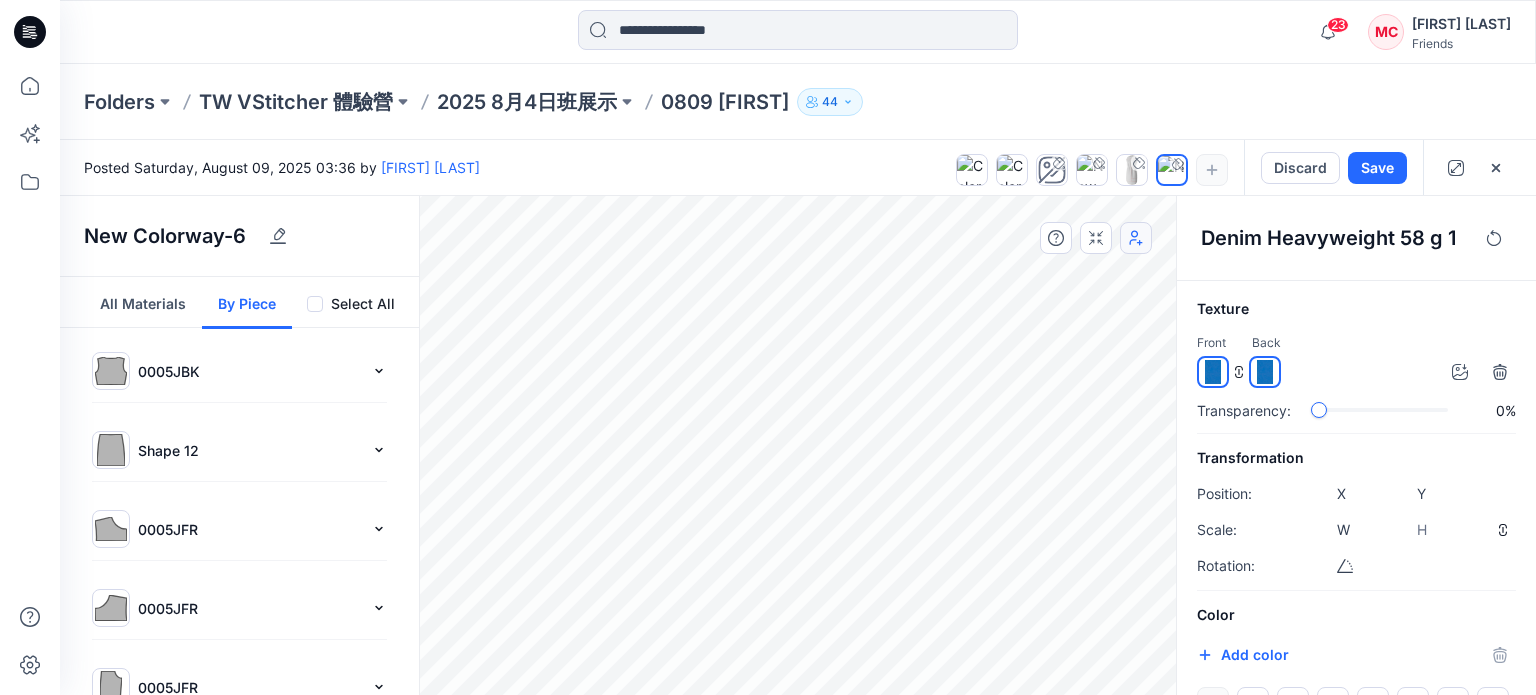 click at bounding box center (1265, 372) 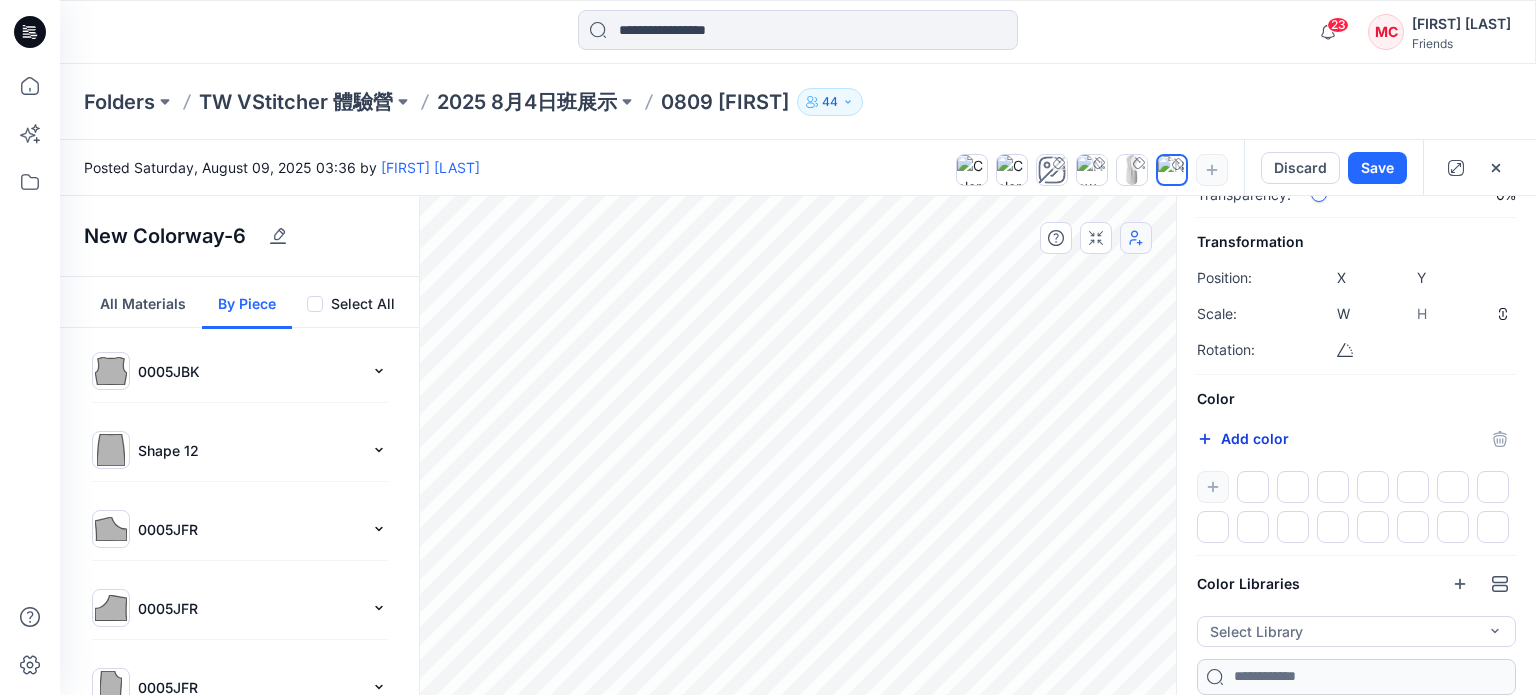 click on "Add color" at bounding box center (1243, 439) 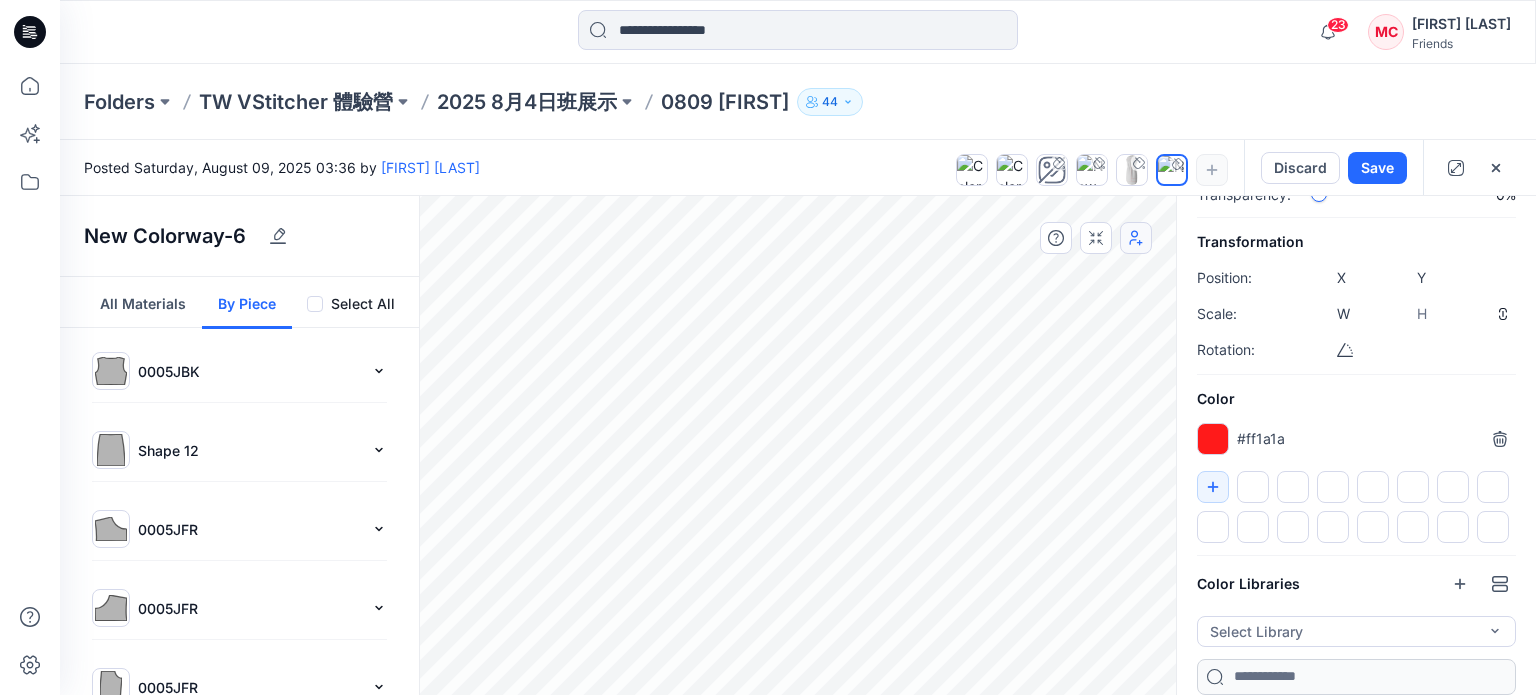 type on "*******" 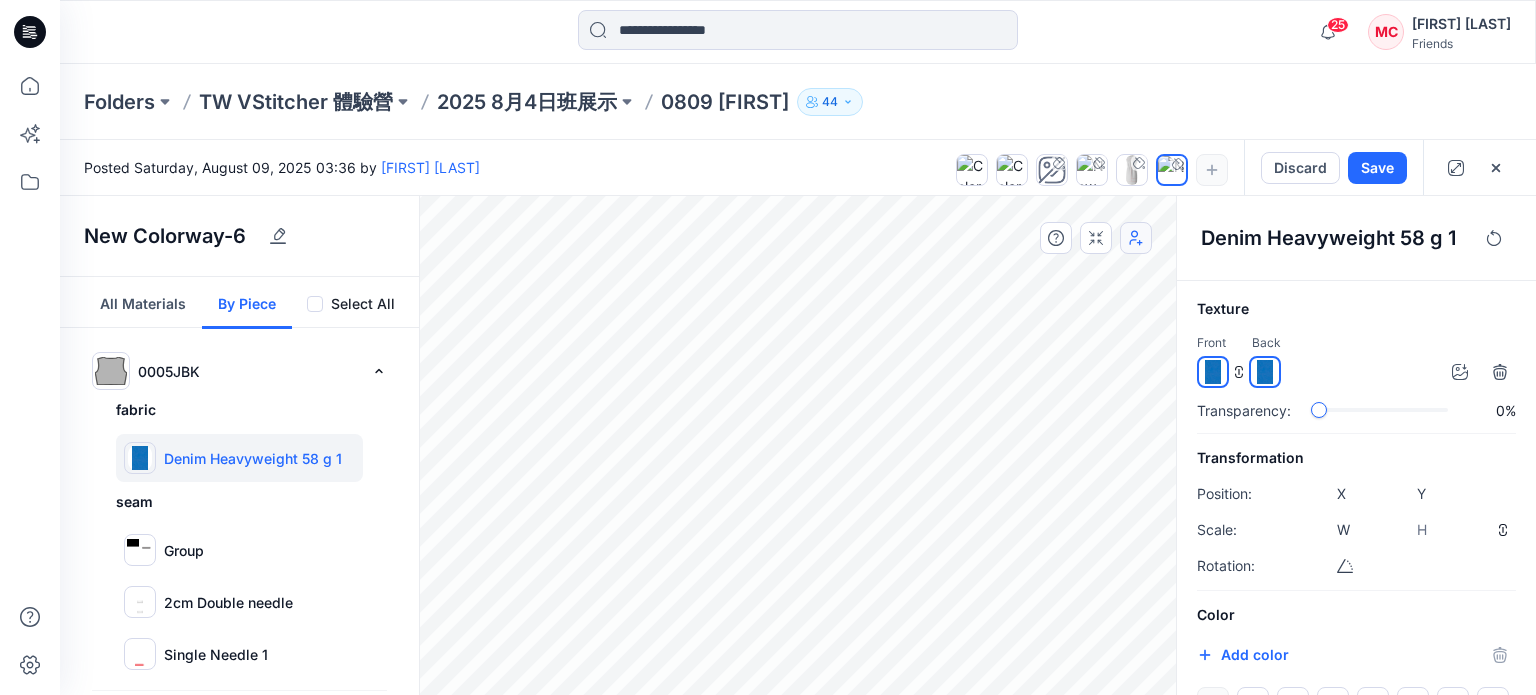 scroll, scrollTop: 216, scrollLeft: 0, axis: vertical 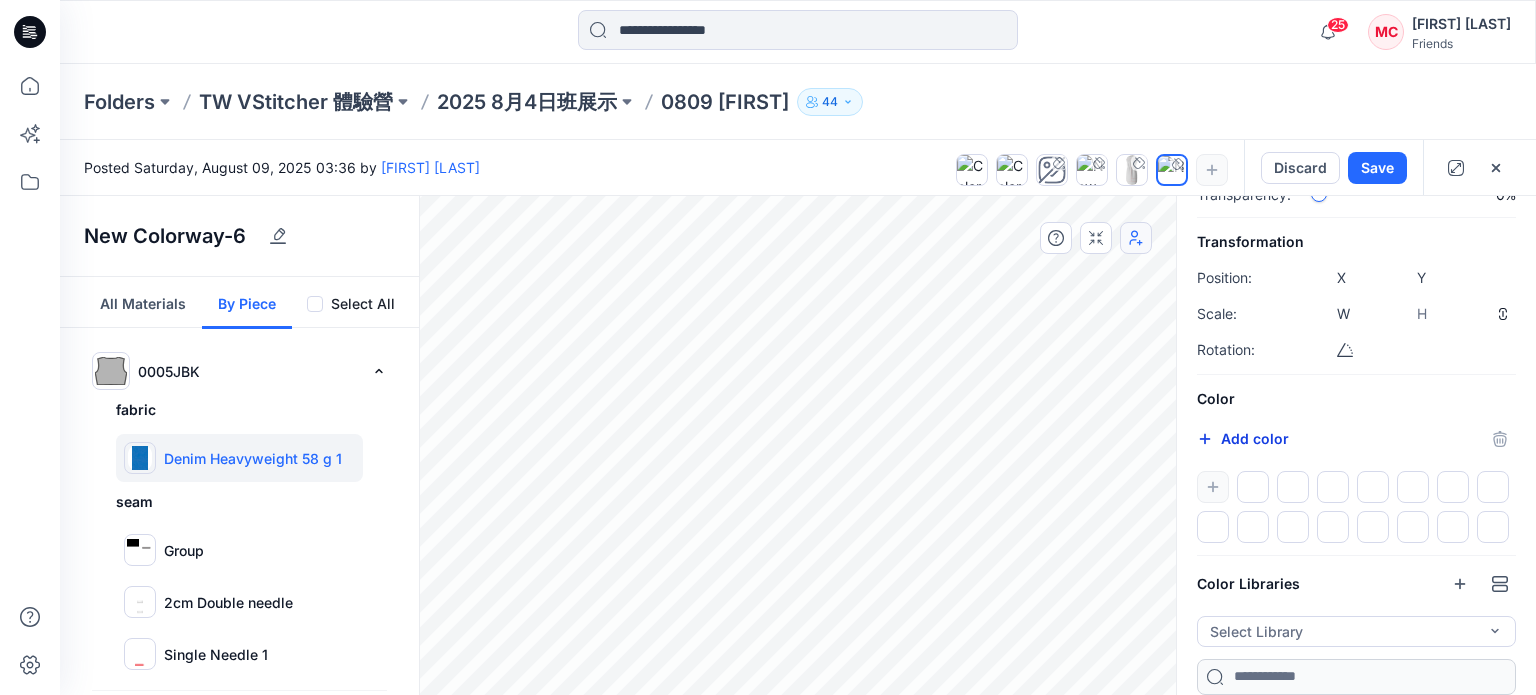 click 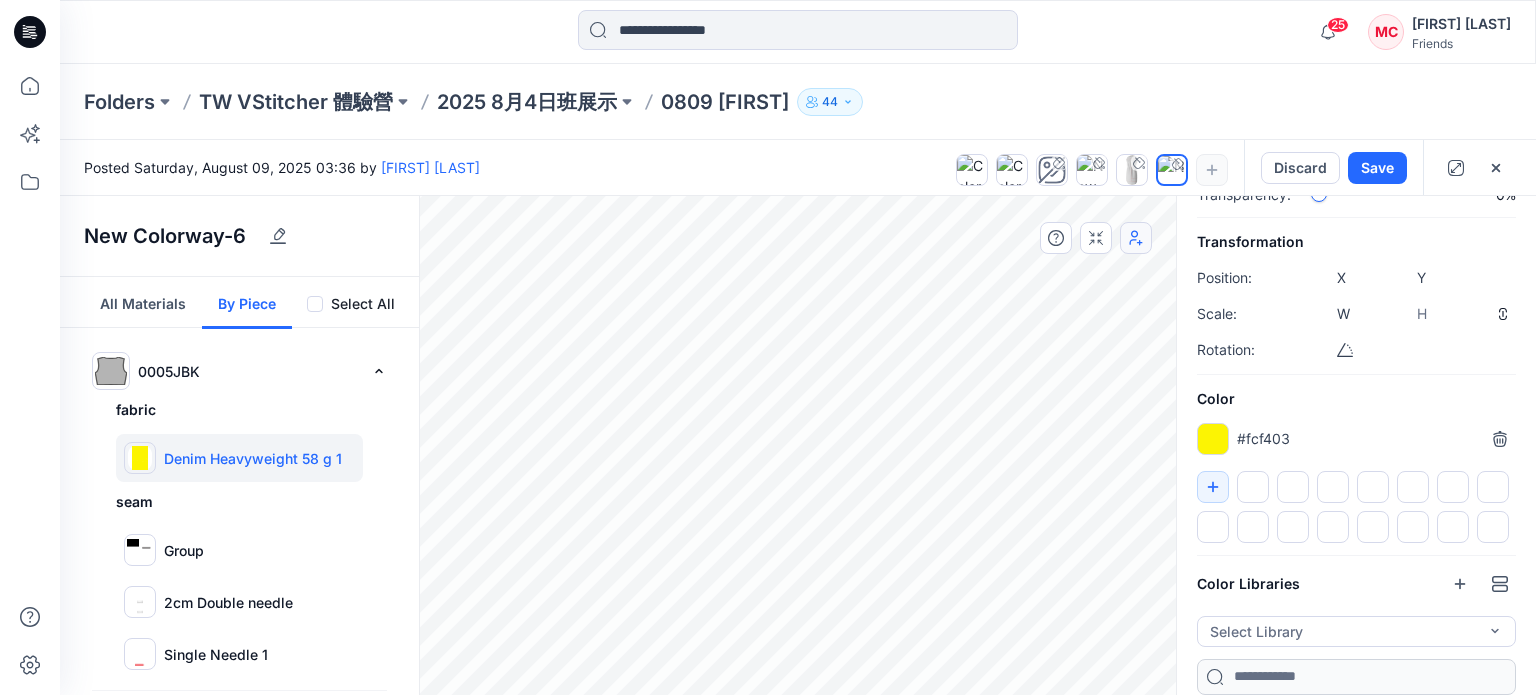 type on "*******" 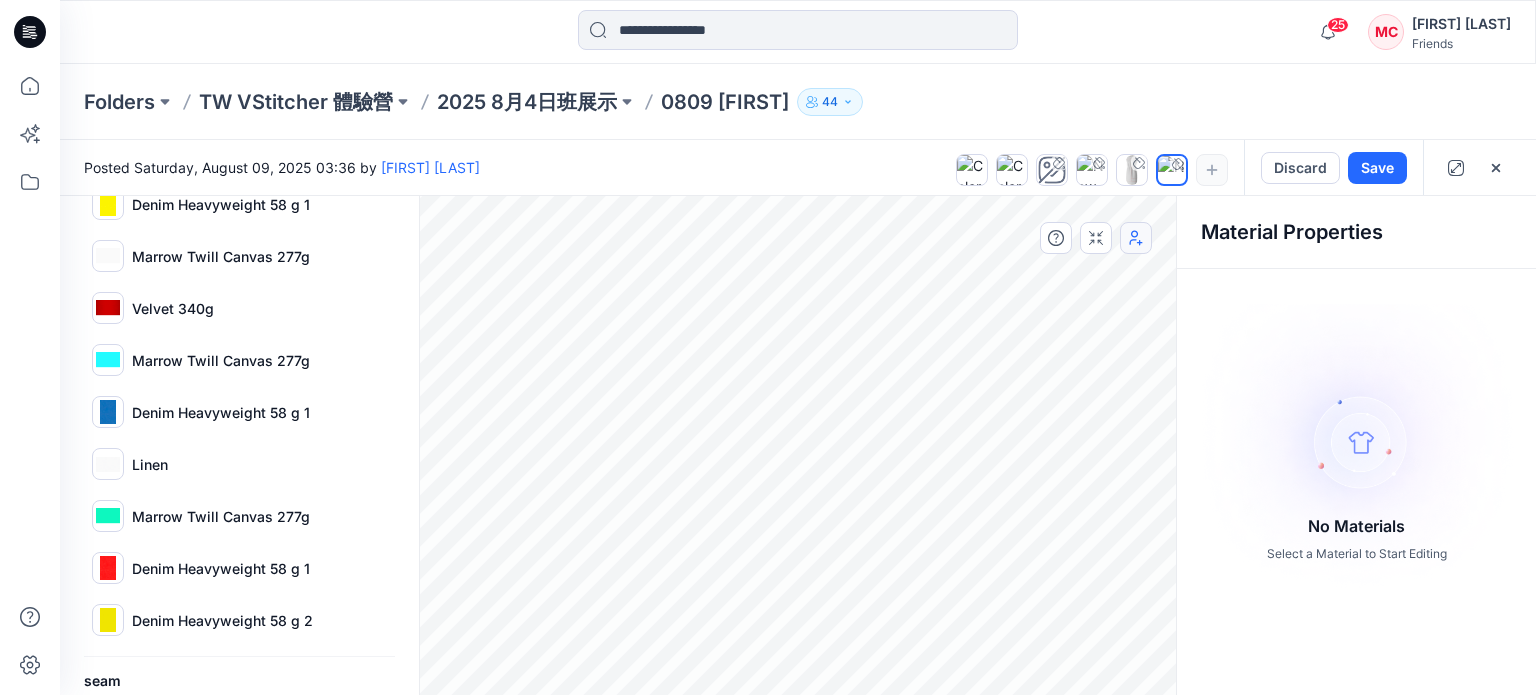 scroll, scrollTop: 384, scrollLeft: 0, axis: vertical 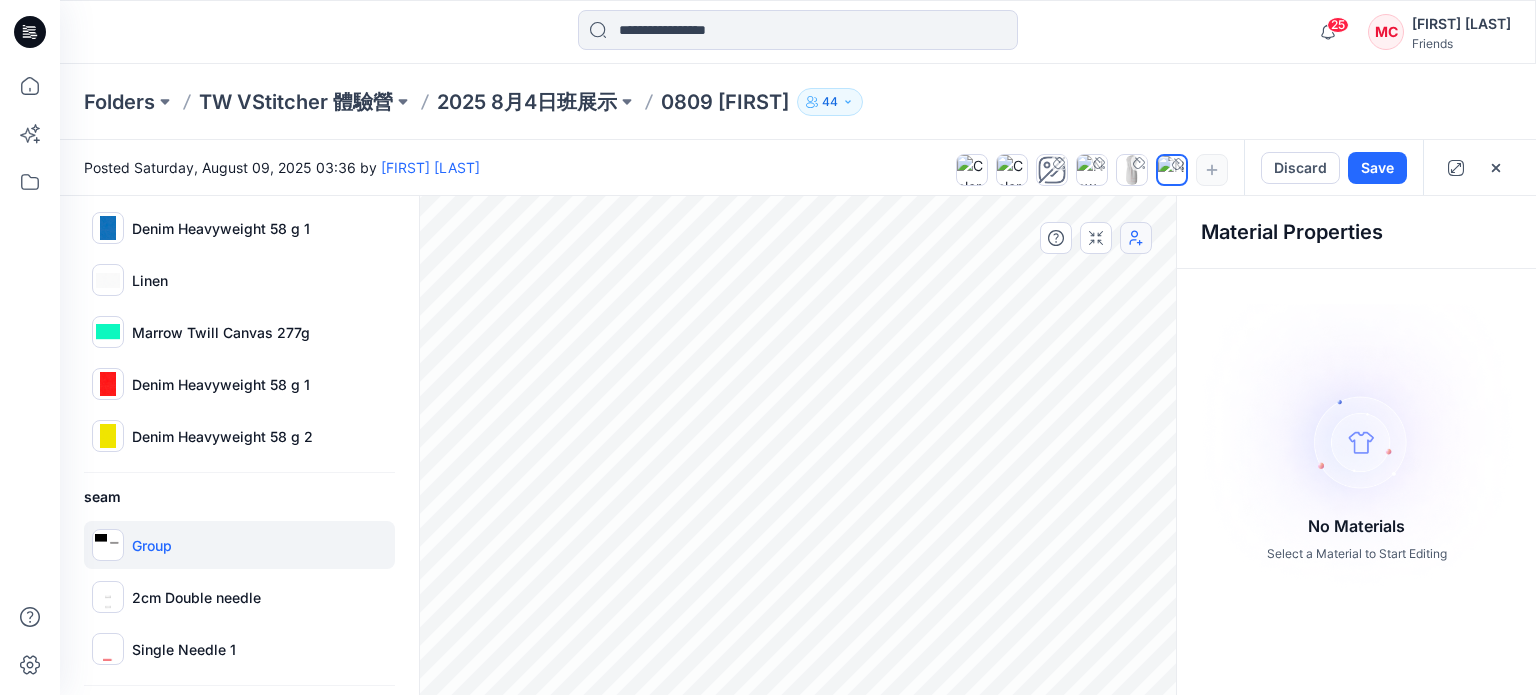 click at bounding box center (101, 538) 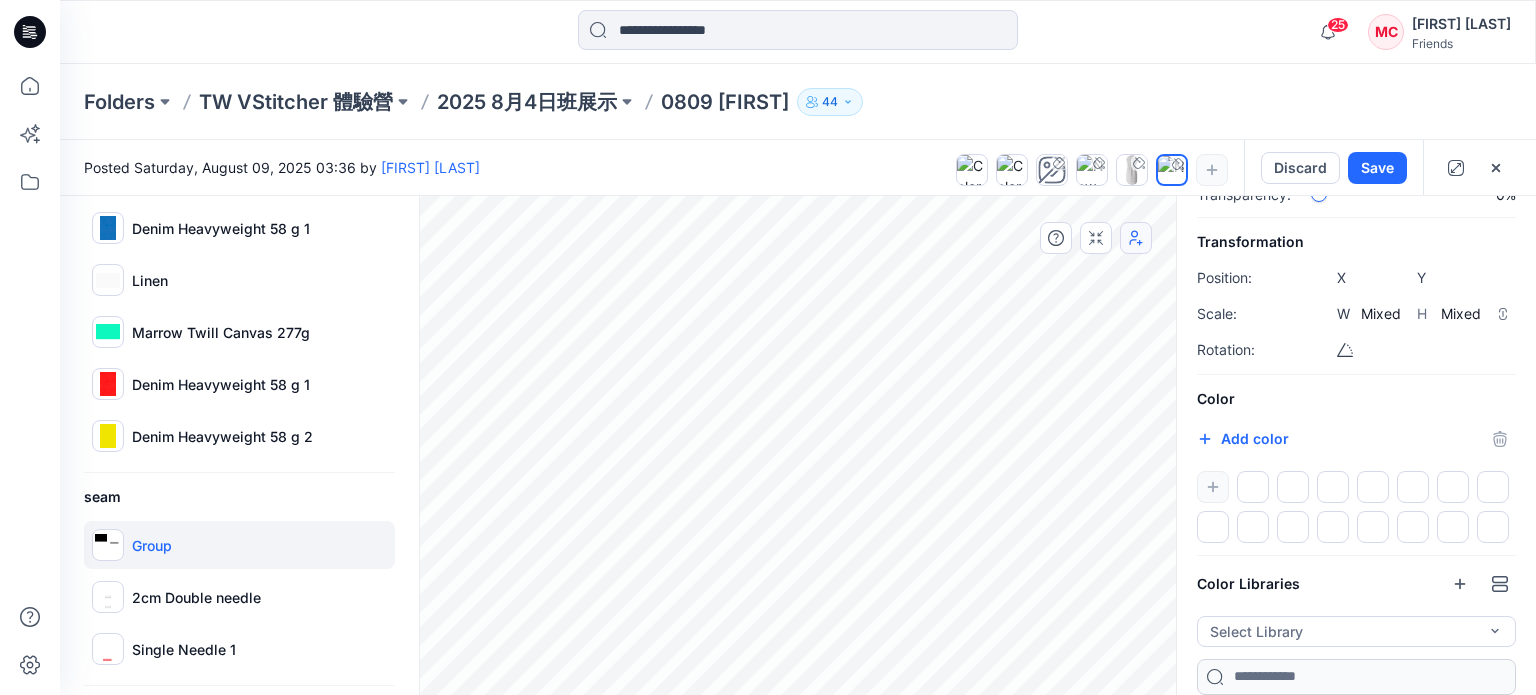 scroll, scrollTop: 116, scrollLeft: 0, axis: vertical 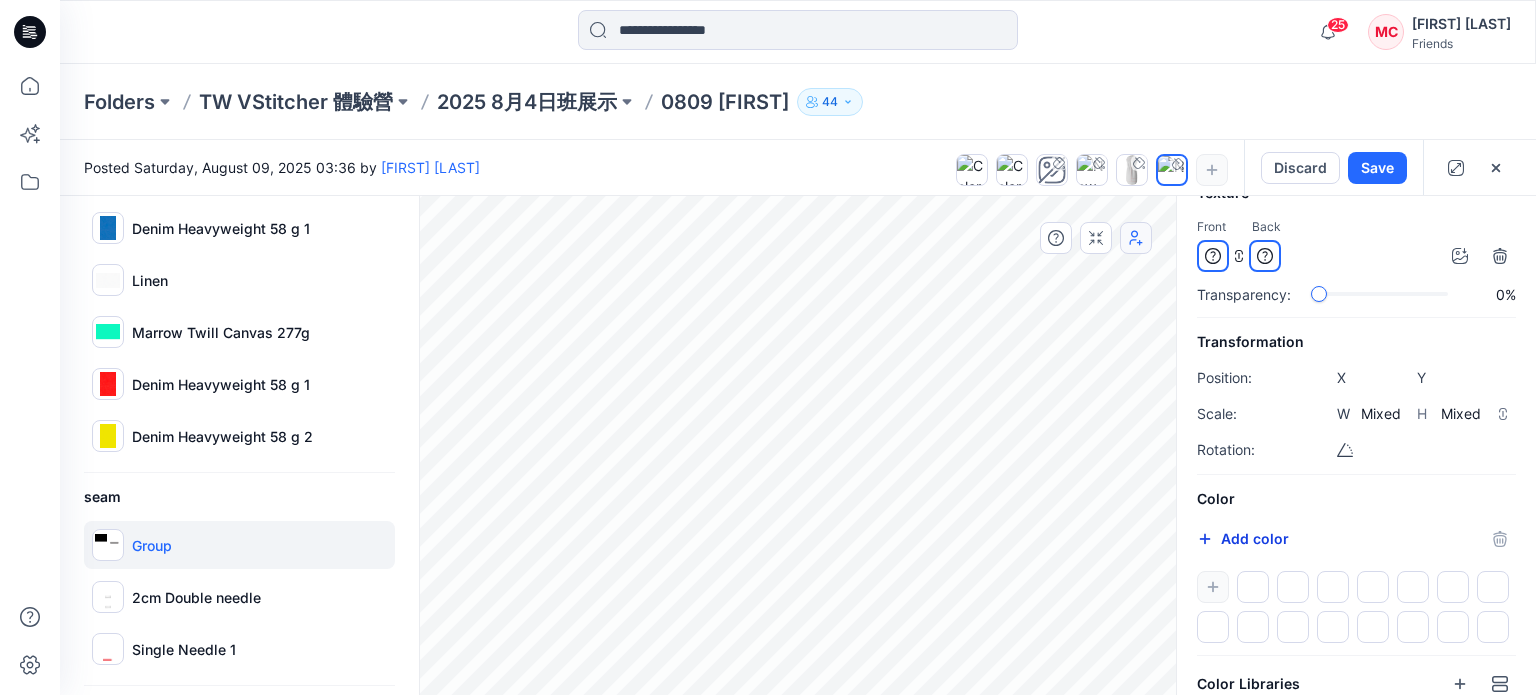click on "Add color" at bounding box center (1243, 539) 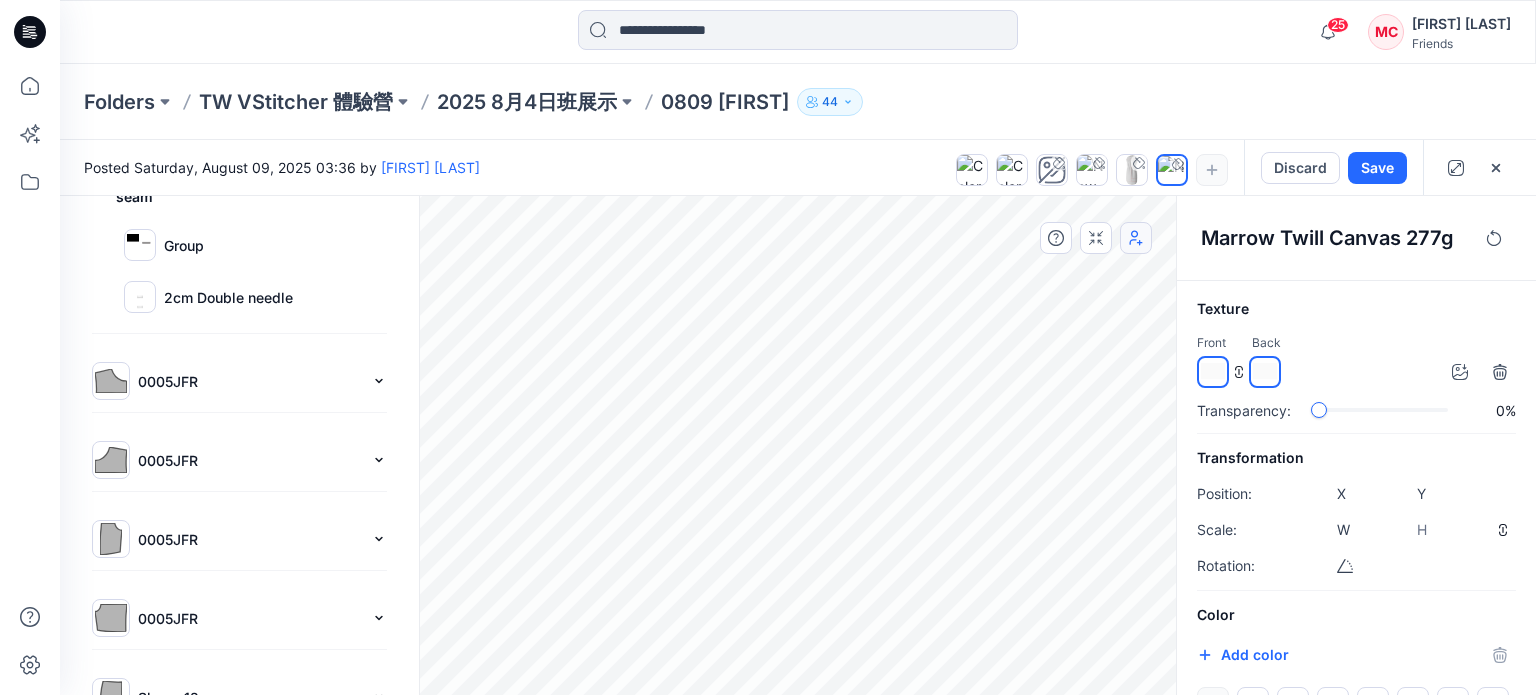 type on "****" 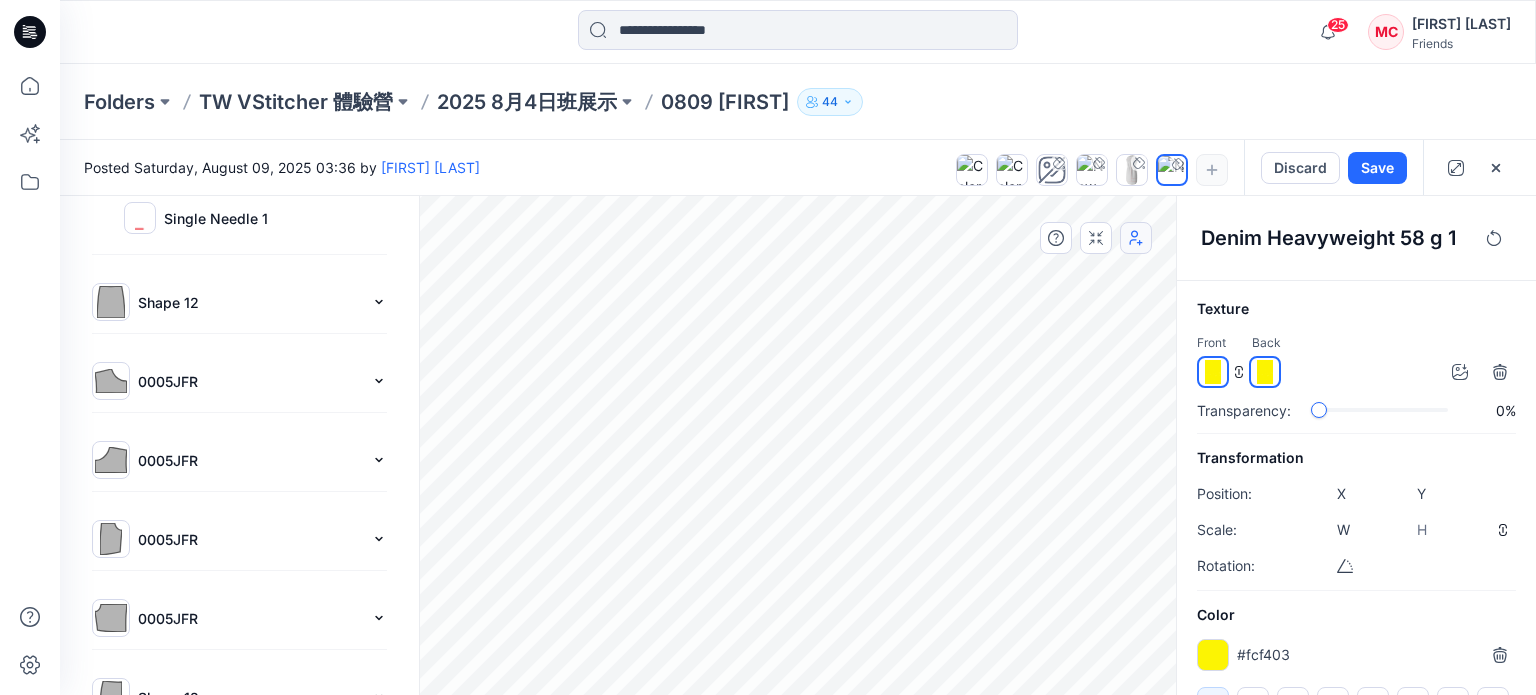 scroll, scrollTop: 719, scrollLeft: 0, axis: vertical 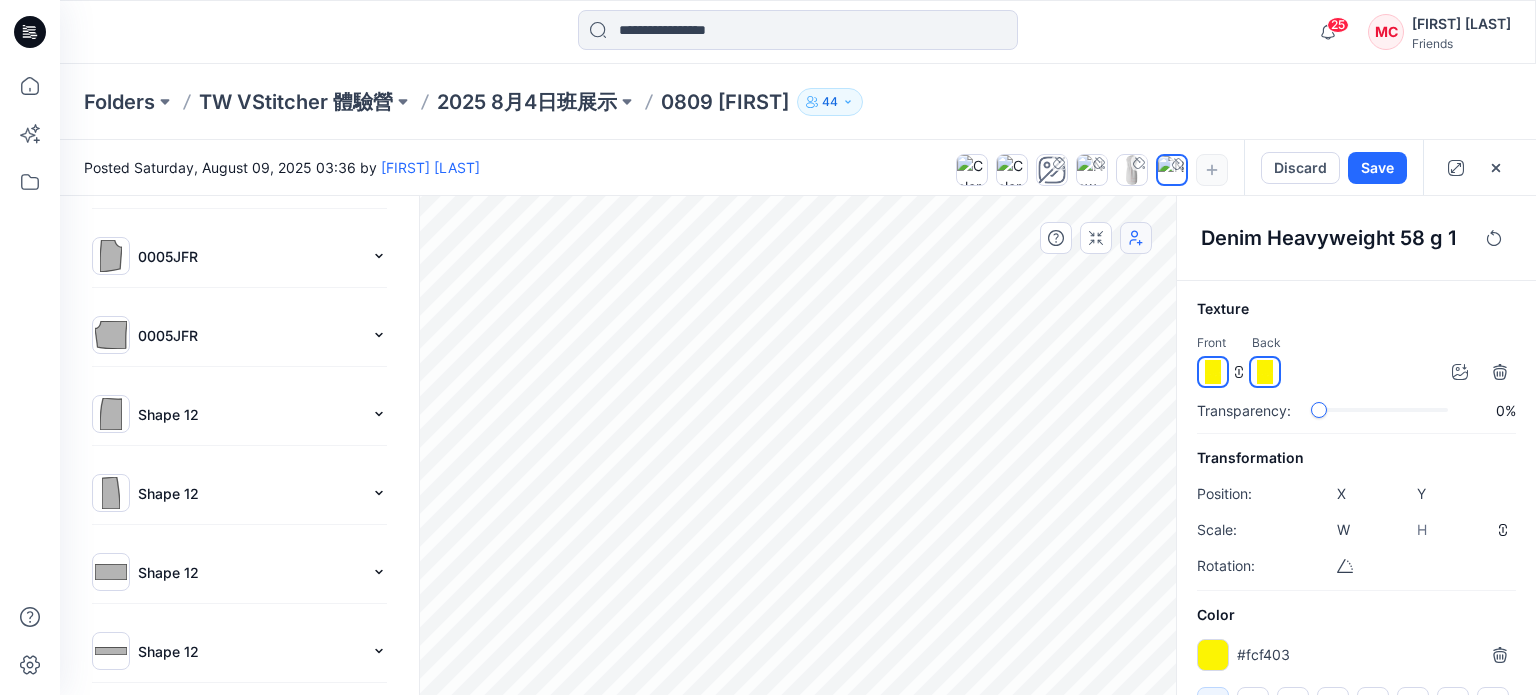 click on "Shape 12" at bounding box center [239, 651] 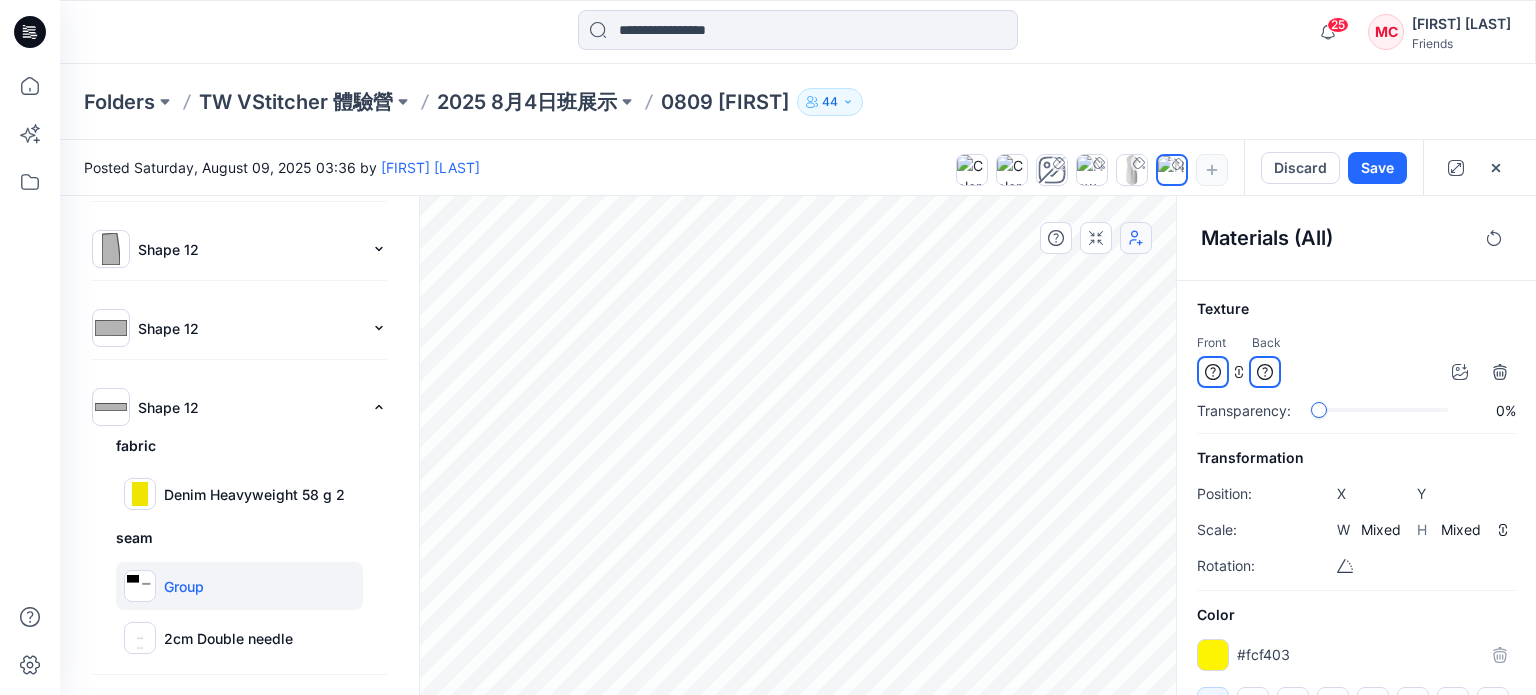 type 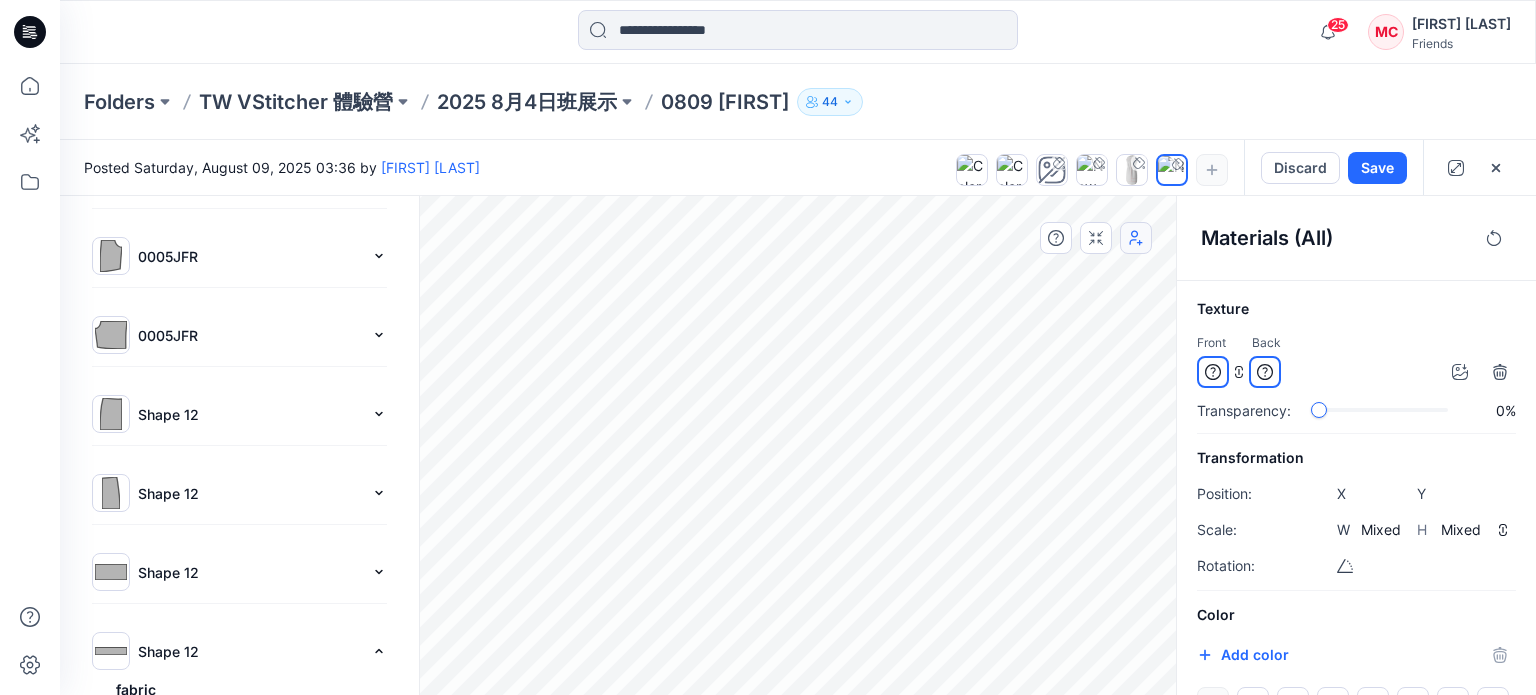 click at bounding box center [111, 493] 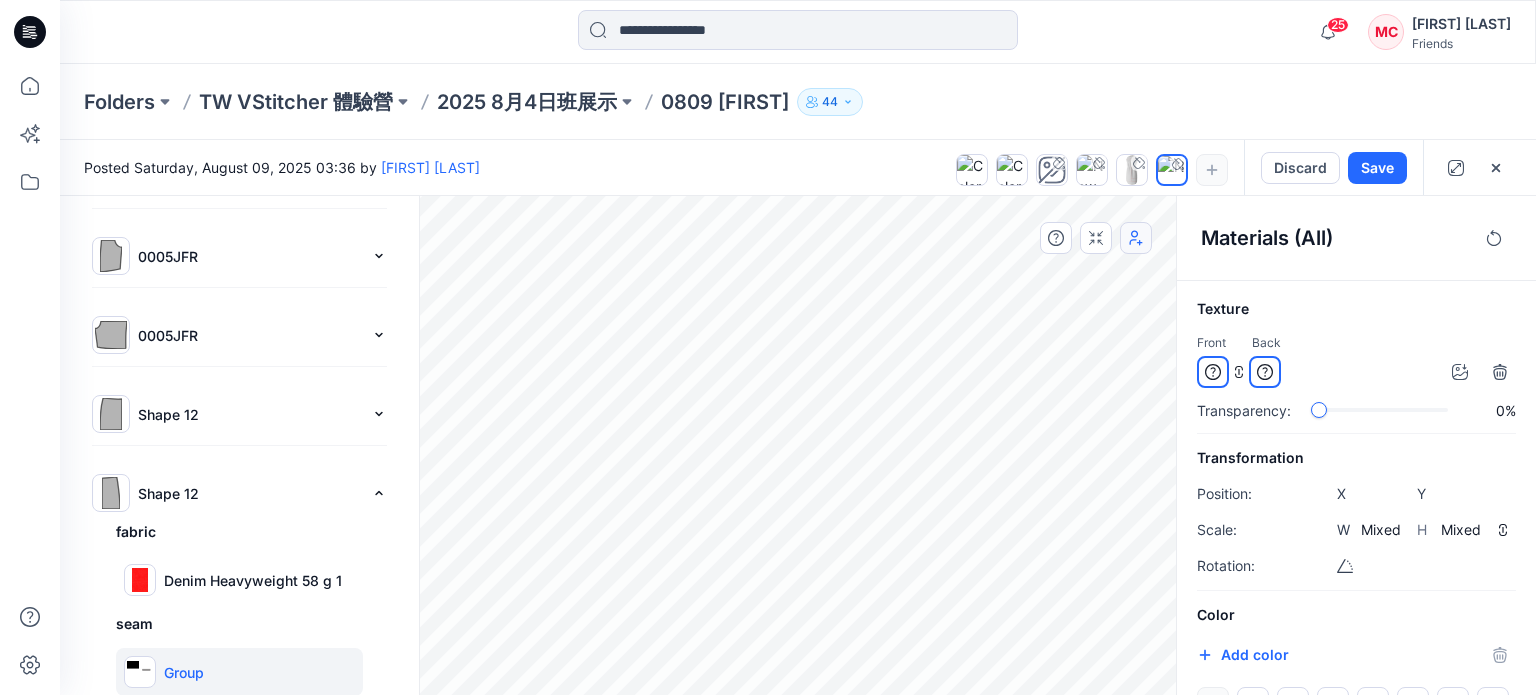 scroll, scrollTop: 615, scrollLeft: 0, axis: vertical 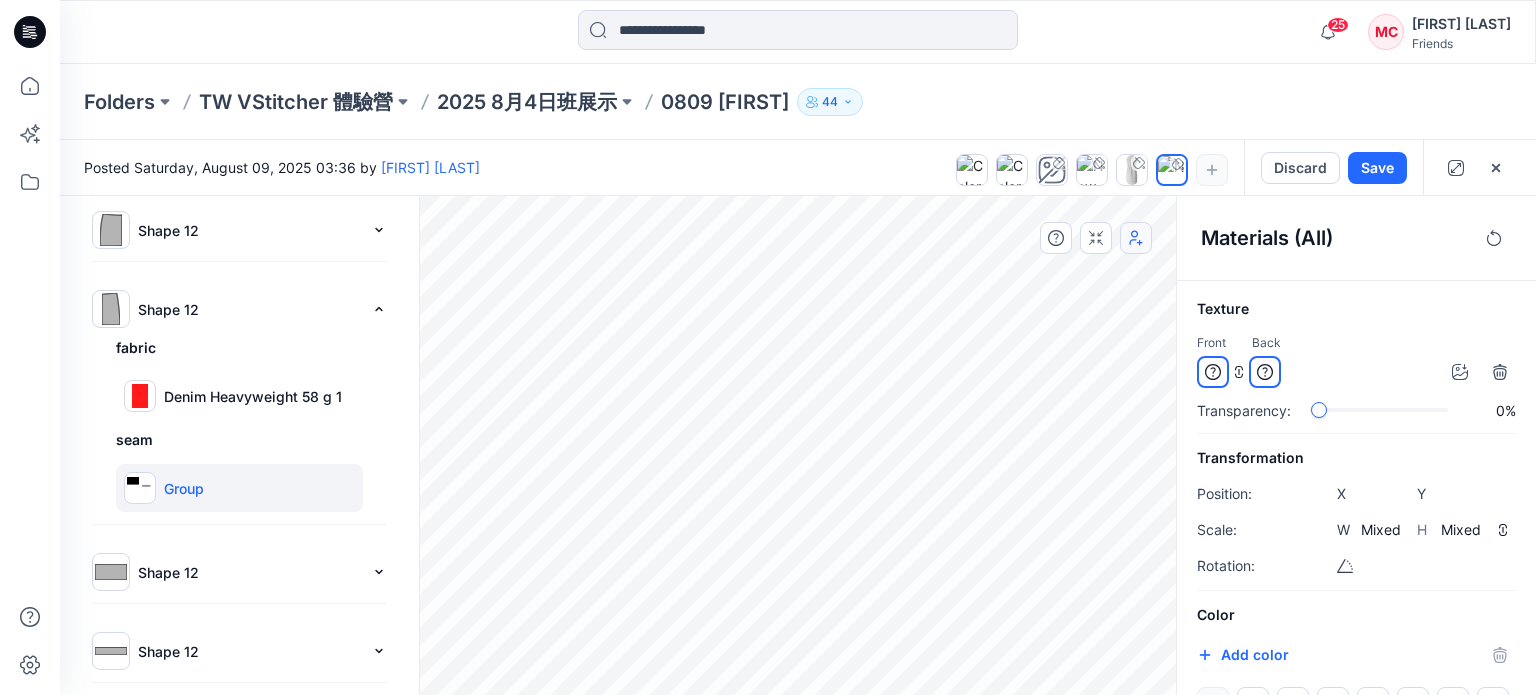 click on "Shape 12 fabric Marrow Twill Canvas 277g seam Group" at bounding box center (239, 584) 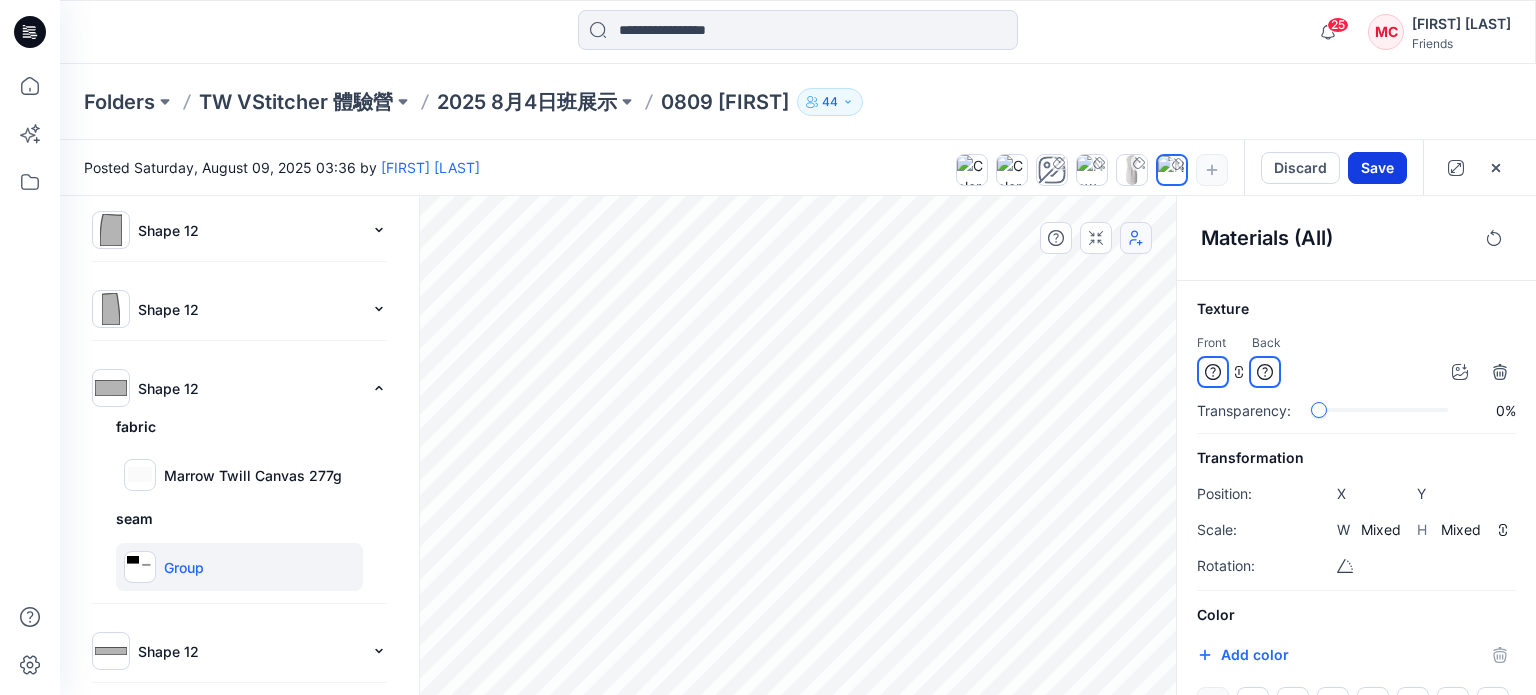 click on "Save" at bounding box center [1377, 168] 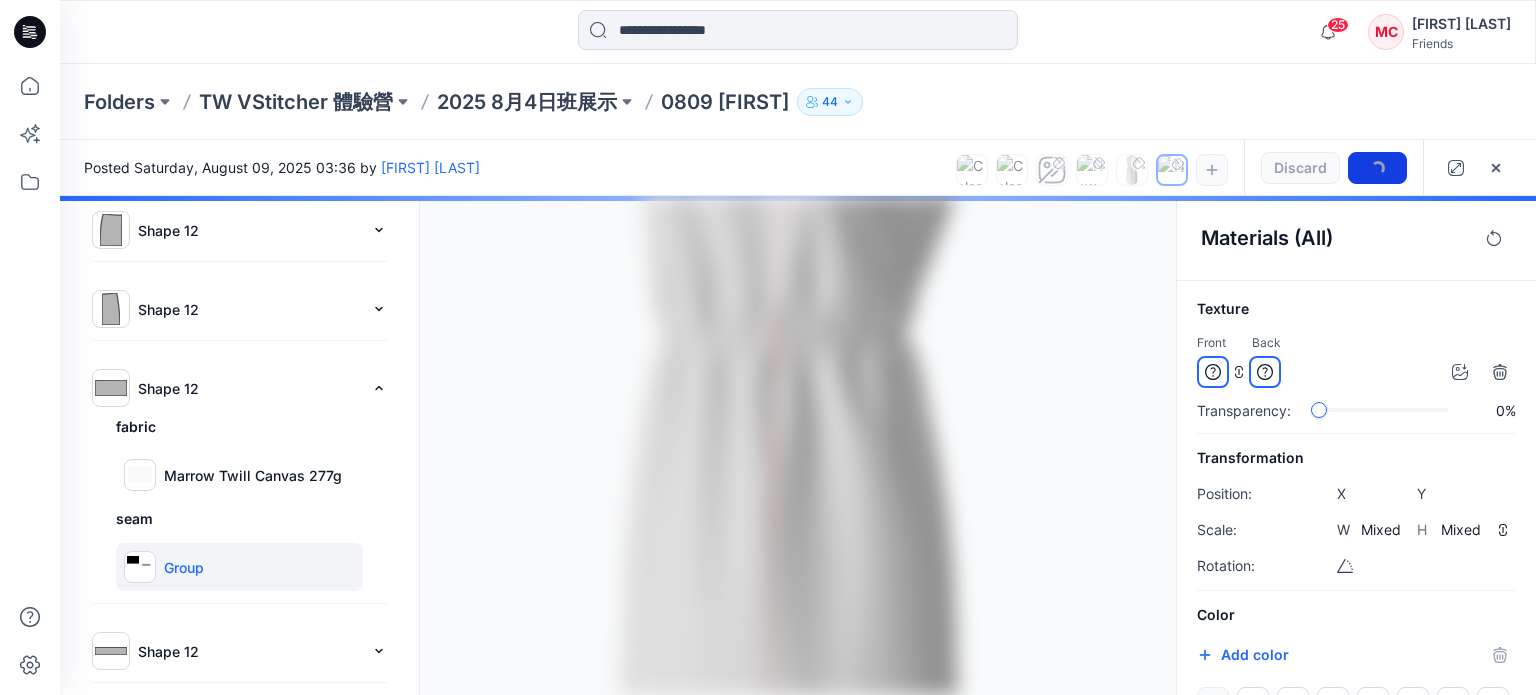 type 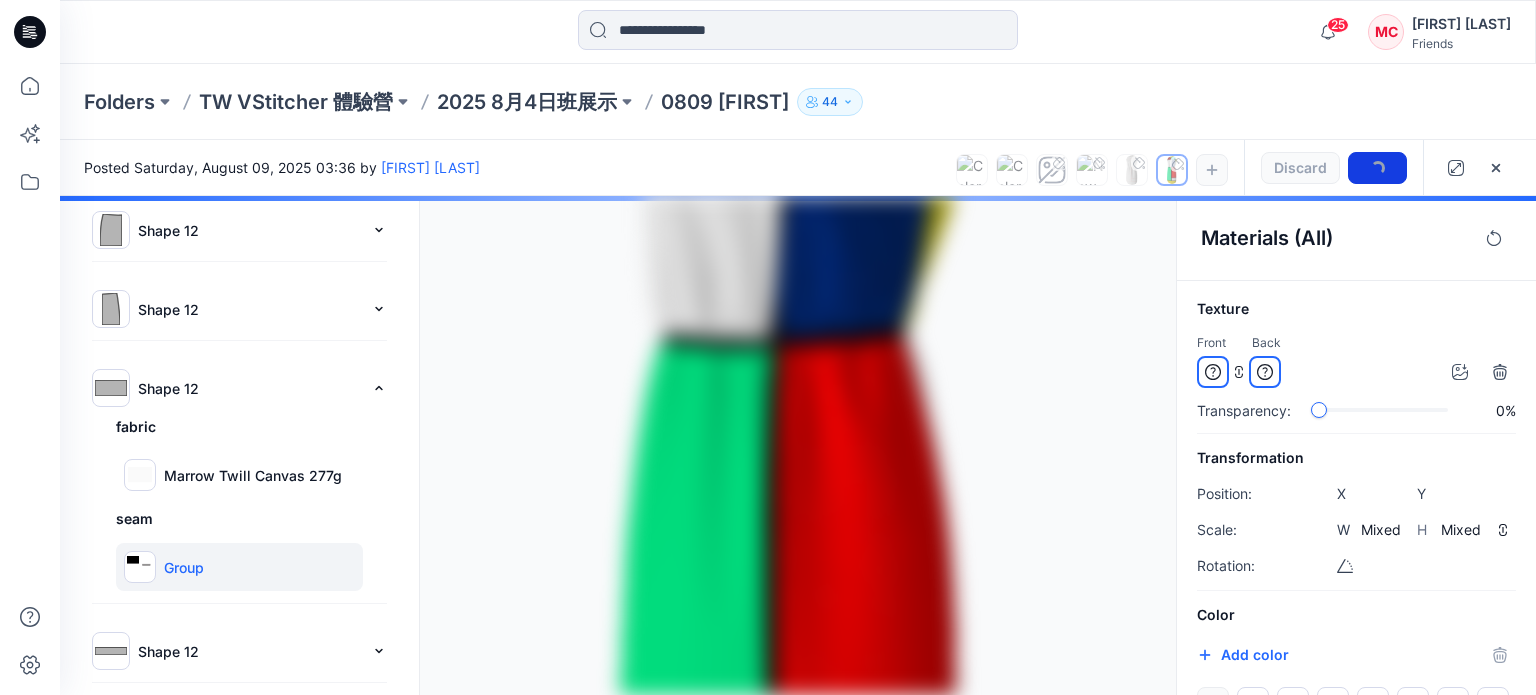 type 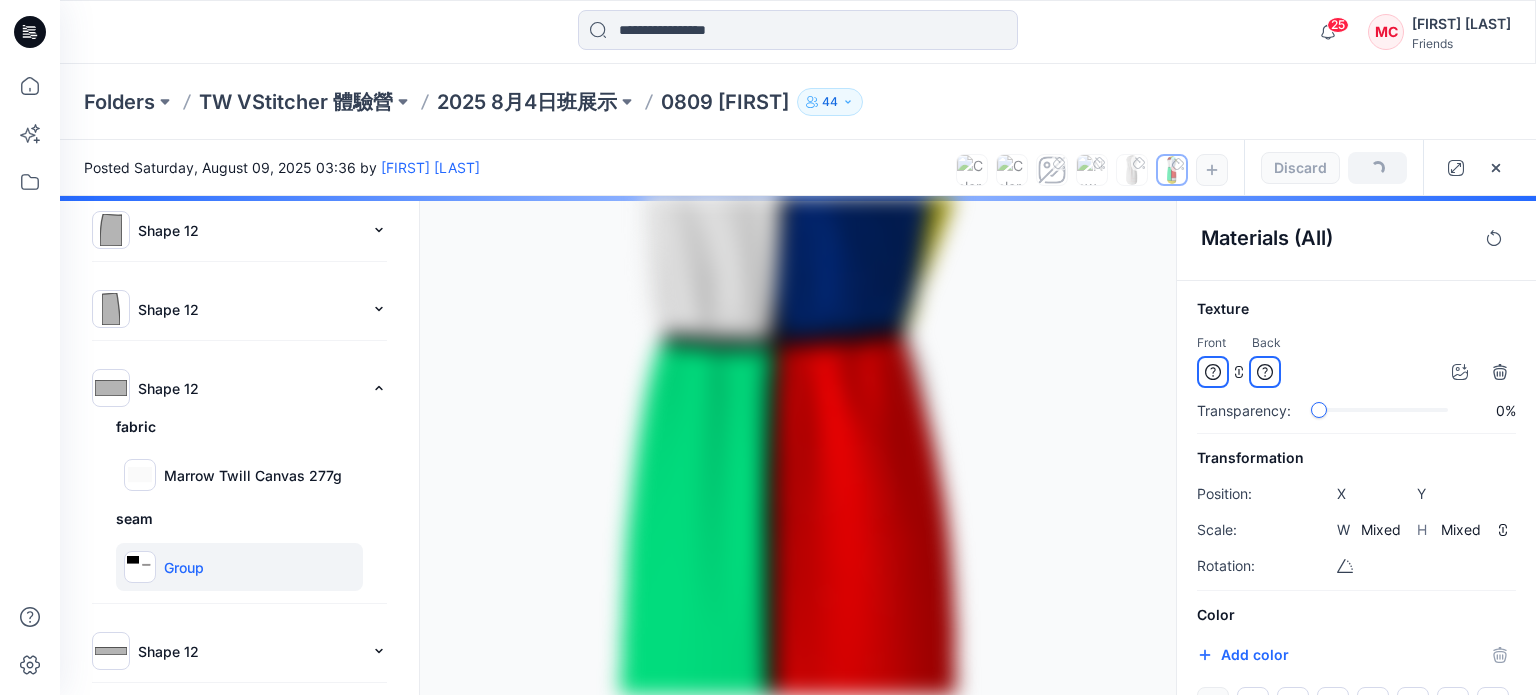 type 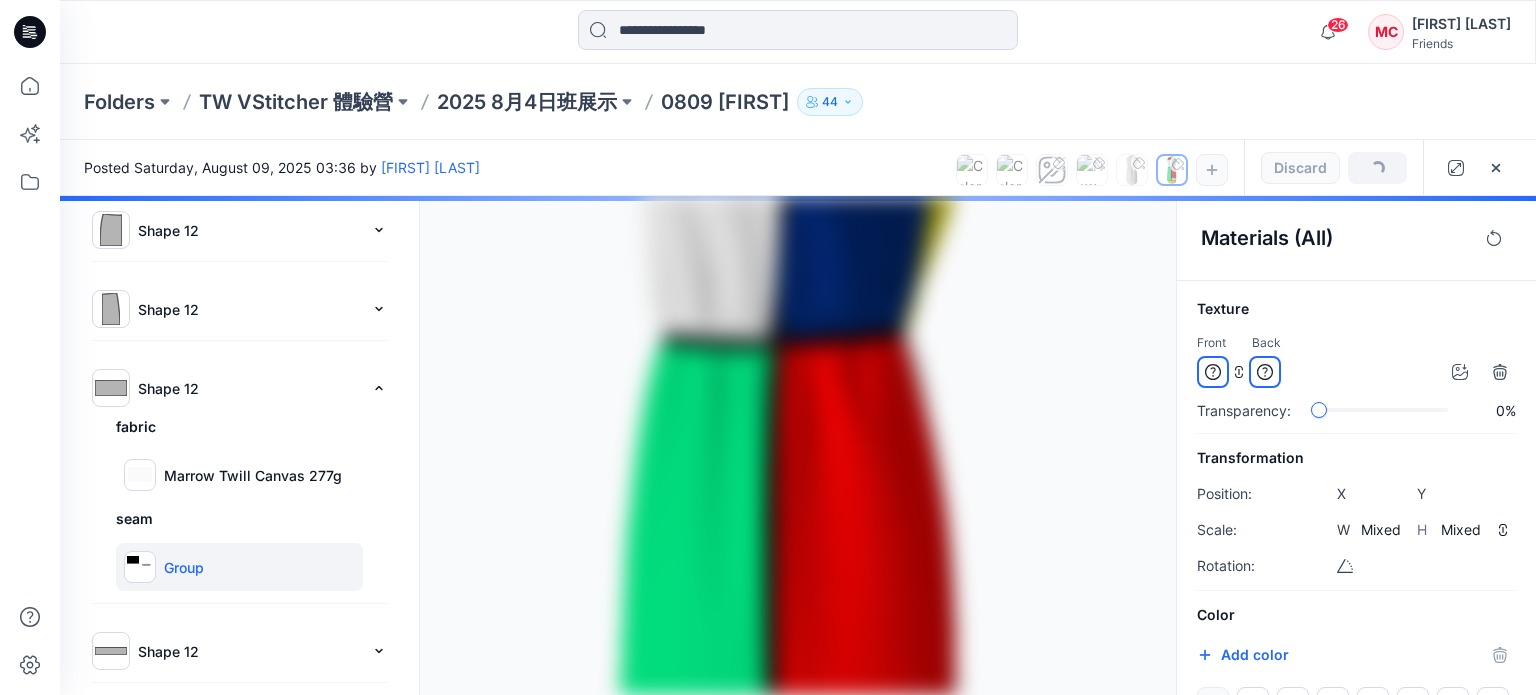 type 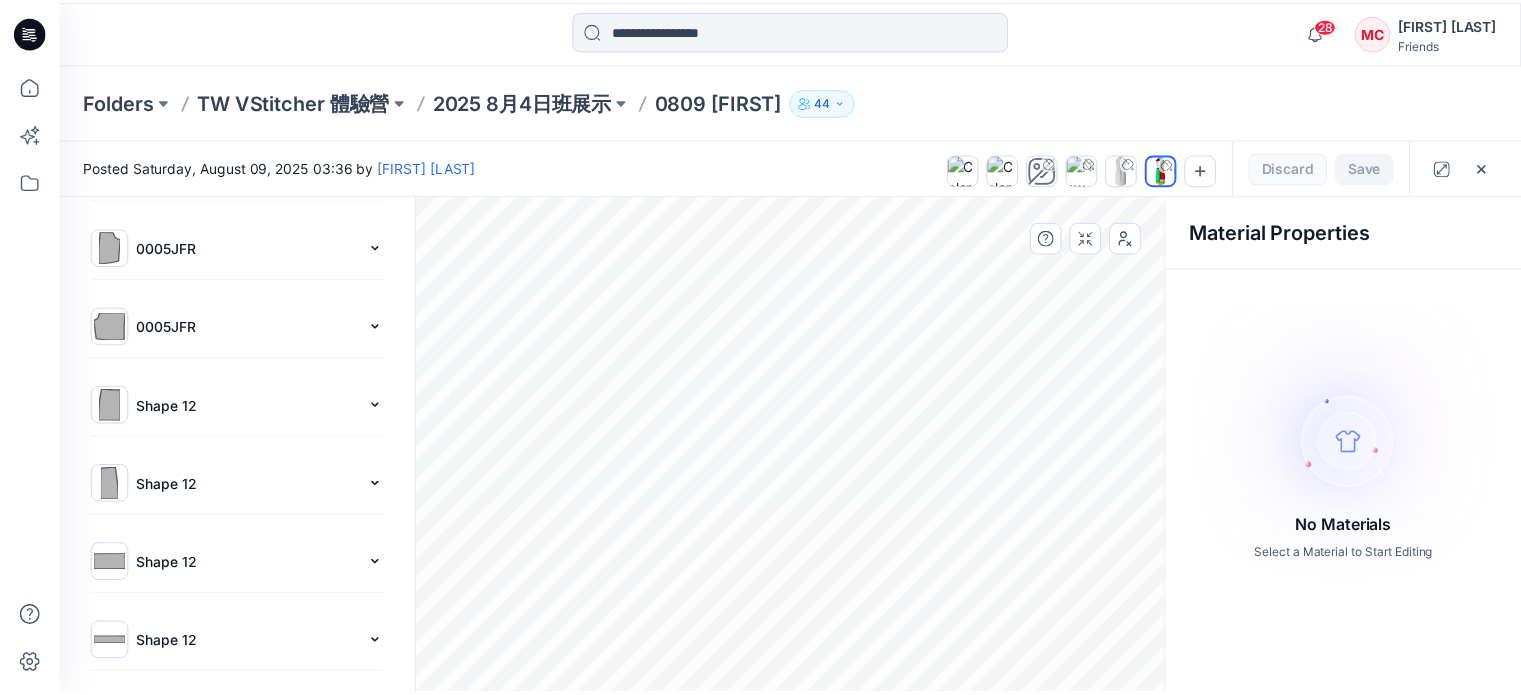 scroll, scrollTop: 431, scrollLeft: 0, axis: vertical 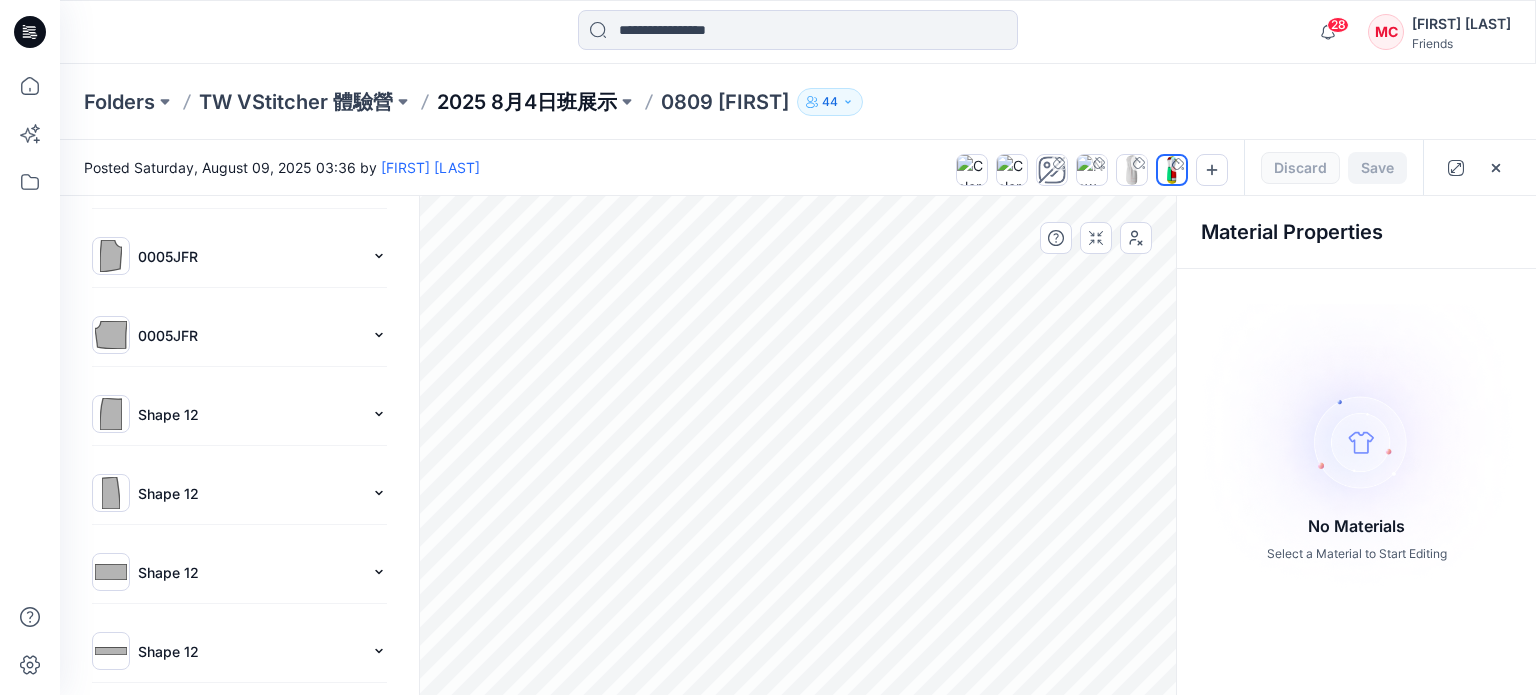 click on "2025 8月4日班展示" at bounding box center [527, 102] 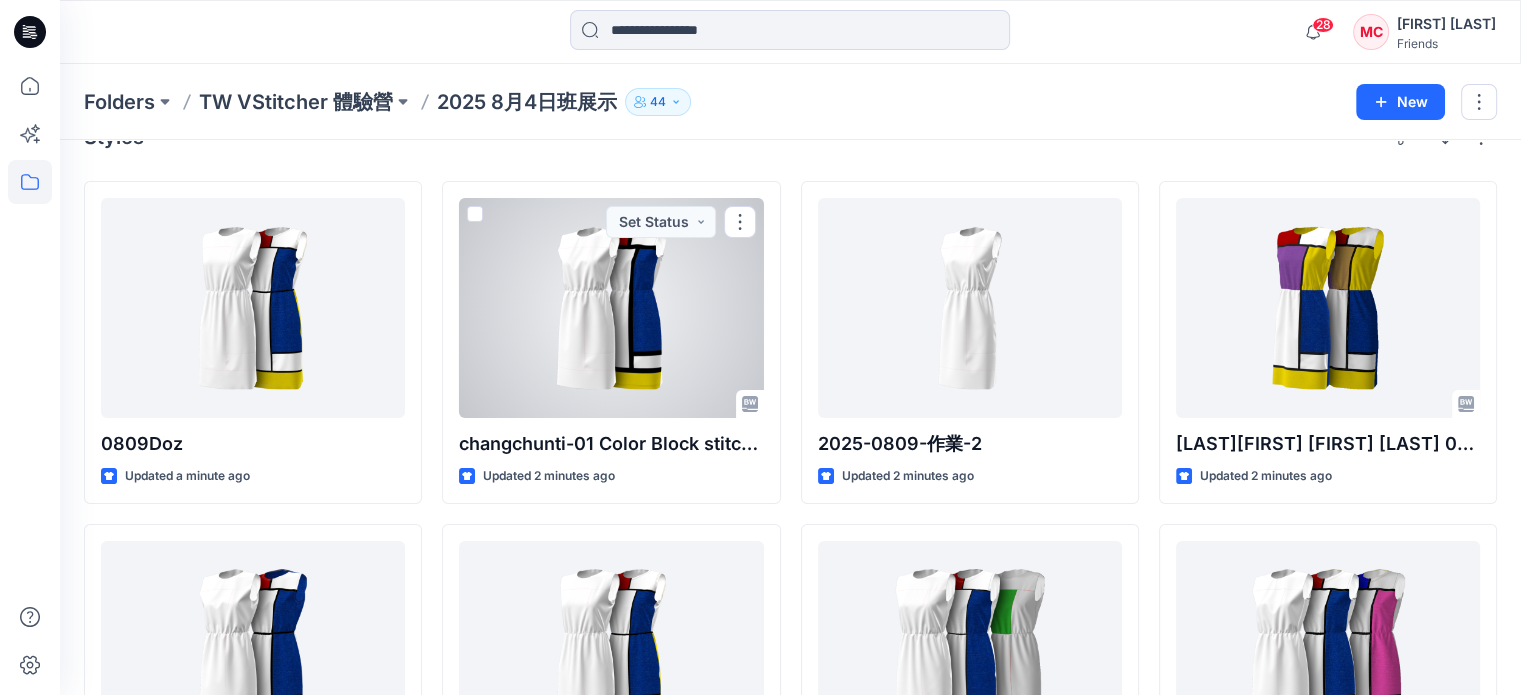 scroll, scrollTop: 0, scrollLeft: 0, axis: both 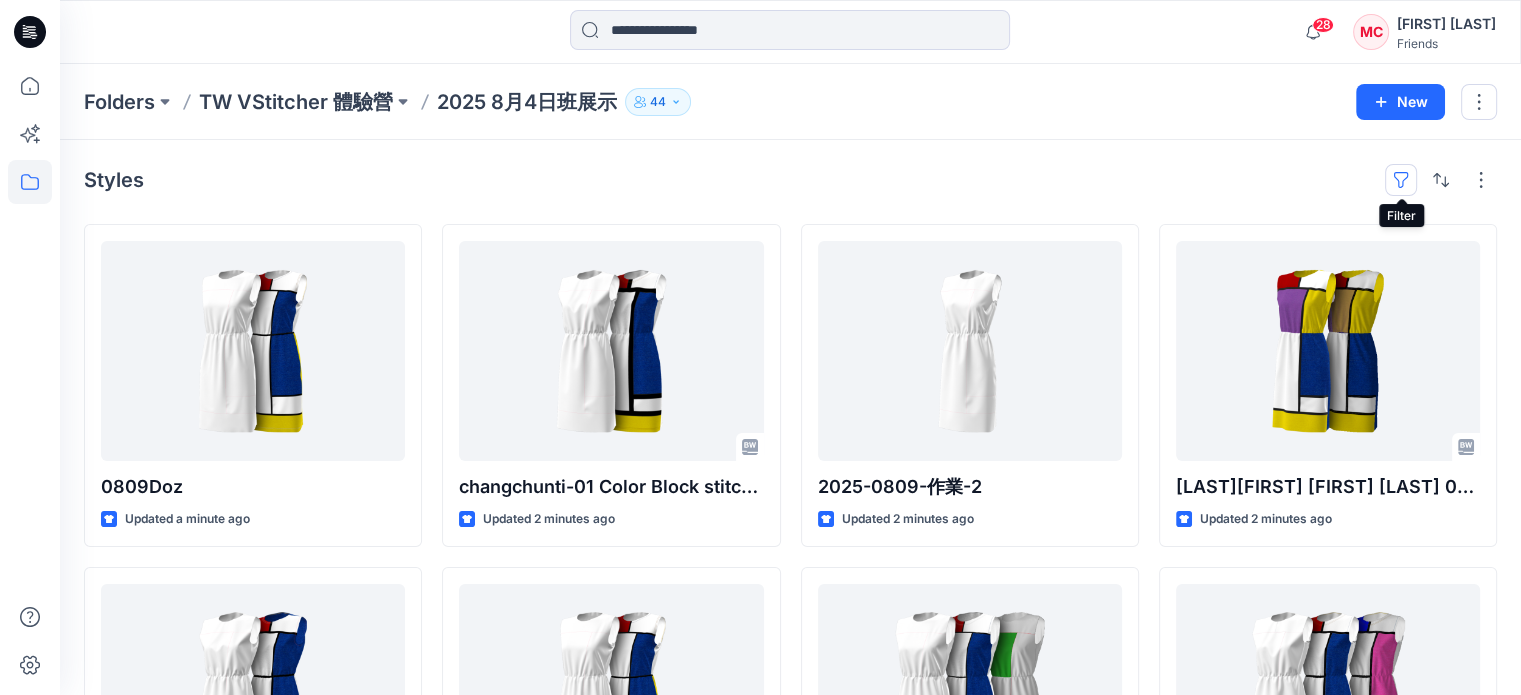 click at bounding box center [1401, 180] 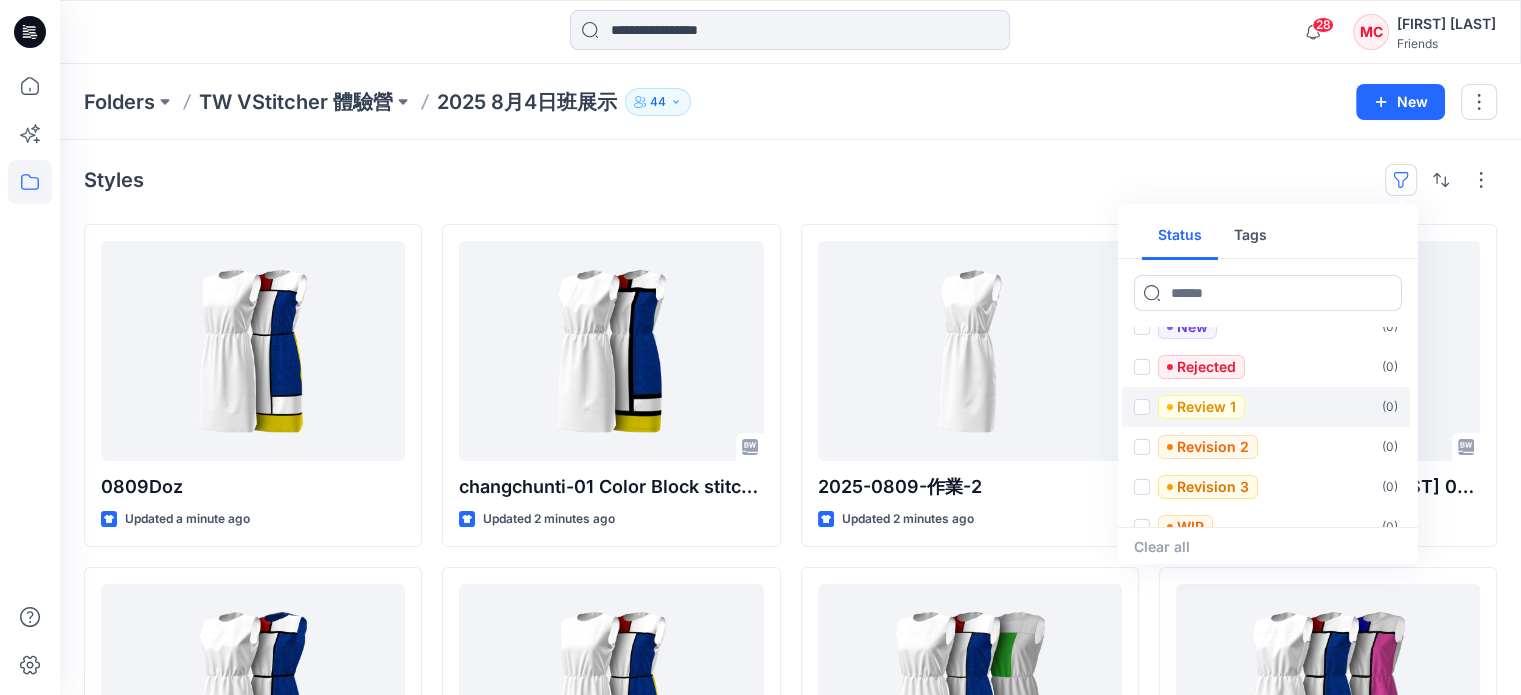 scroll, scrollTop: 200, scrollLeft: 0, axis: vertical 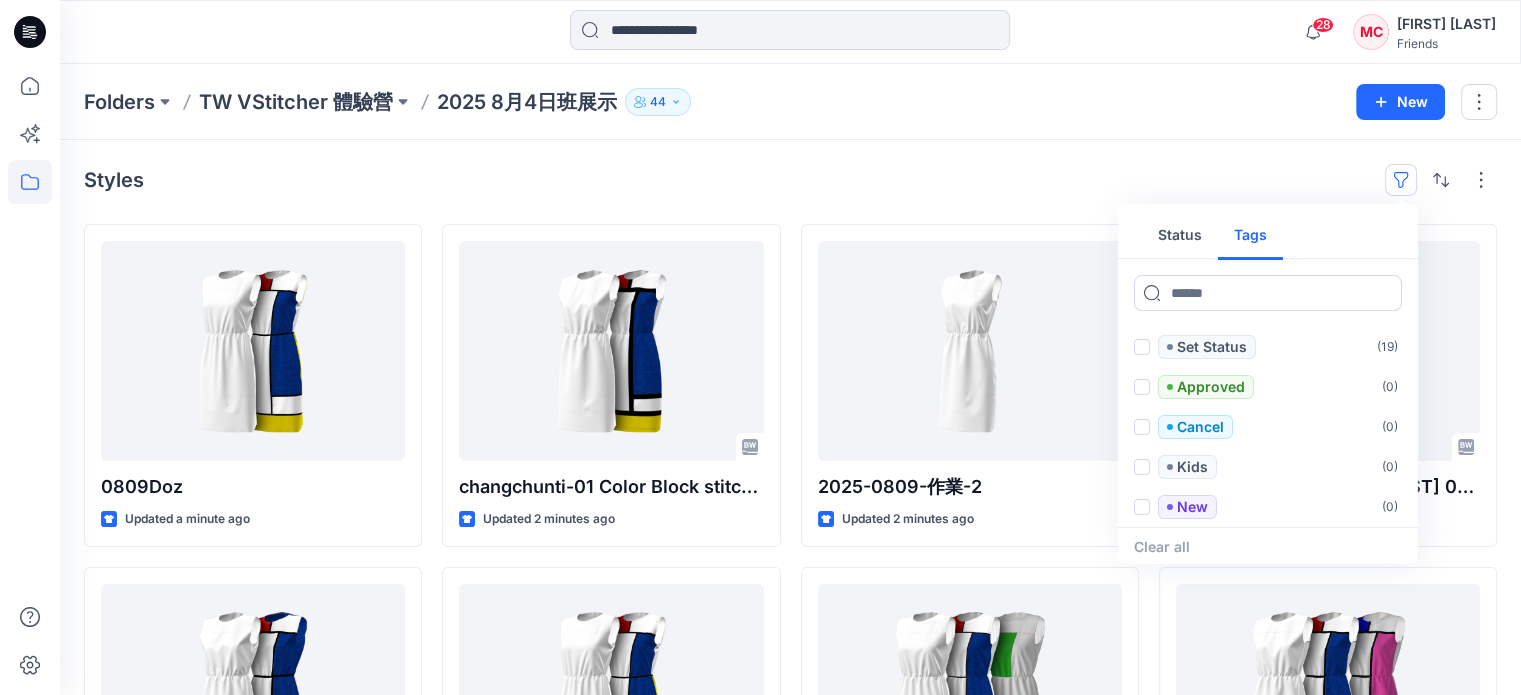 click on "Tags" at bounding box center [1250, 236] 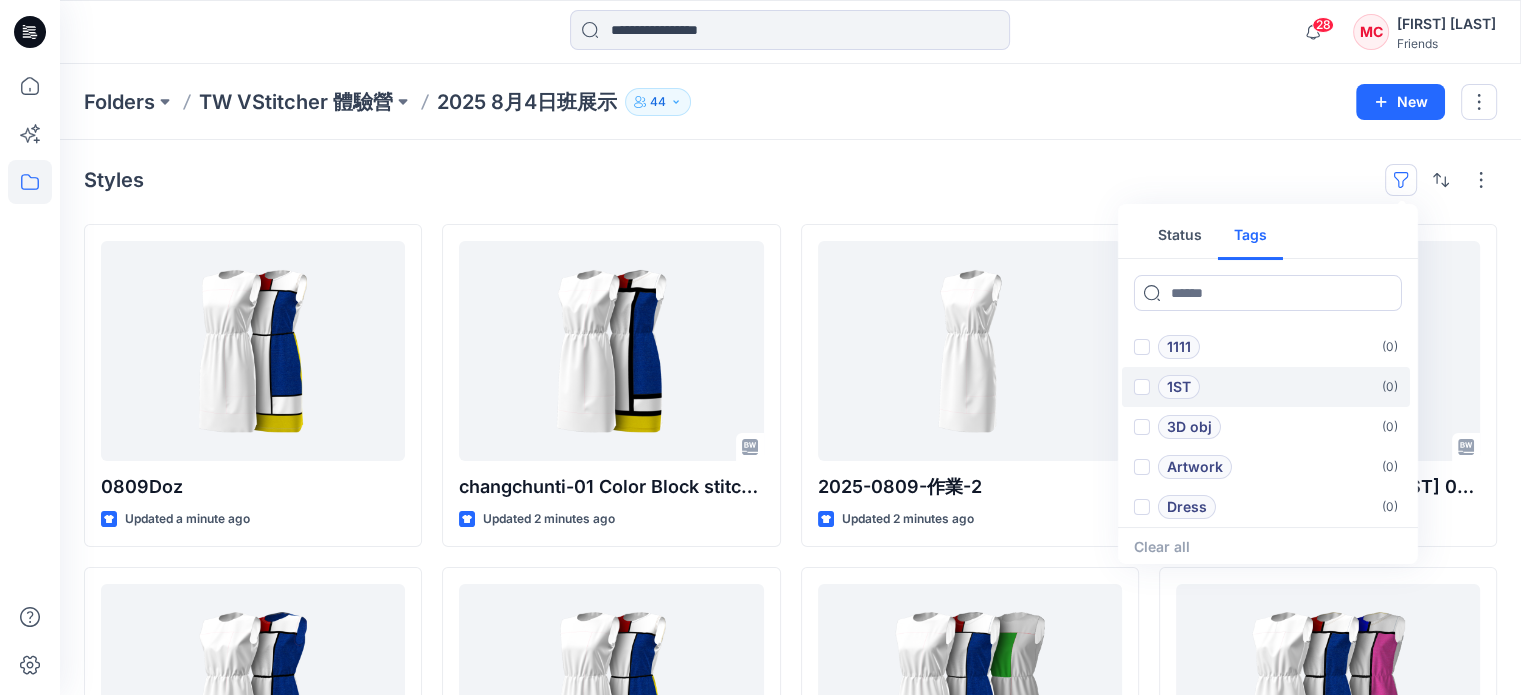 scroll, scrollTop: 80, scrollLeft: 0, axis: vertical 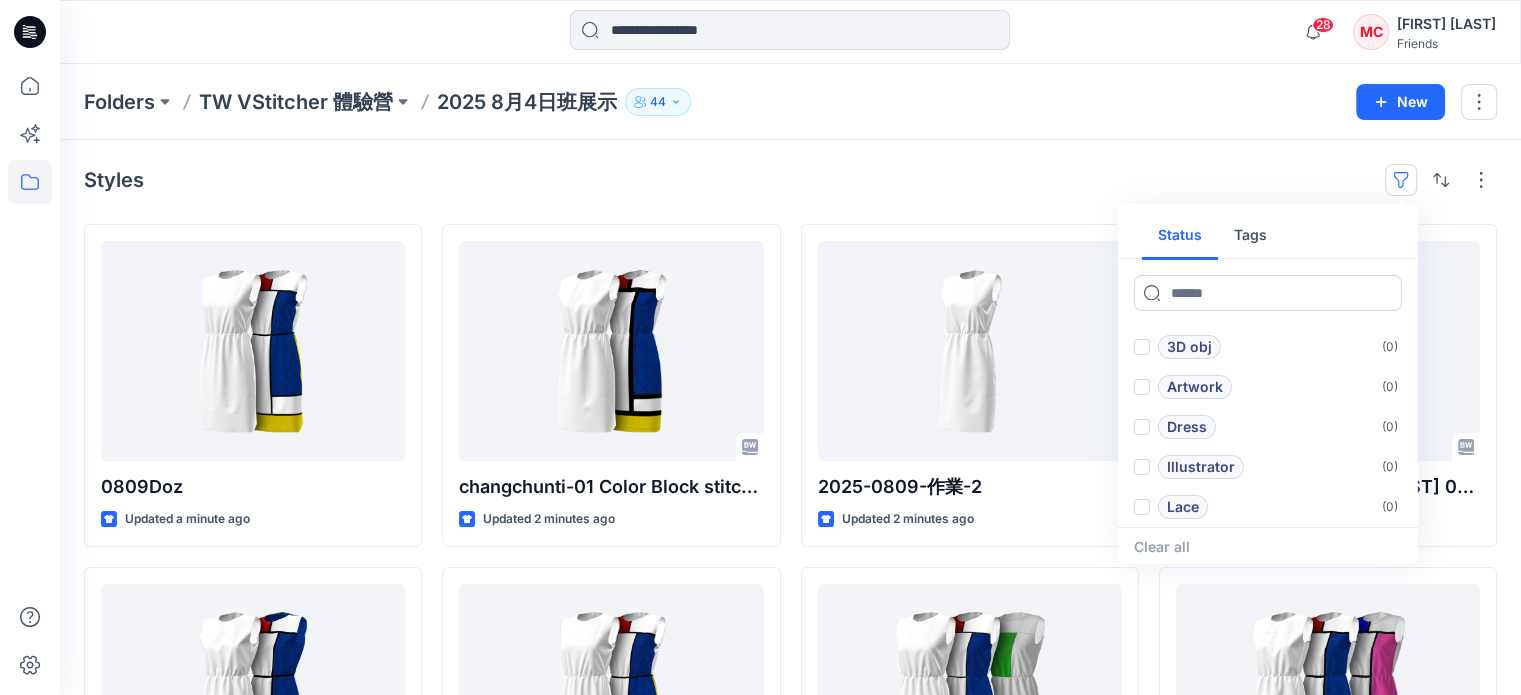 click on "Status" at bounding box center [1180, 236] 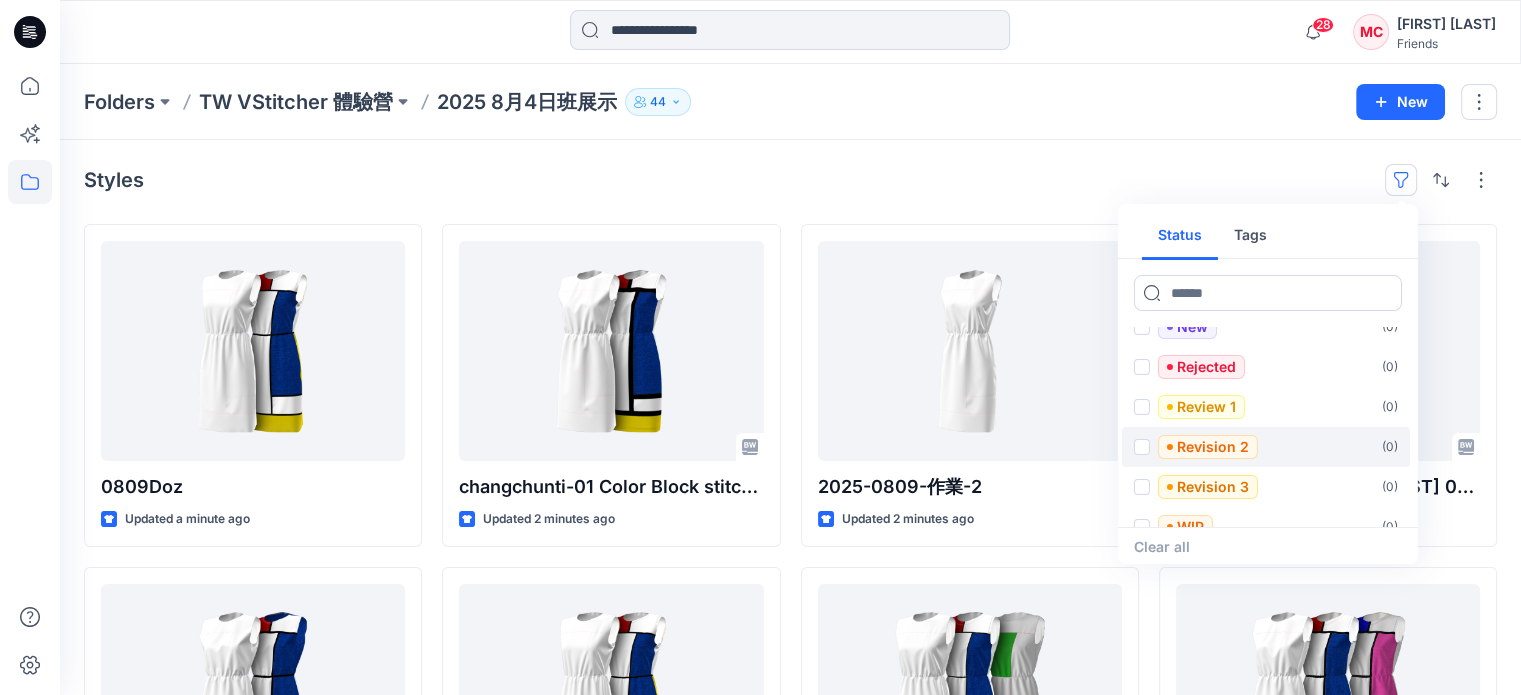 scroll, scrollTop: 200, scrollLeft: 0, axis: vertical 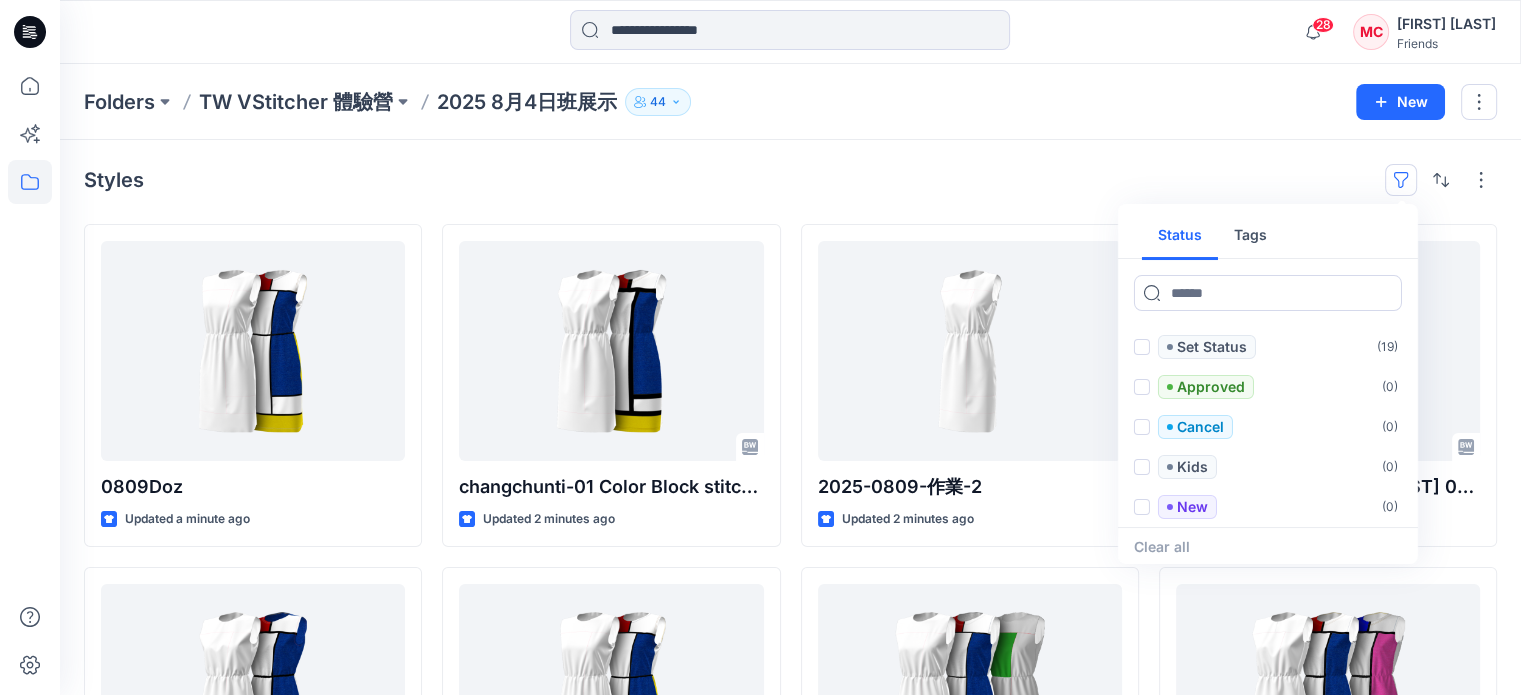click on "Styles Status Tags Set Status ( 19 ) Approved ( 0 ) Cancel ( 0 ) Kids ( 0 ) New ( 0 ) Rejected ( 0 ) Review 1 ( 0 ) Revision 2 ( 0 ) Revision 3 ( 0 ) WIP ( 0 ) Clear all" at bounding box center (790, 180) 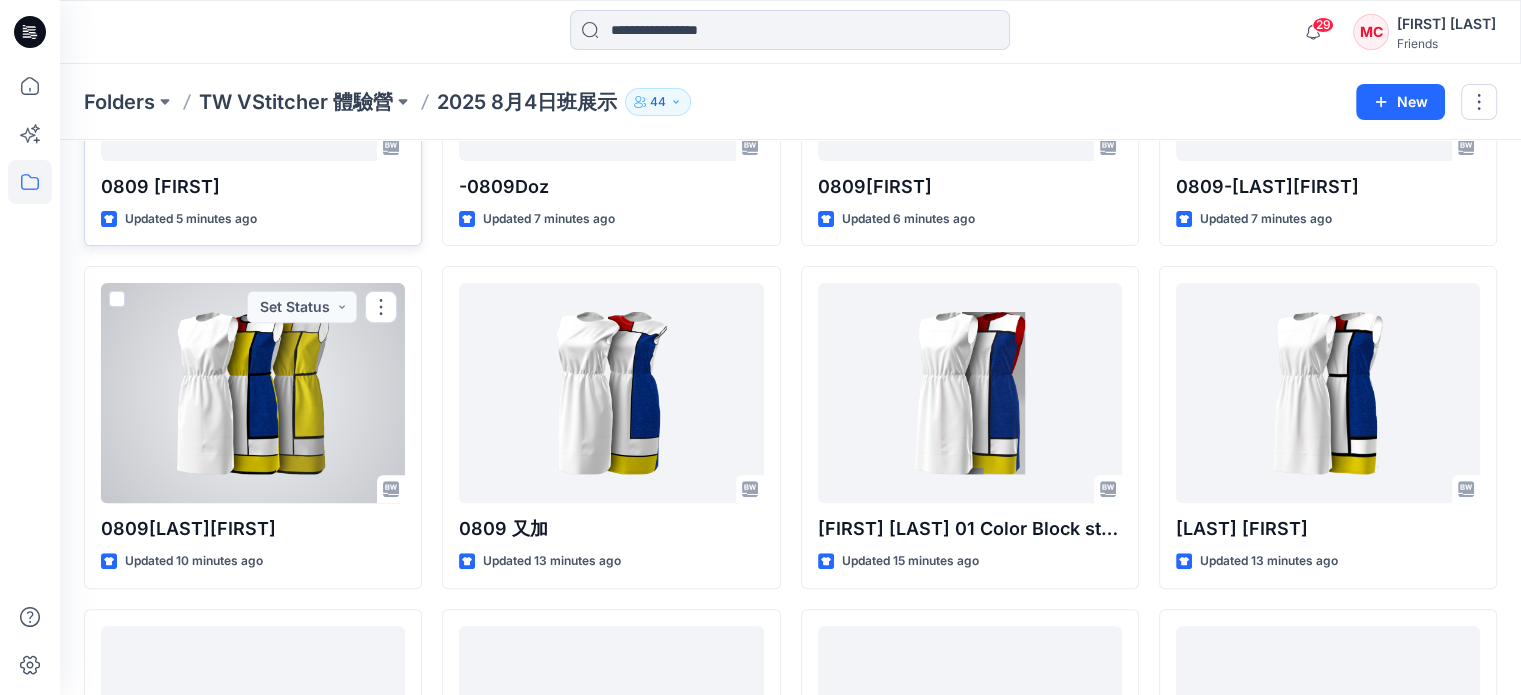 scroll, scrollTop: 443, scrollLeft: 0, axis: vertical 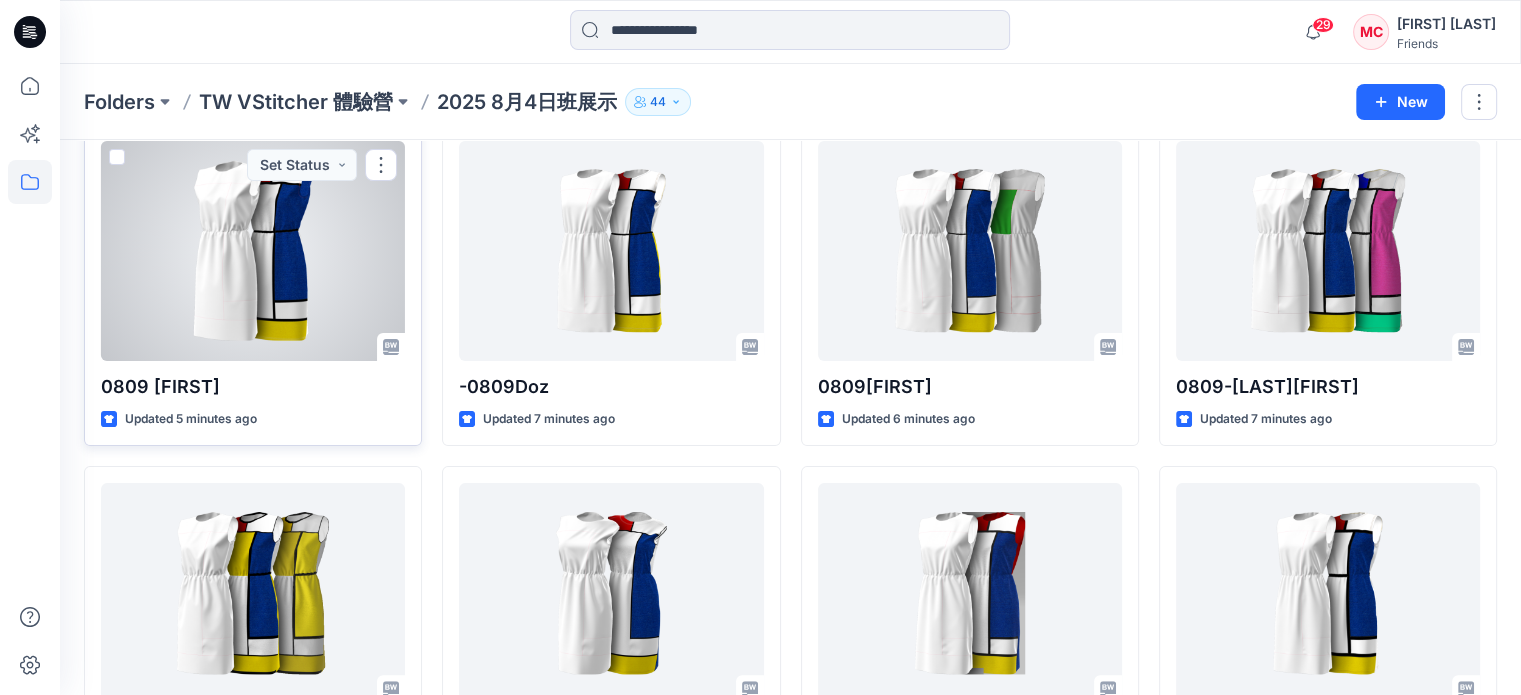 click at bounding box center (253, 251) 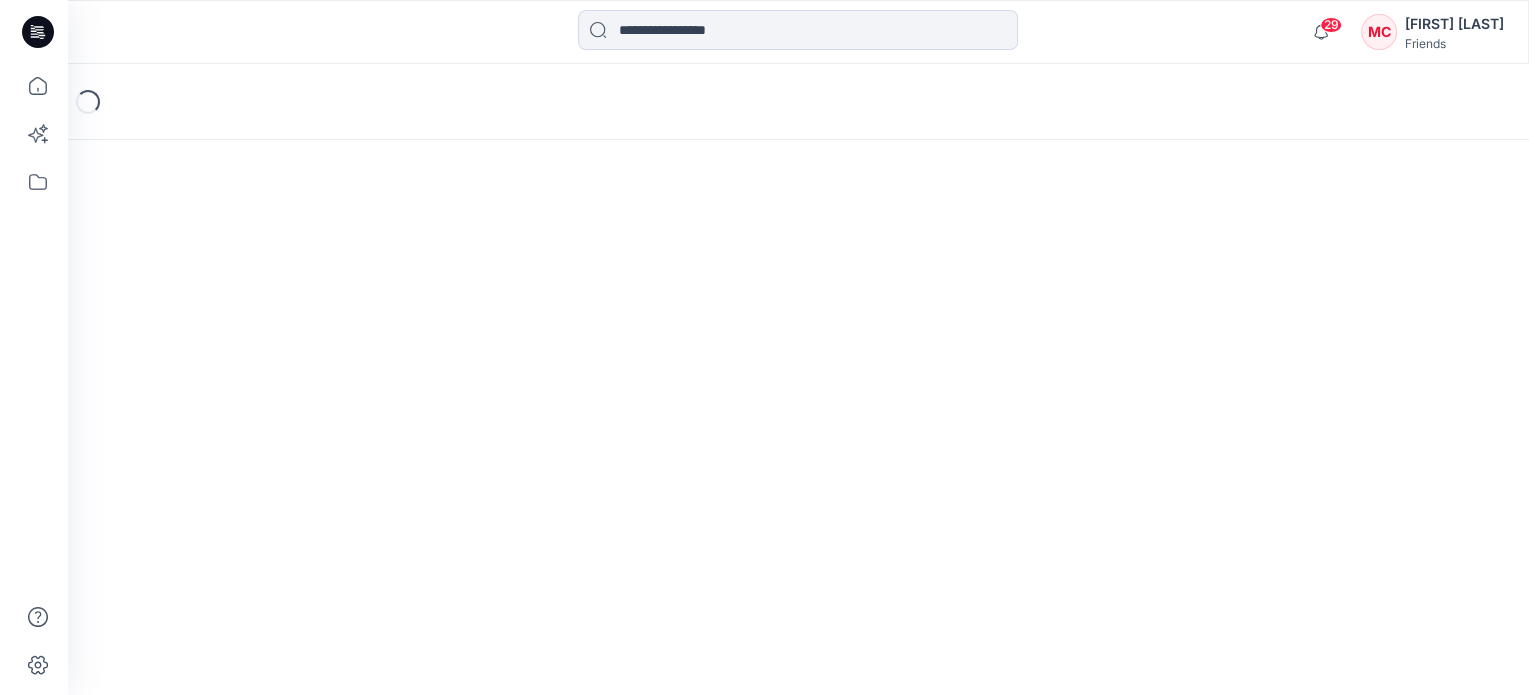 scroll, scrollTop: 0, scrollLeft: 0, axis: both 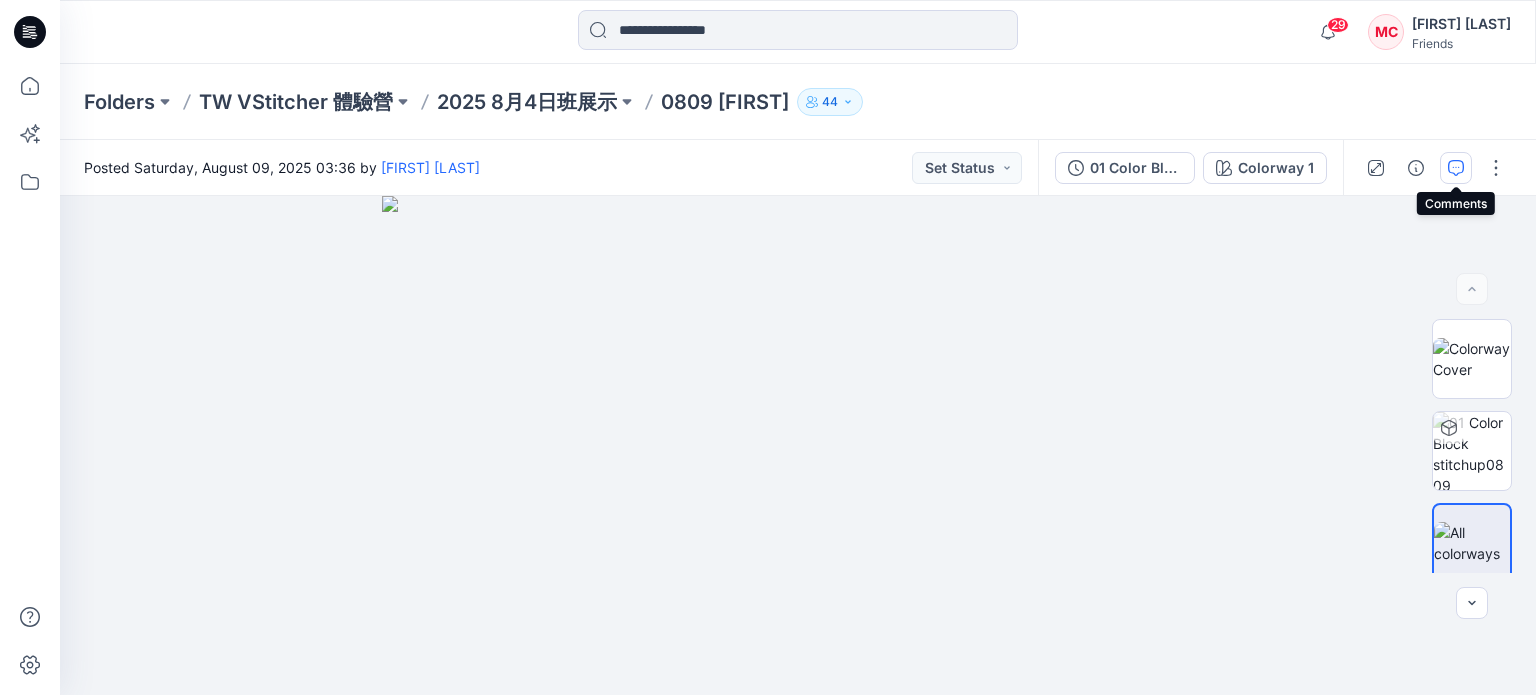 click 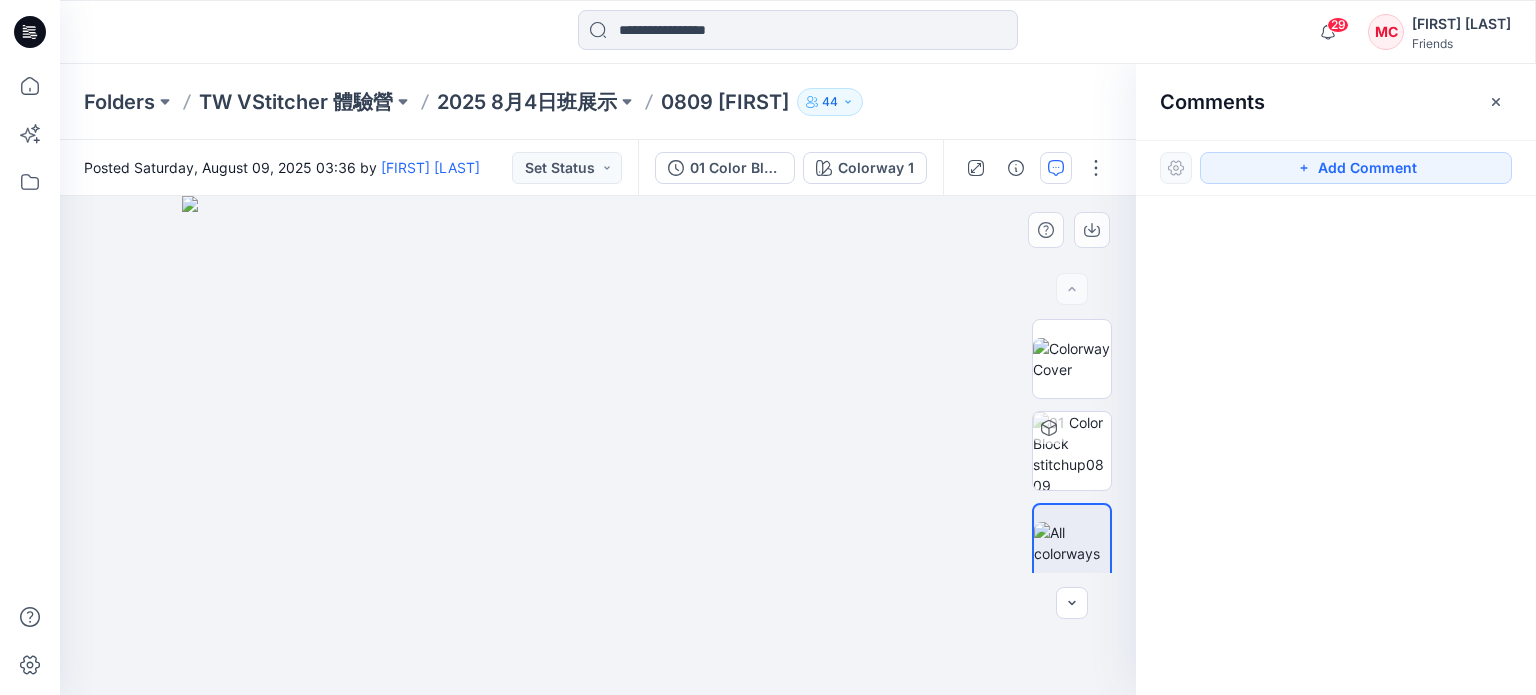 click at bounding box center [598, 445] 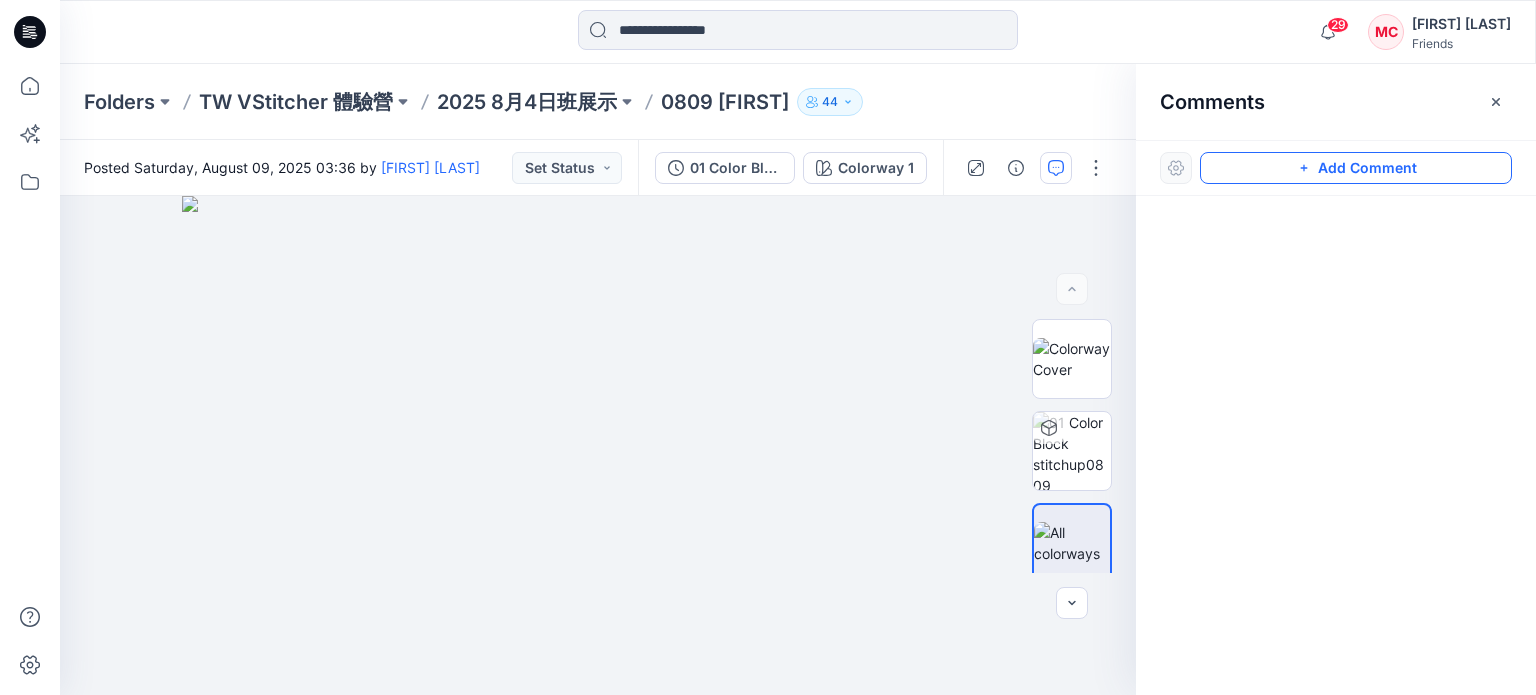 click on "Add Comment" at bounding box center [1356, 168] 